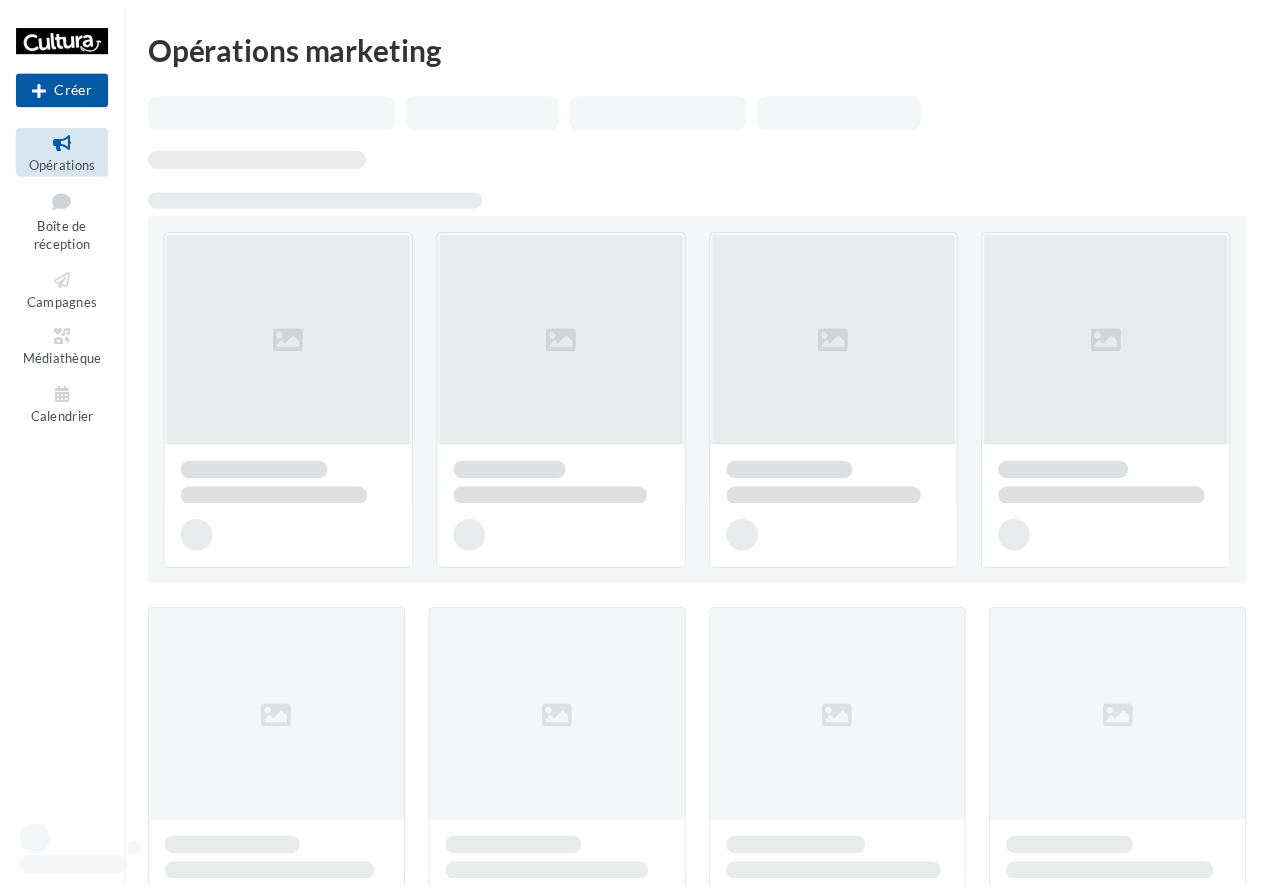 scroll, scrollTop: 0, scrollLeft: 0, axis: both 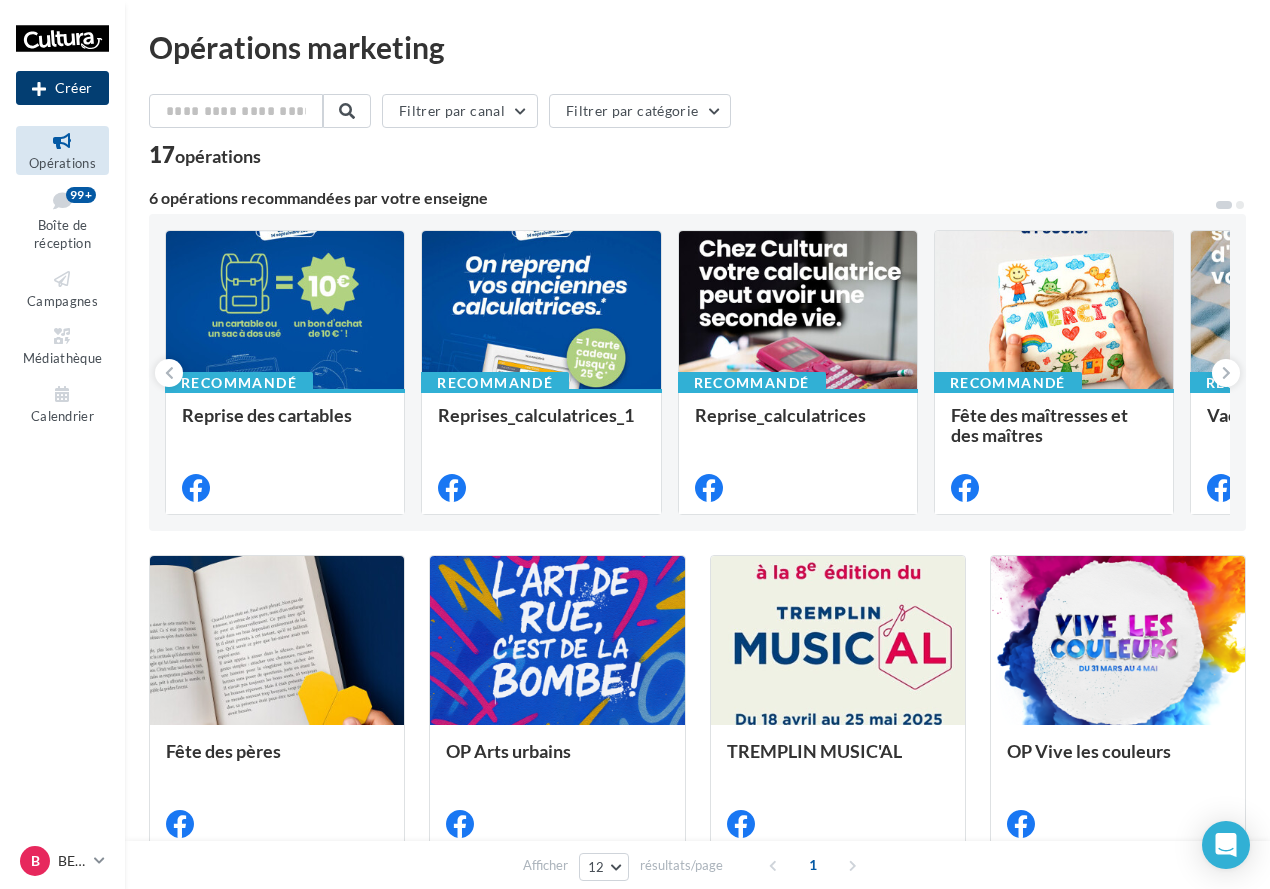 click on "Créer" at bounding box center [62, 88] 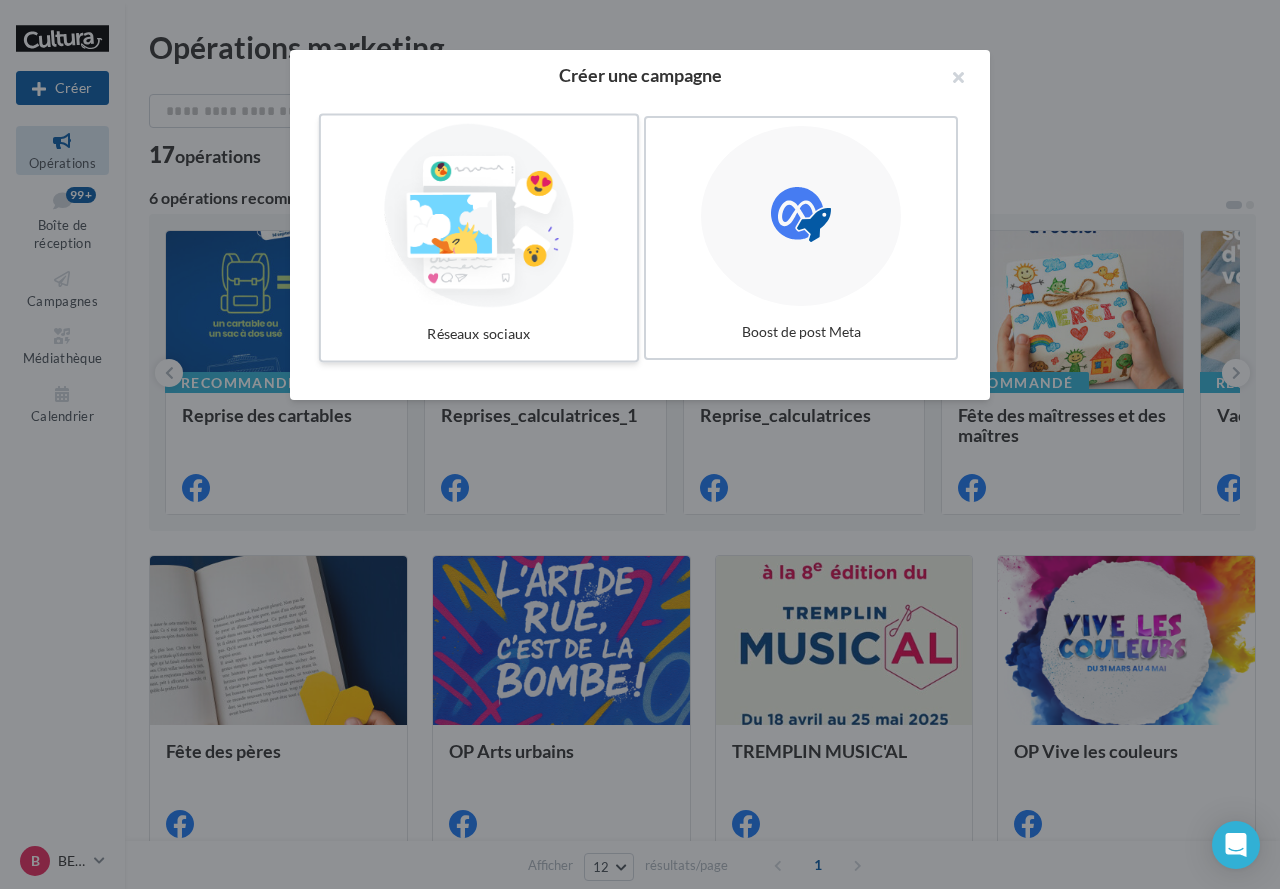 click at bounding box center [479, 216] 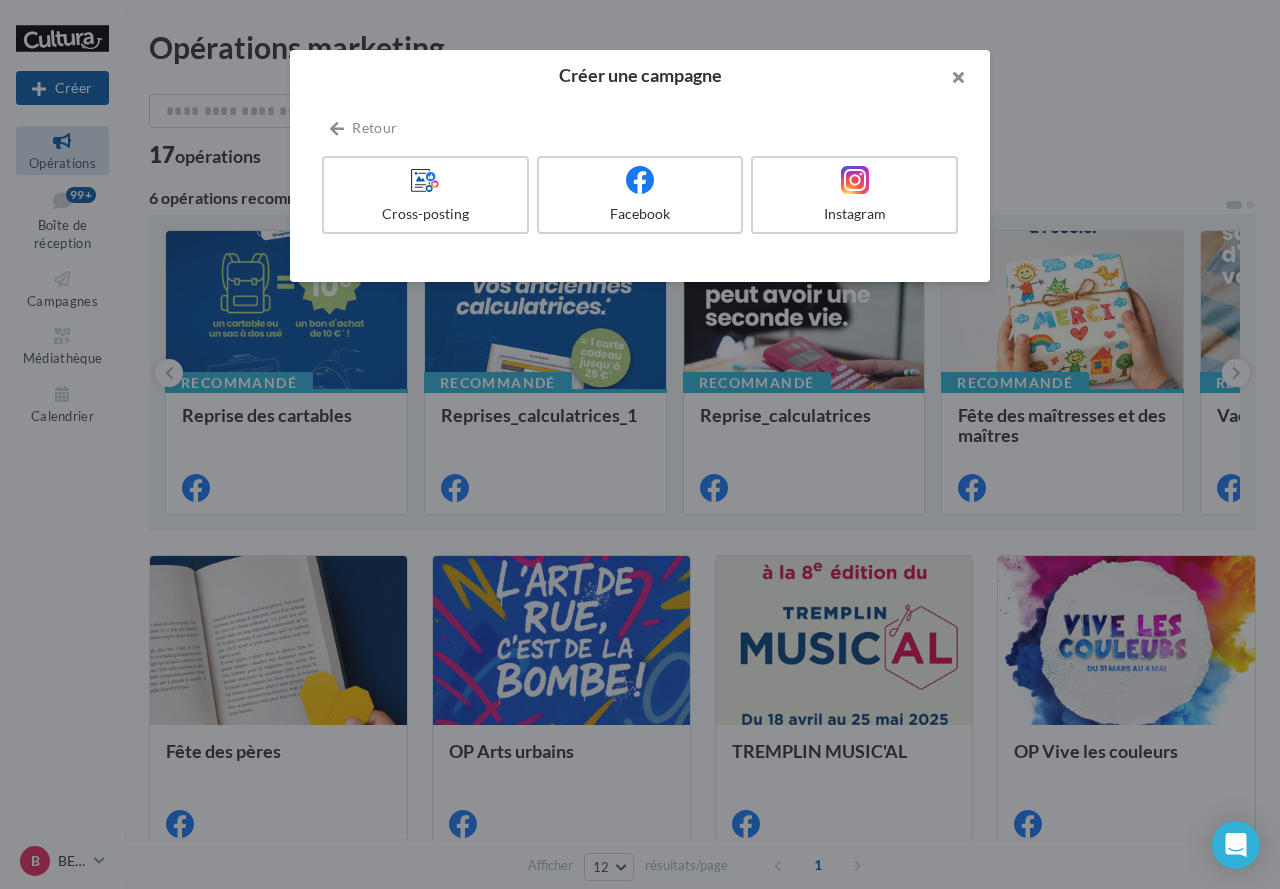 click at bounding box center (950, 80) 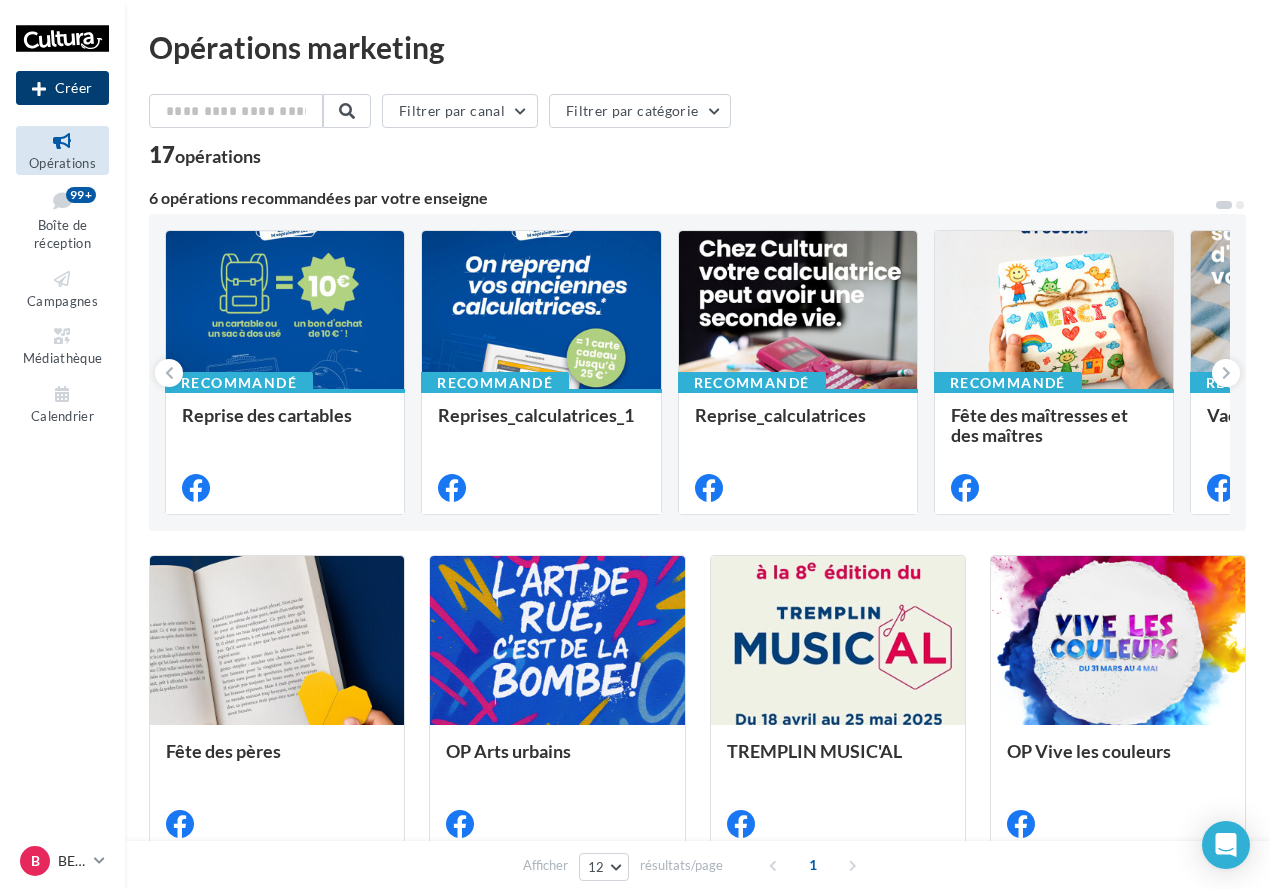 click on "Créer" at bounding box center [62, 88] 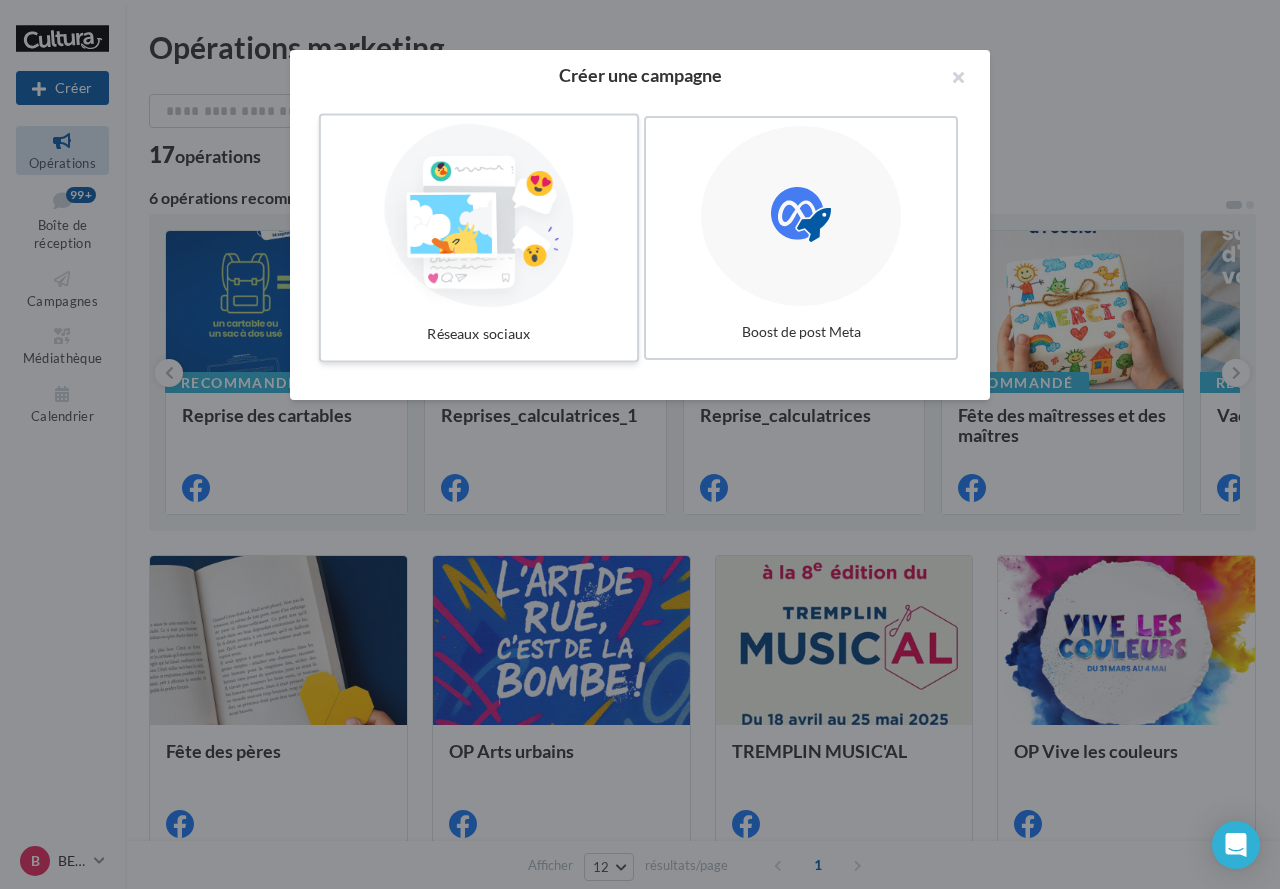 click at bounding box center [479, 216] 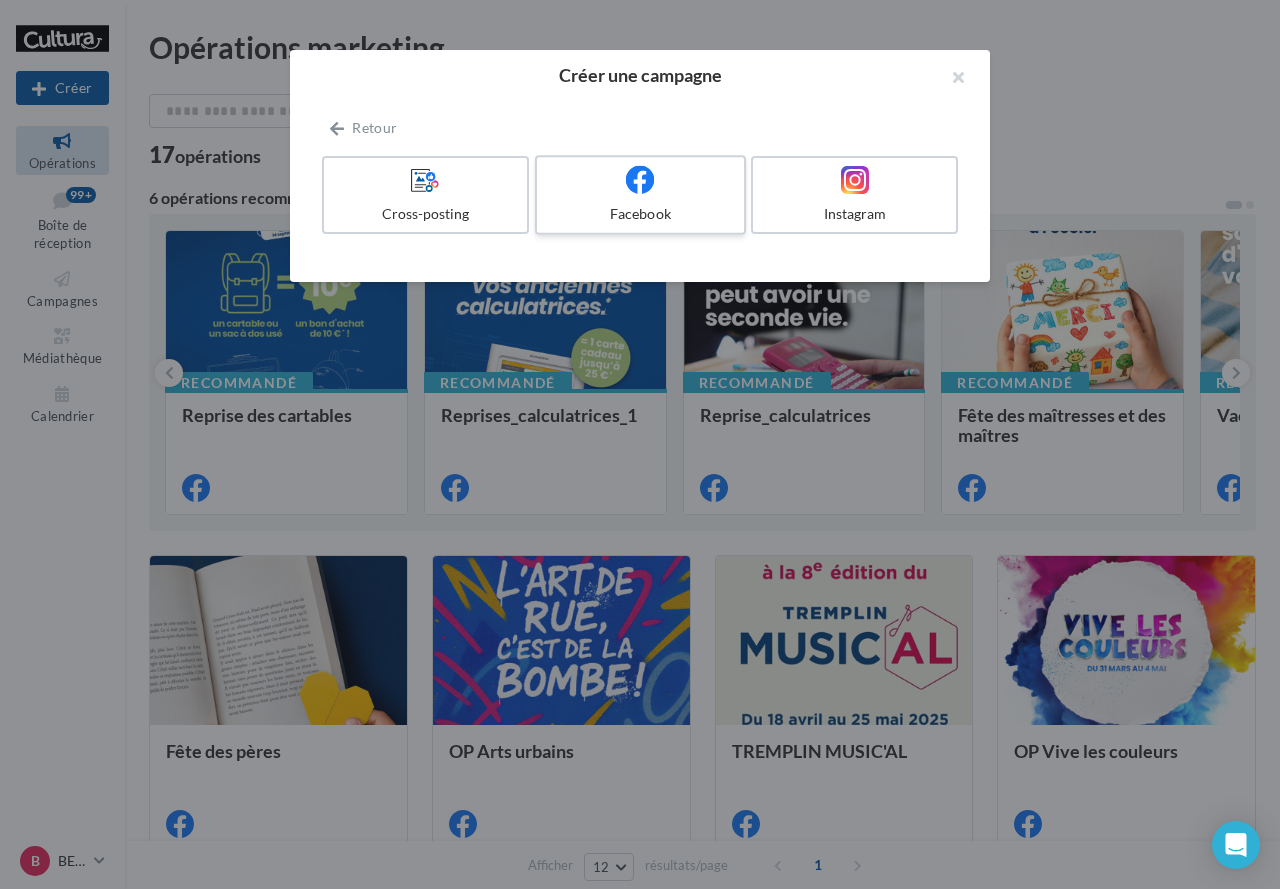 click on "Facebook" at bounding box center [640, 214] 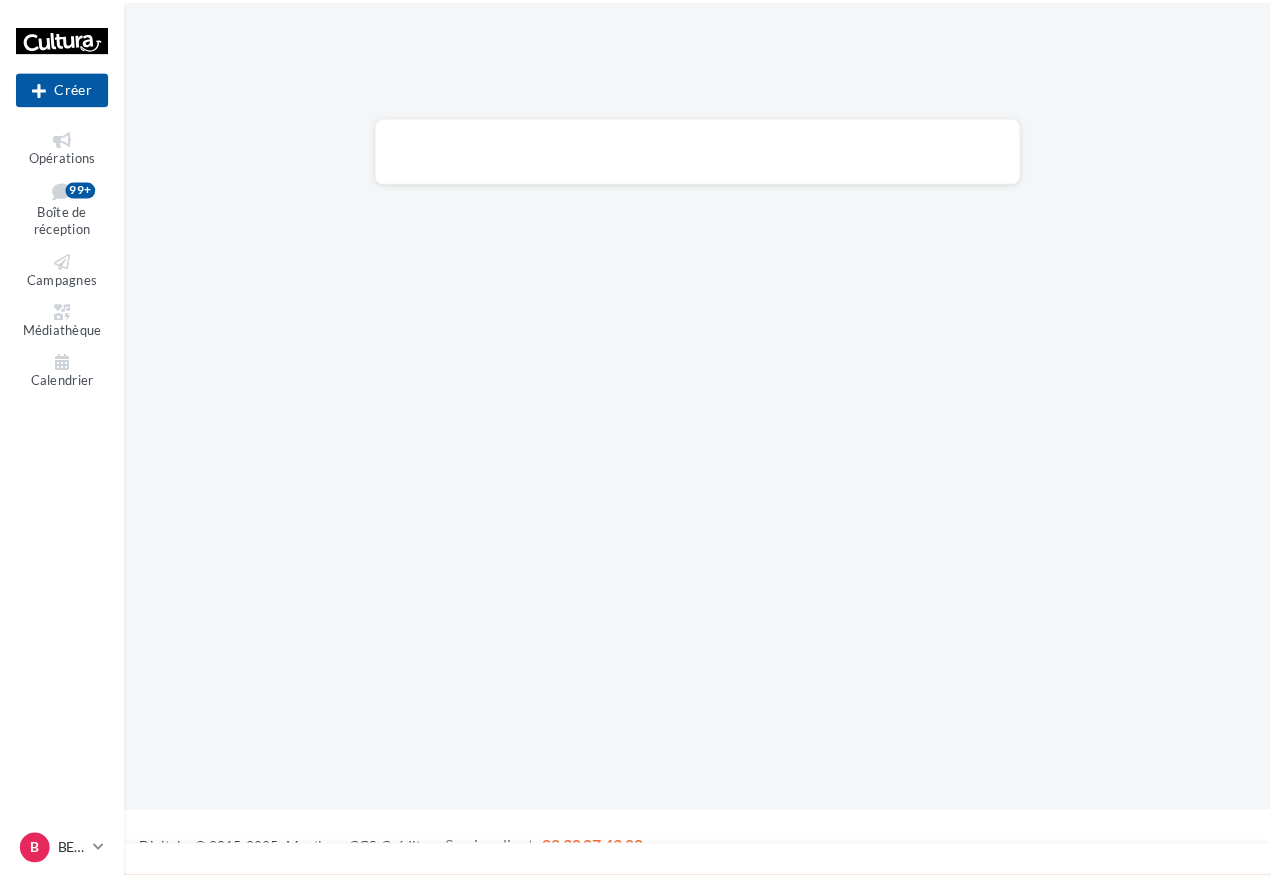 scroll, scrollTop: 0, scrollLeft: 0, axis: both 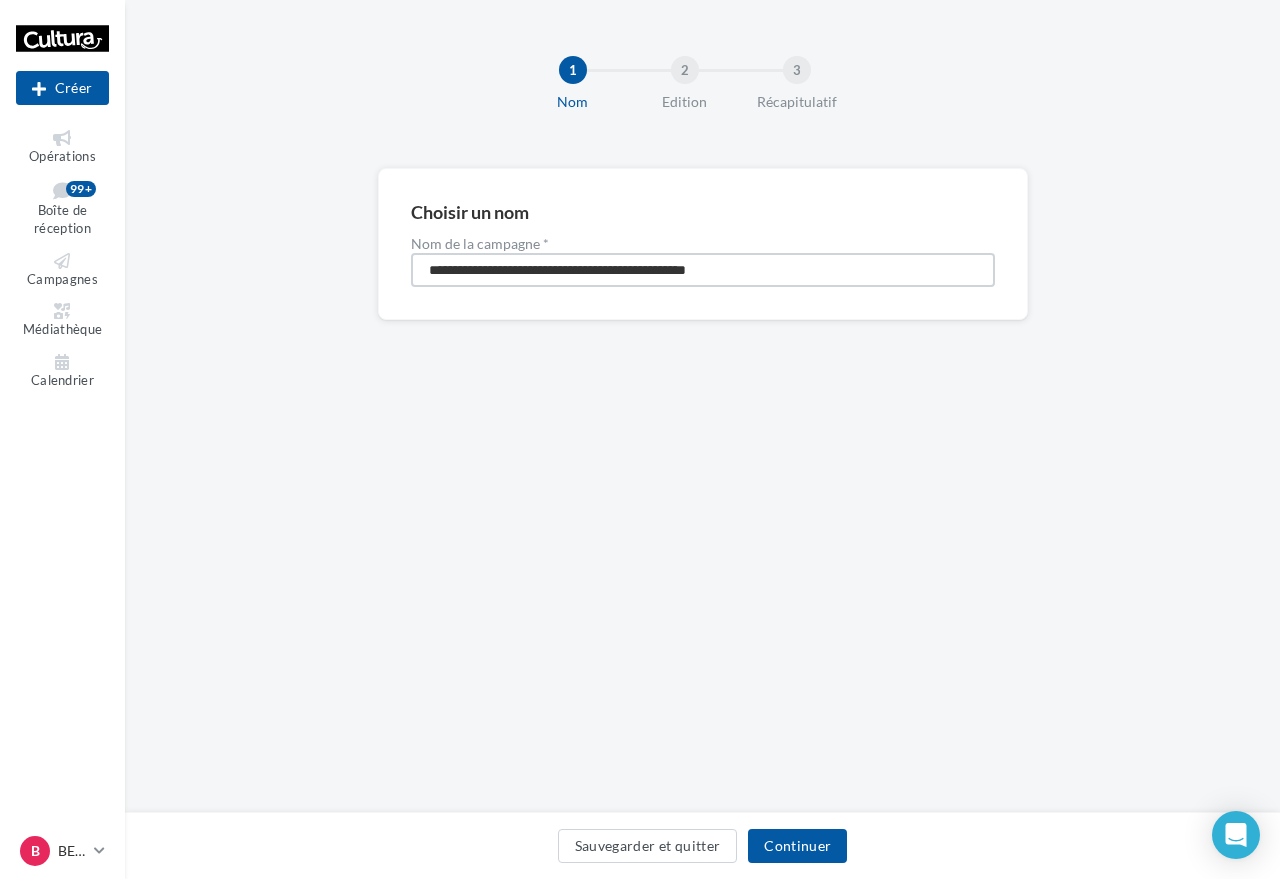 click on "**********" at bounding box center (703, 270) 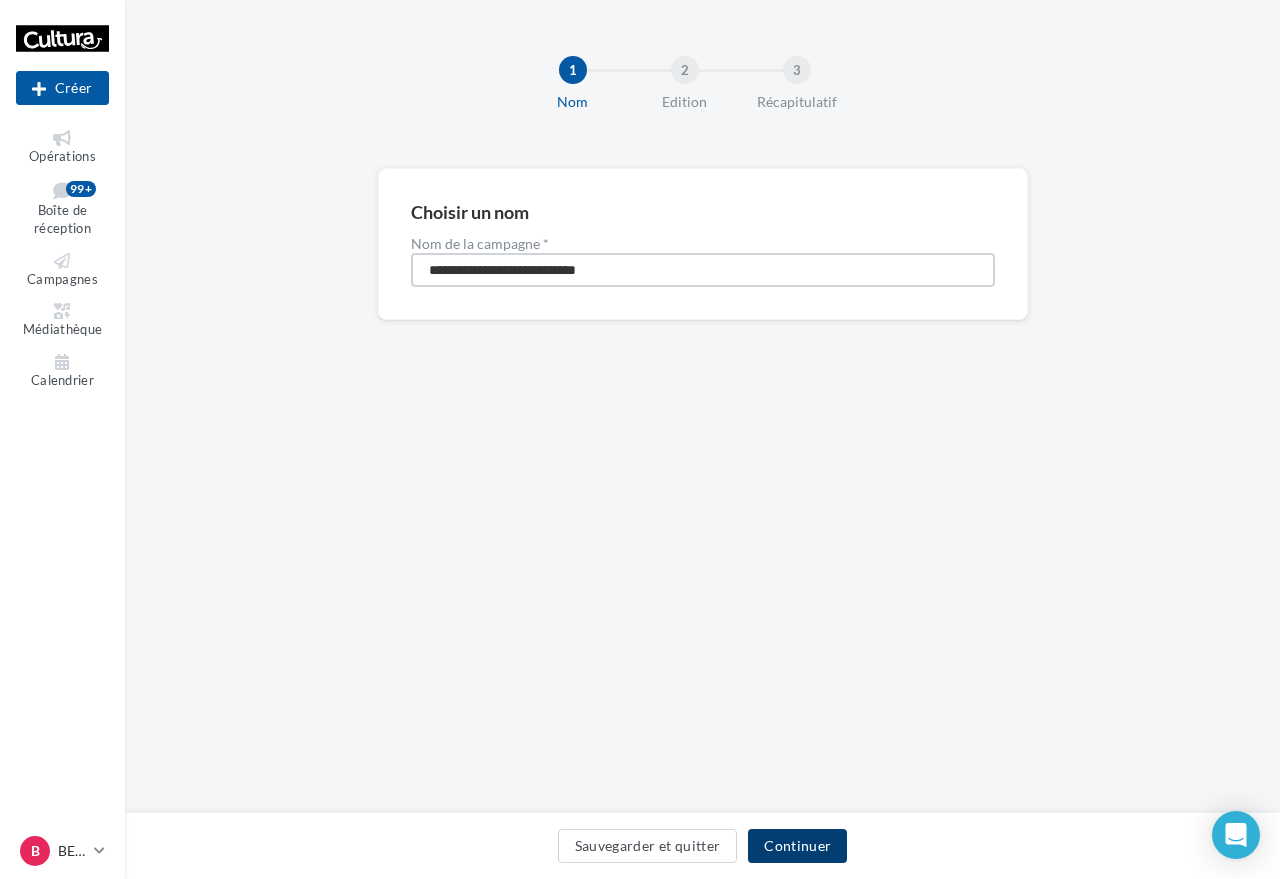 type on "**********" 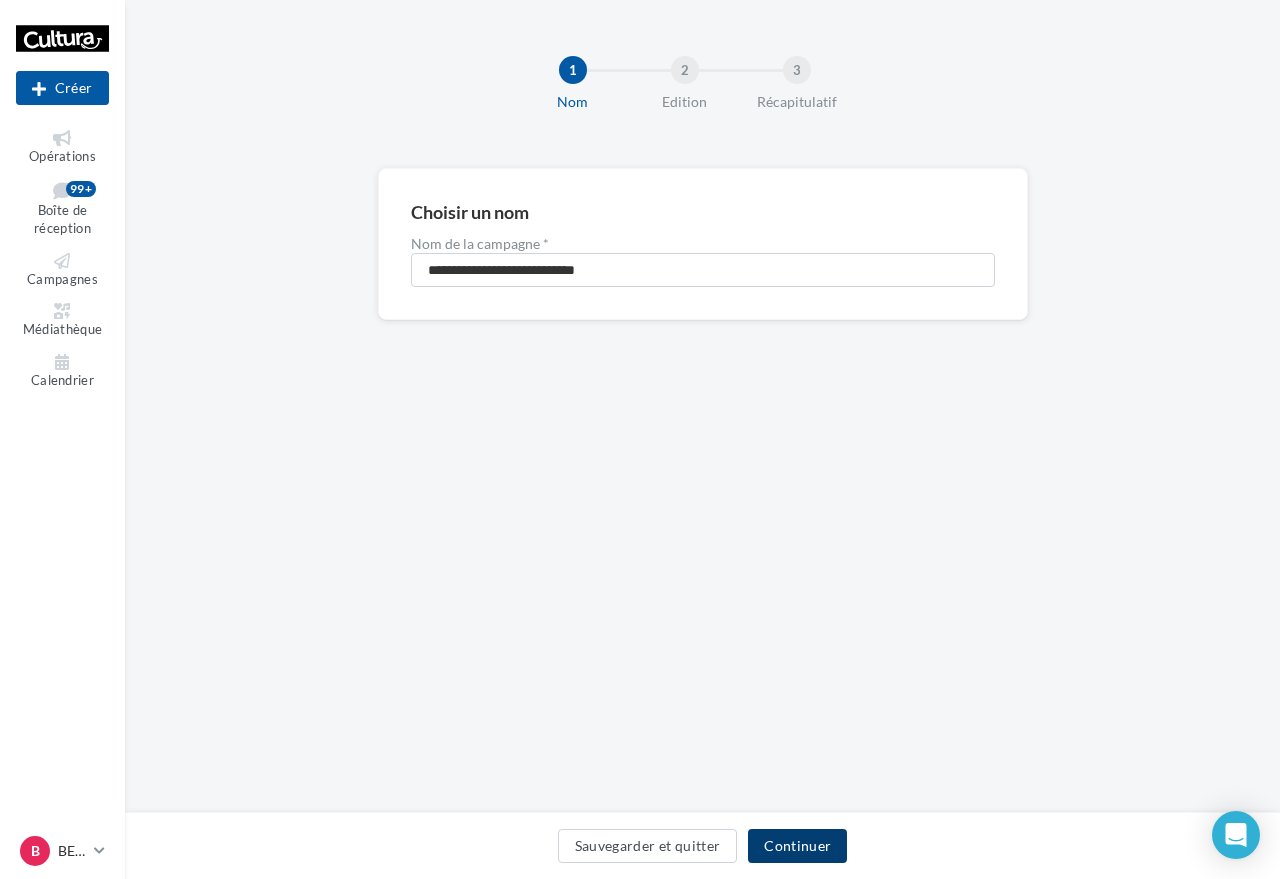click on "Continuer" at bounding box center (797, 846) 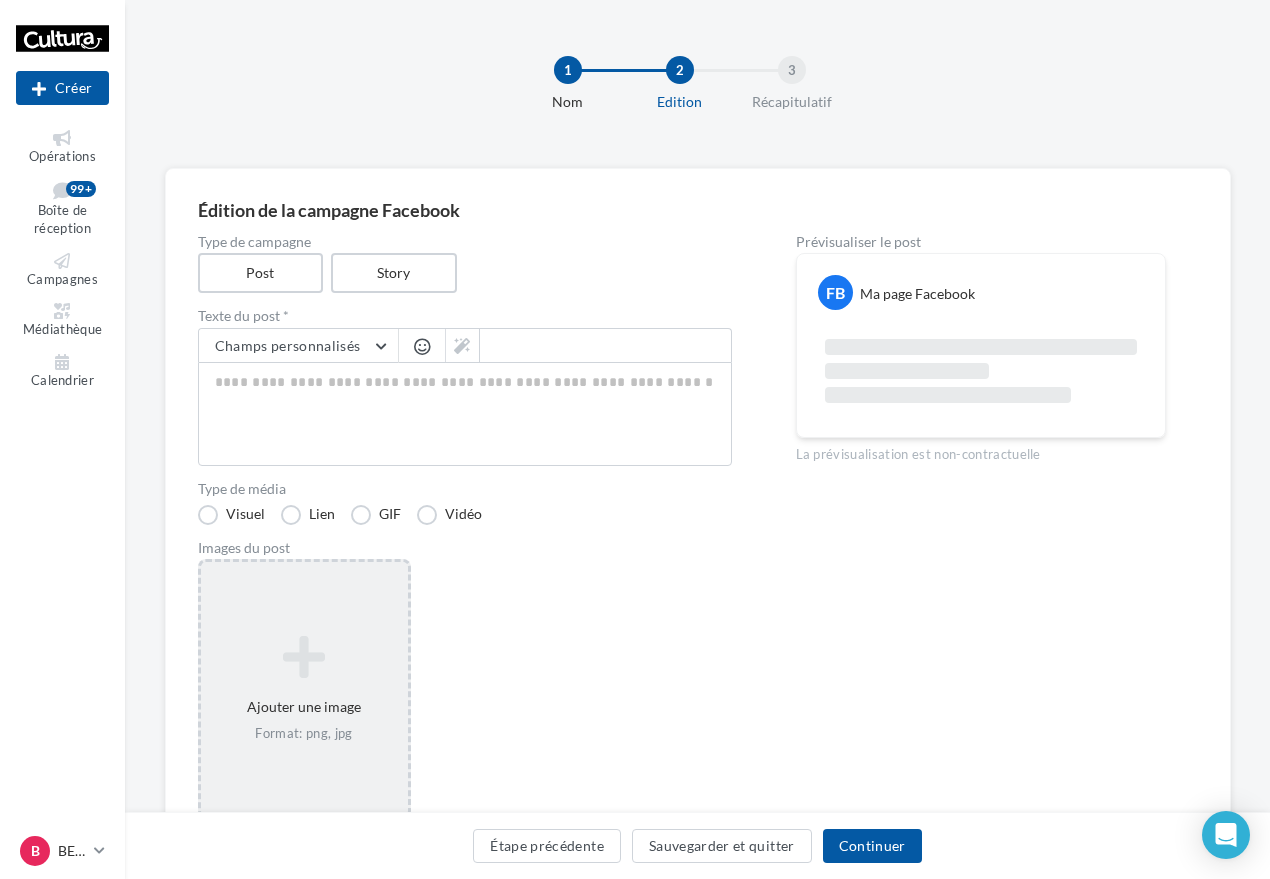 click on "Ajouter une image     Format: png, jpg" at bounding box center (304, 689) 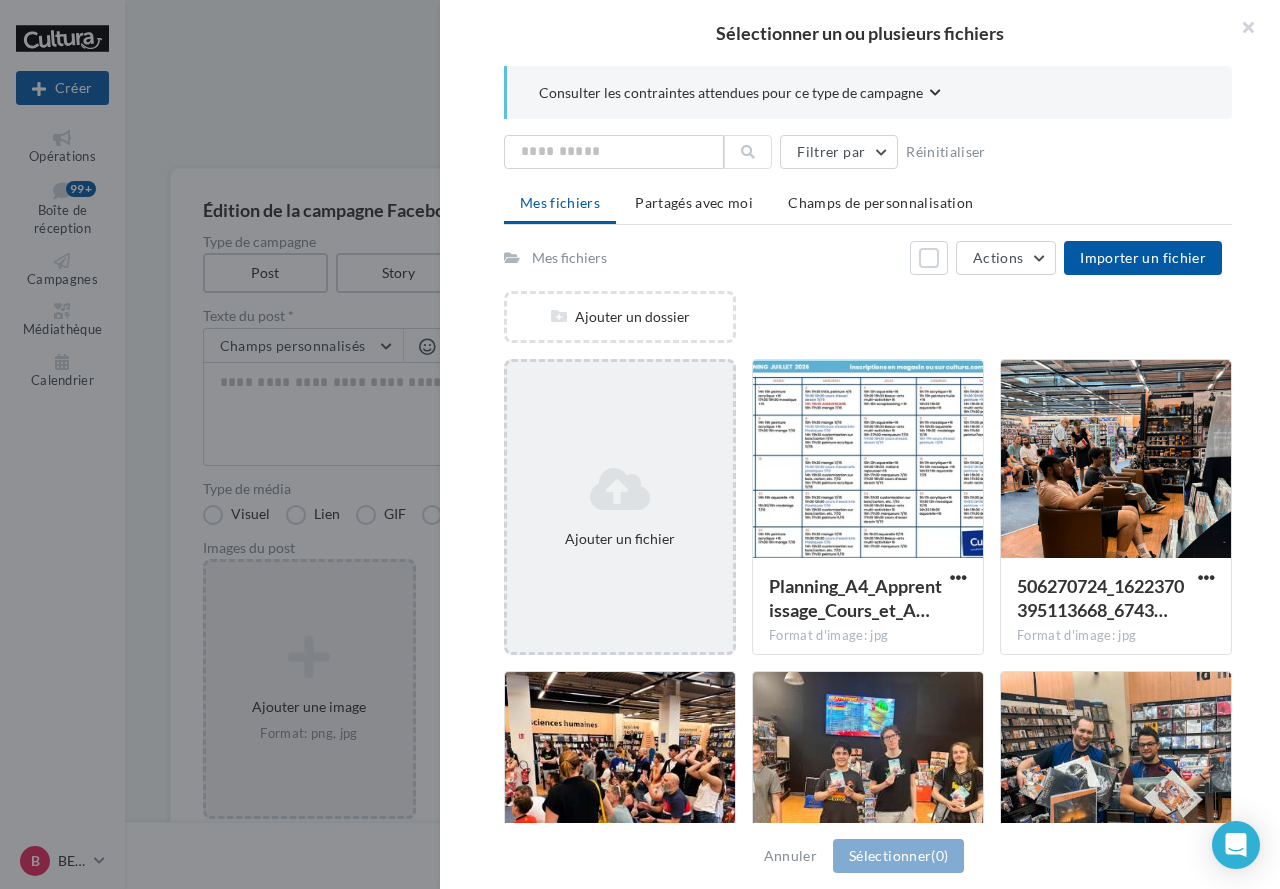 click on "Ajouter un fichier" at bounding box center (620, 317) 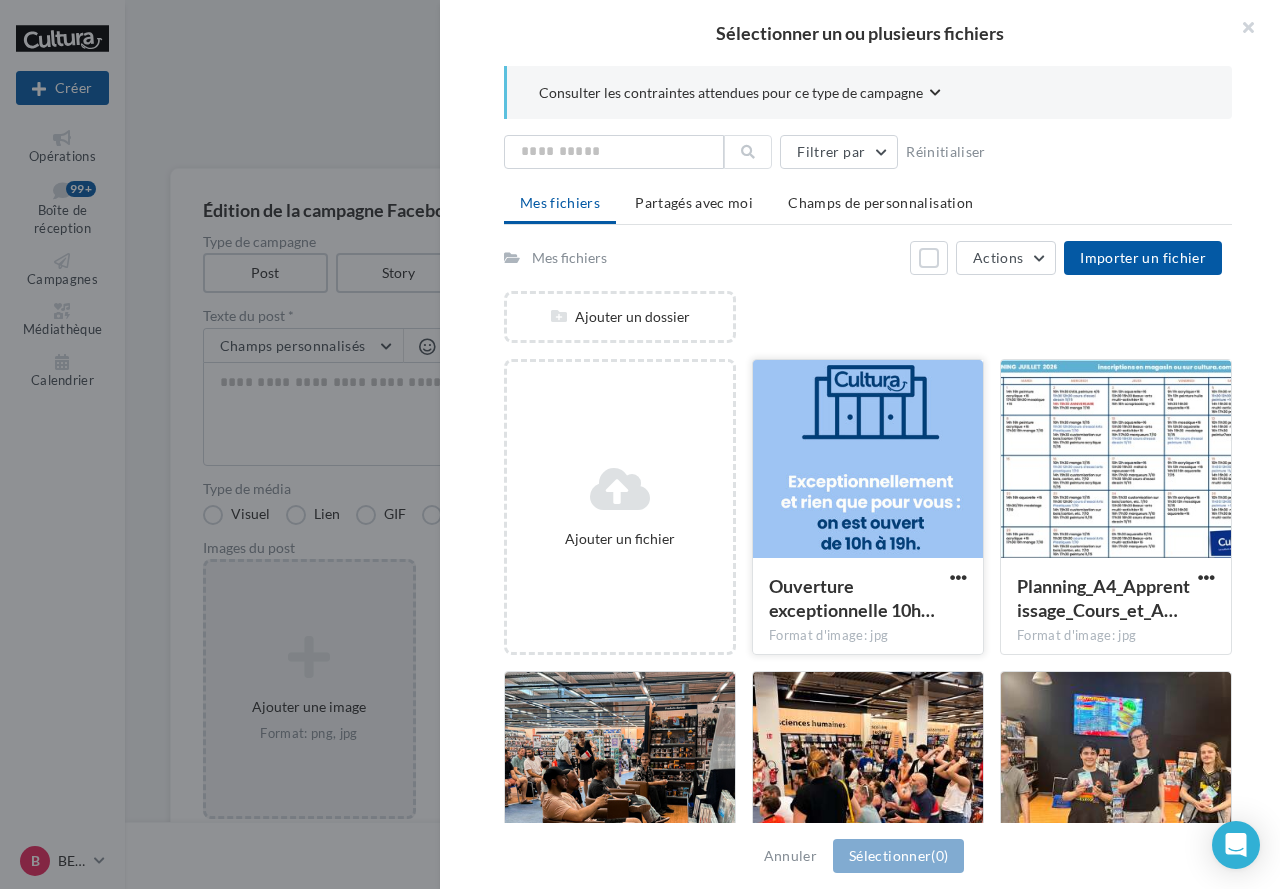 click at bounding box center [868, 460] 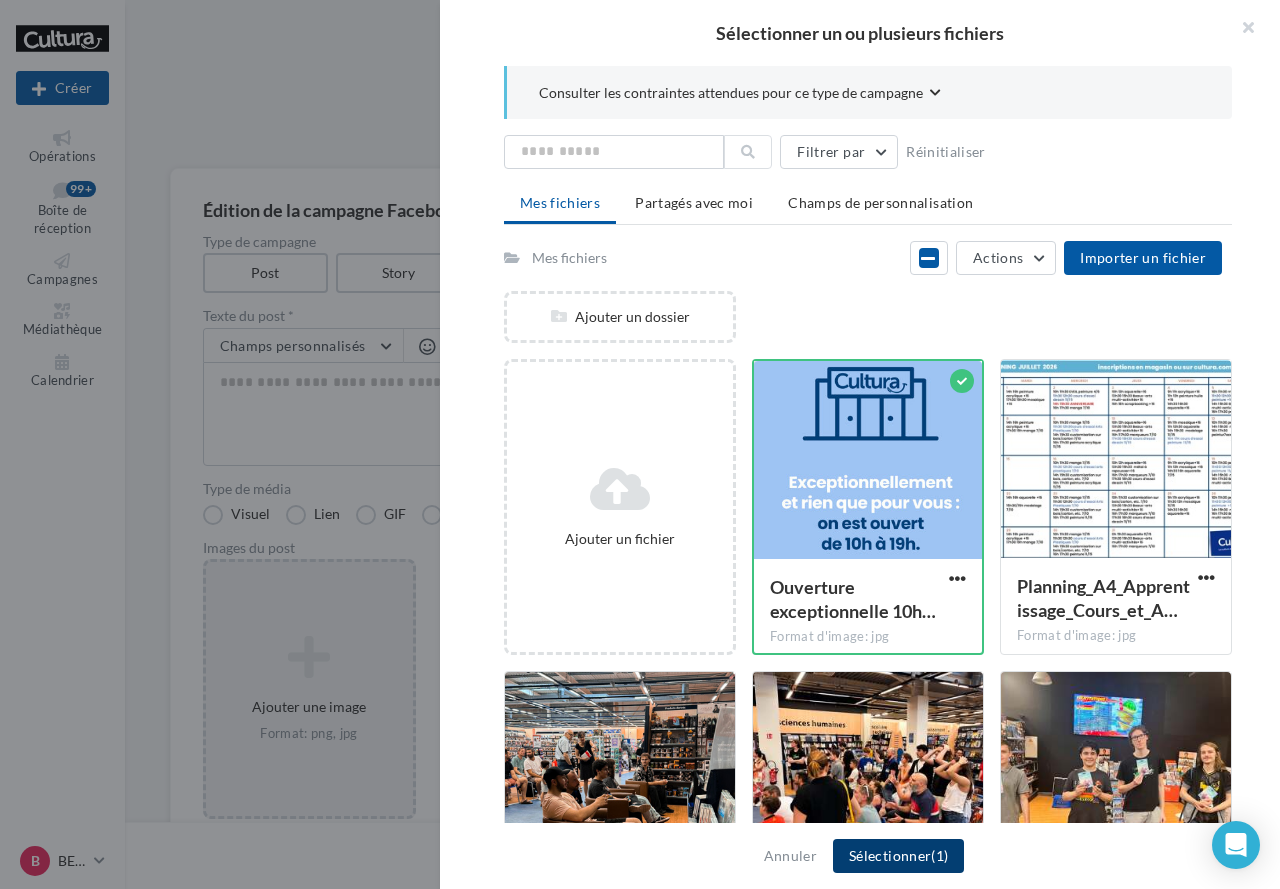 click on "Sélectionner   (1)" at bounding box center (898, 856) 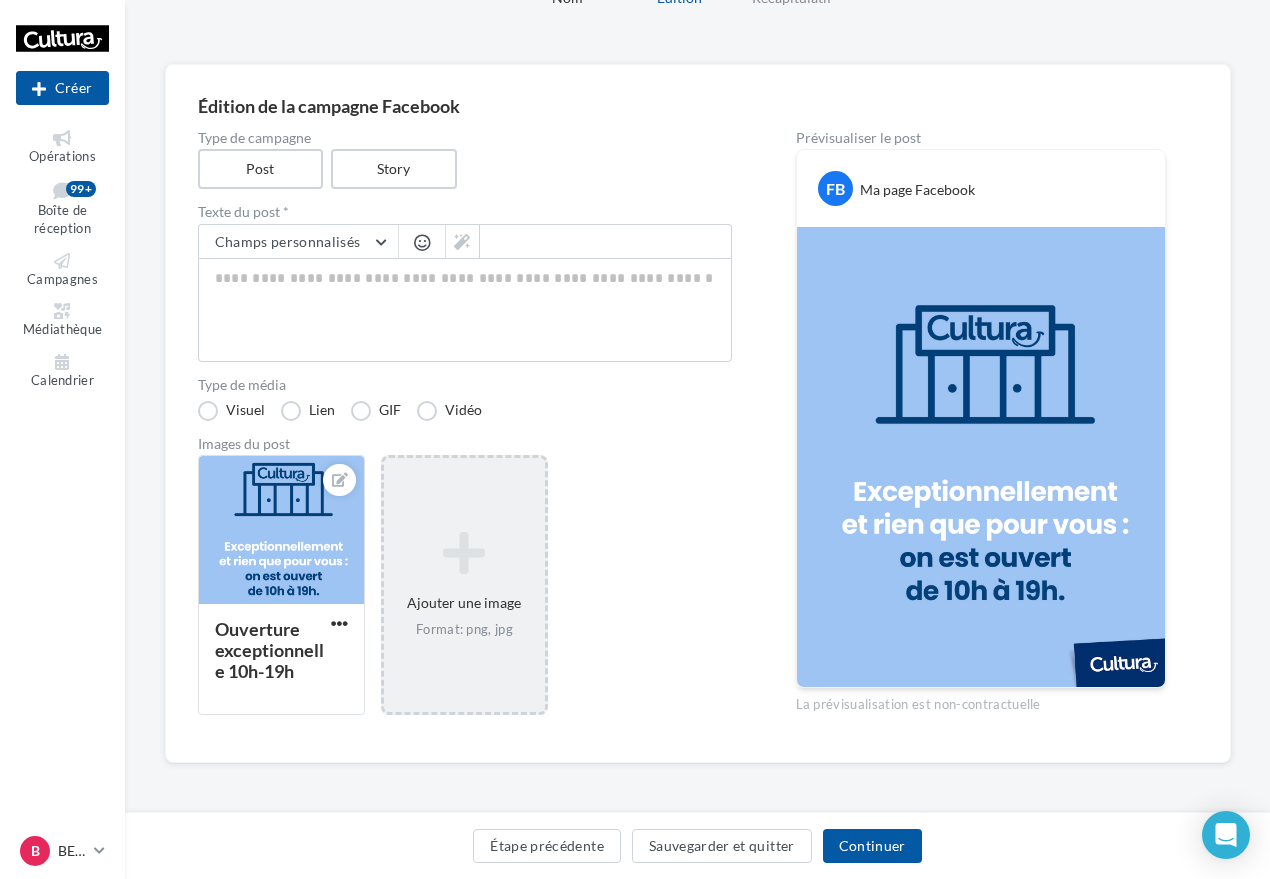 scroll, scrollTop: 106, scrollLeft: 0, axis: vertical 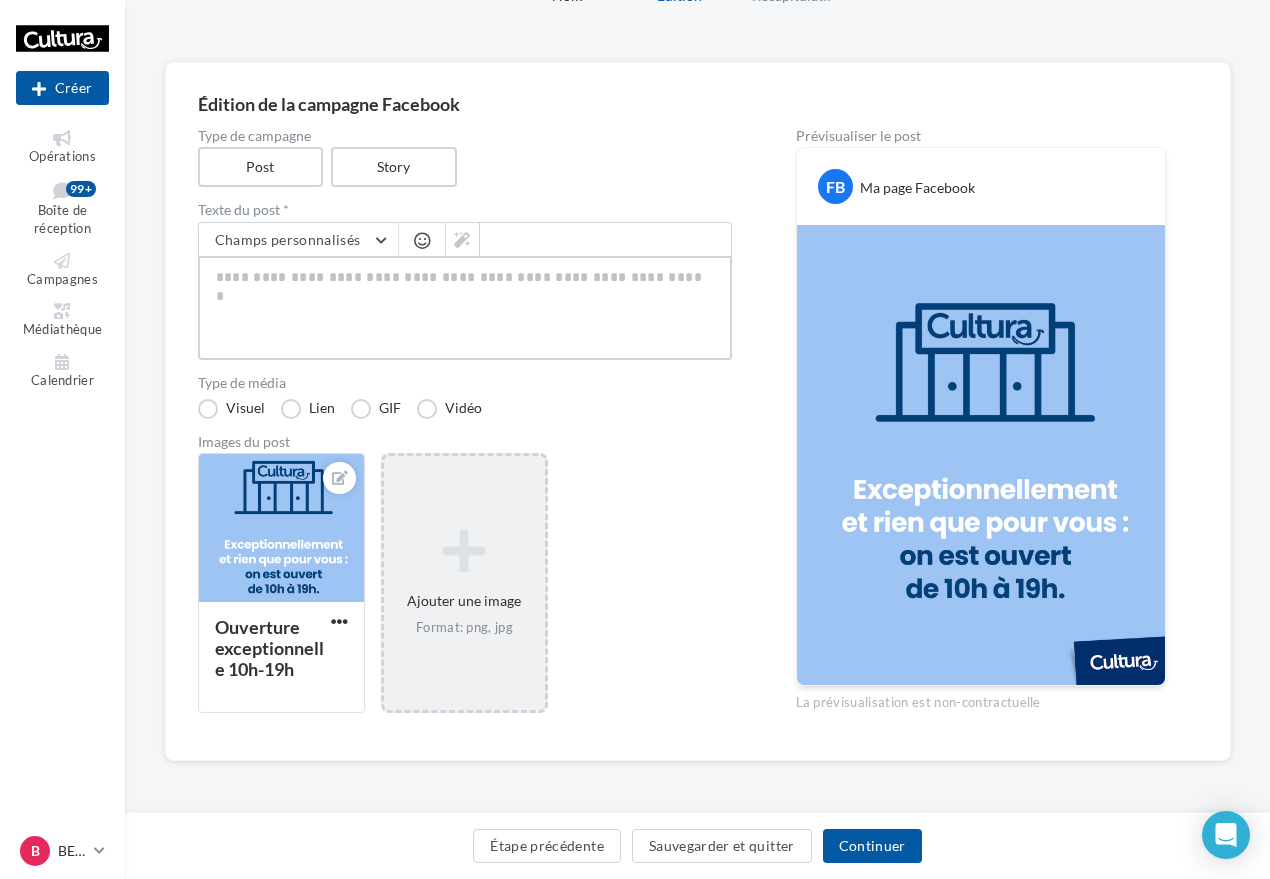 click at bounding box center (465, 308) 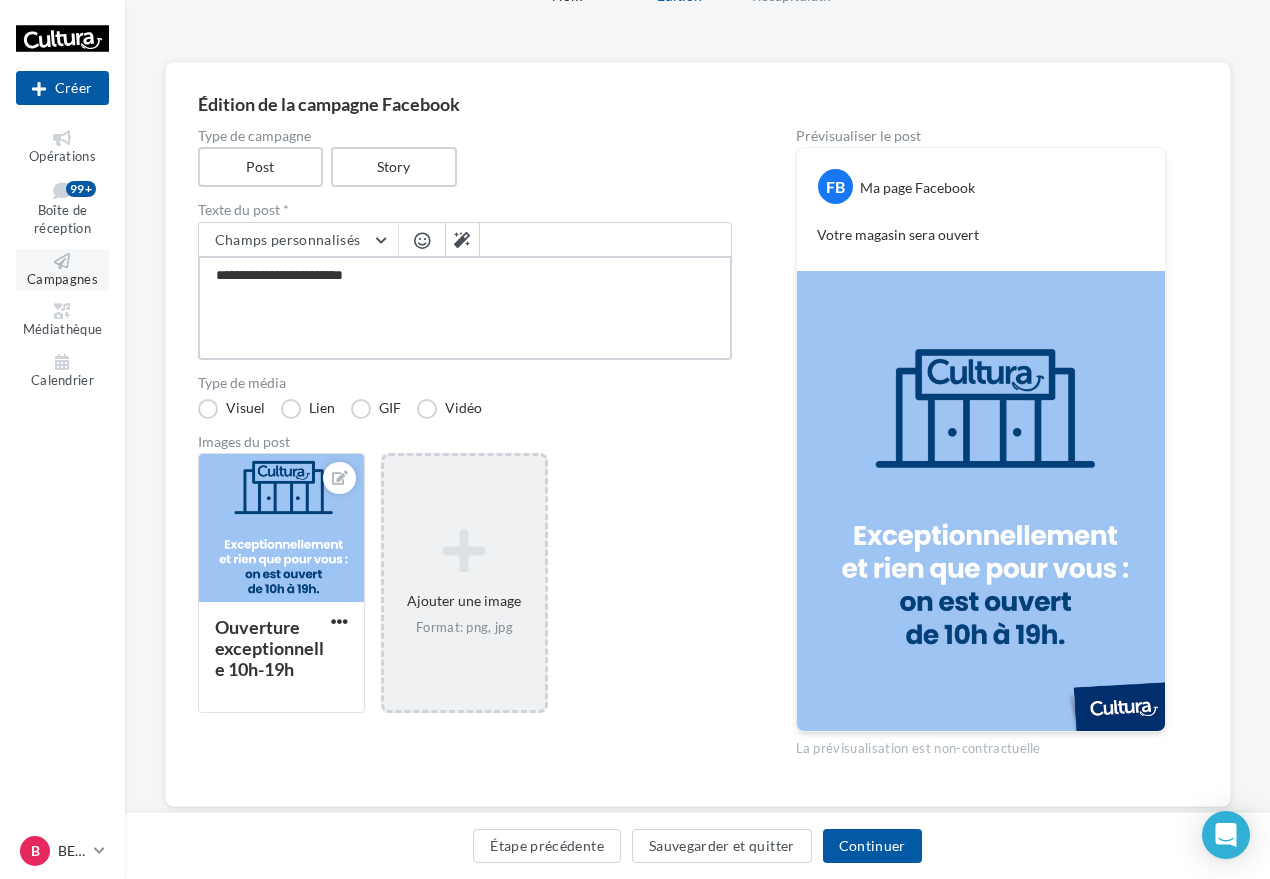 drag, startPoint x: 454, startPoint y: 305, endPoint x: 98, endPoint y: 259, distance: 358.9596 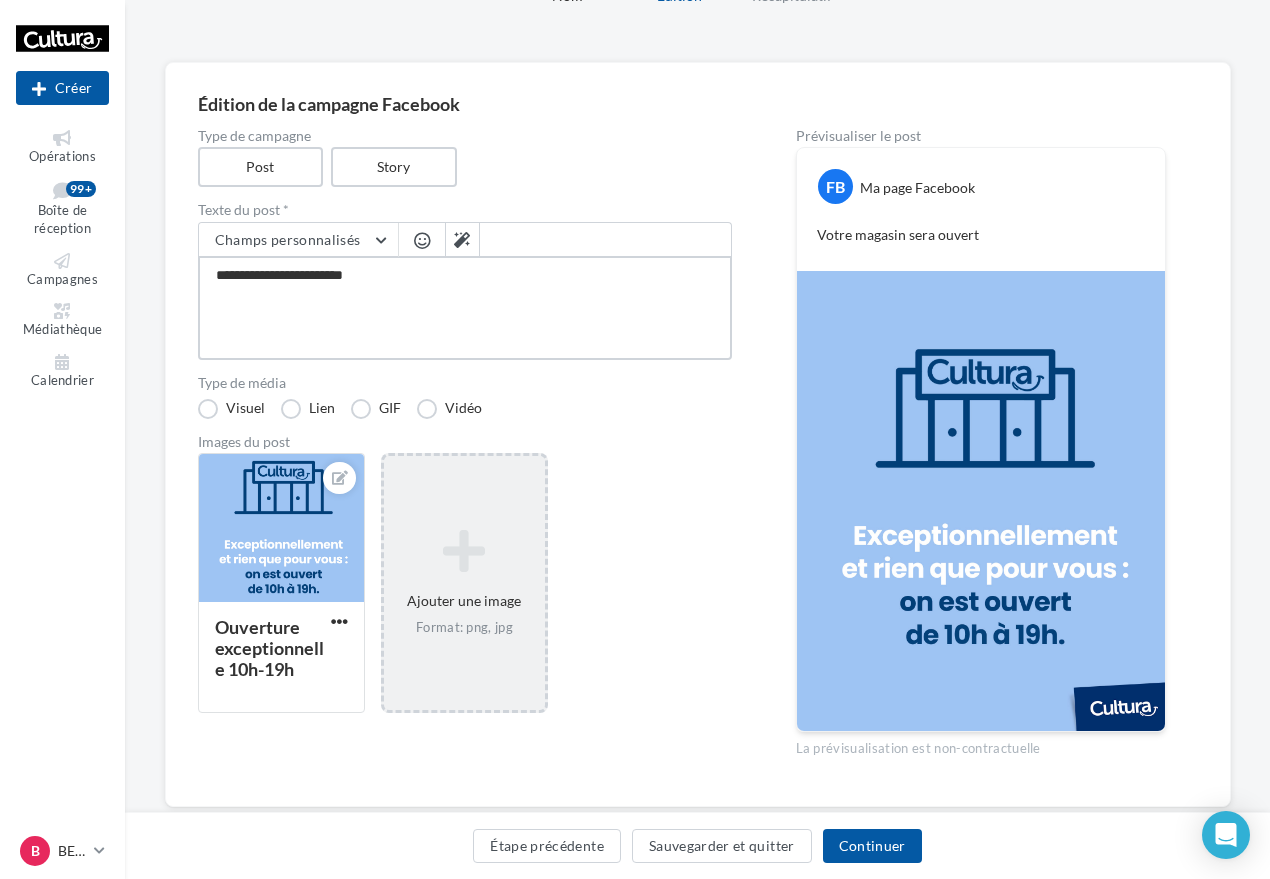 paste on "**********" 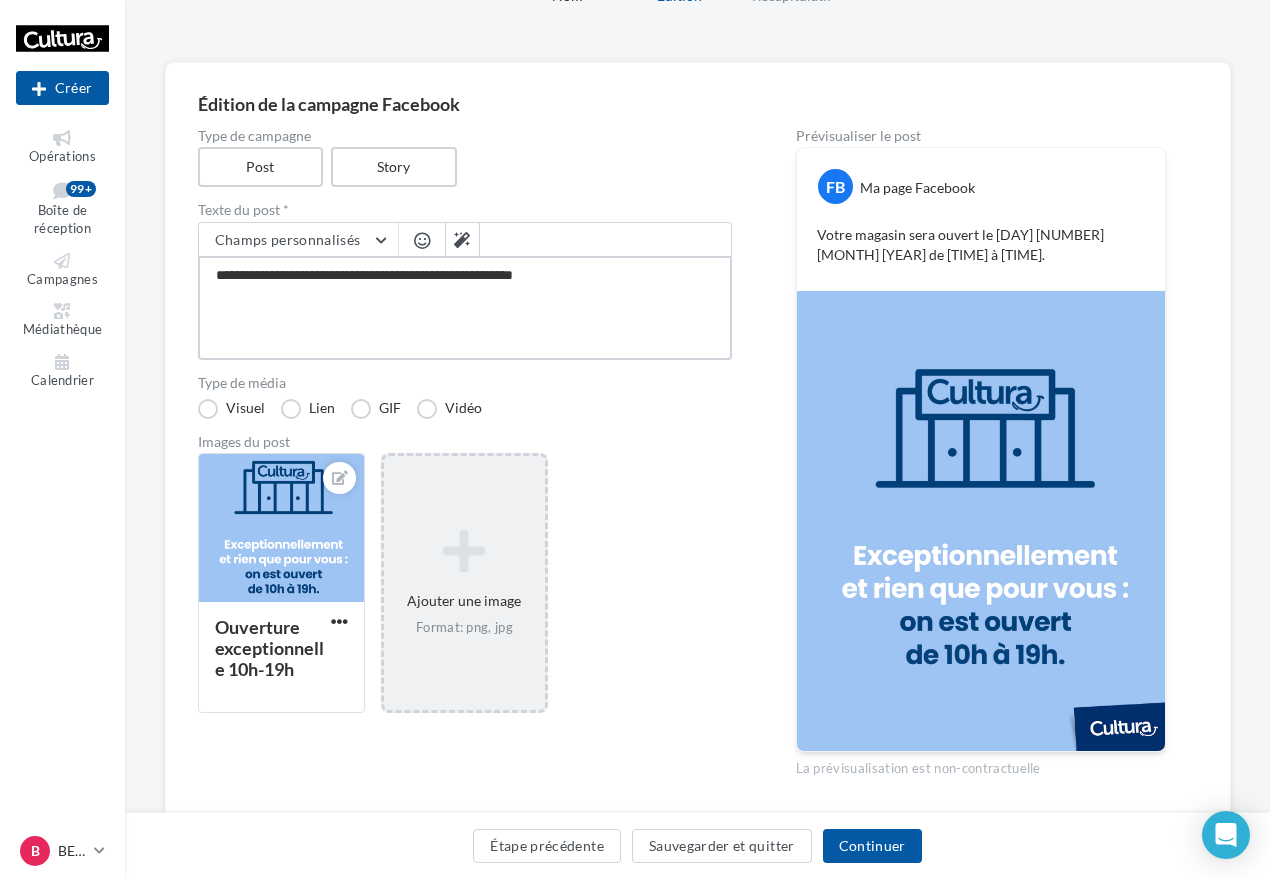 drag, startPoint x: 456, startPoint y: 272, endPoint x: 393, endPoint y: 280, distance: 63.505905 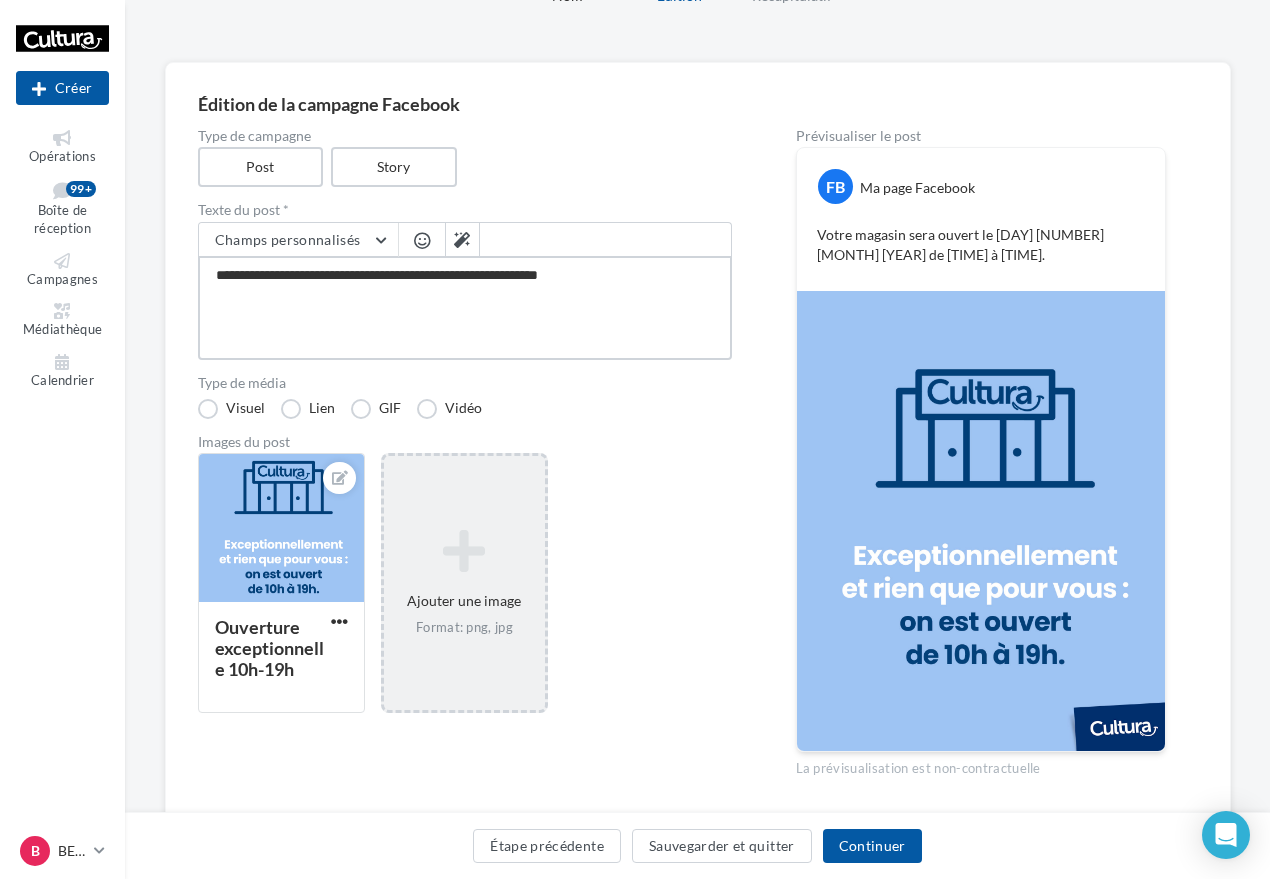 click on "**********" at bounding box center (465, 308) 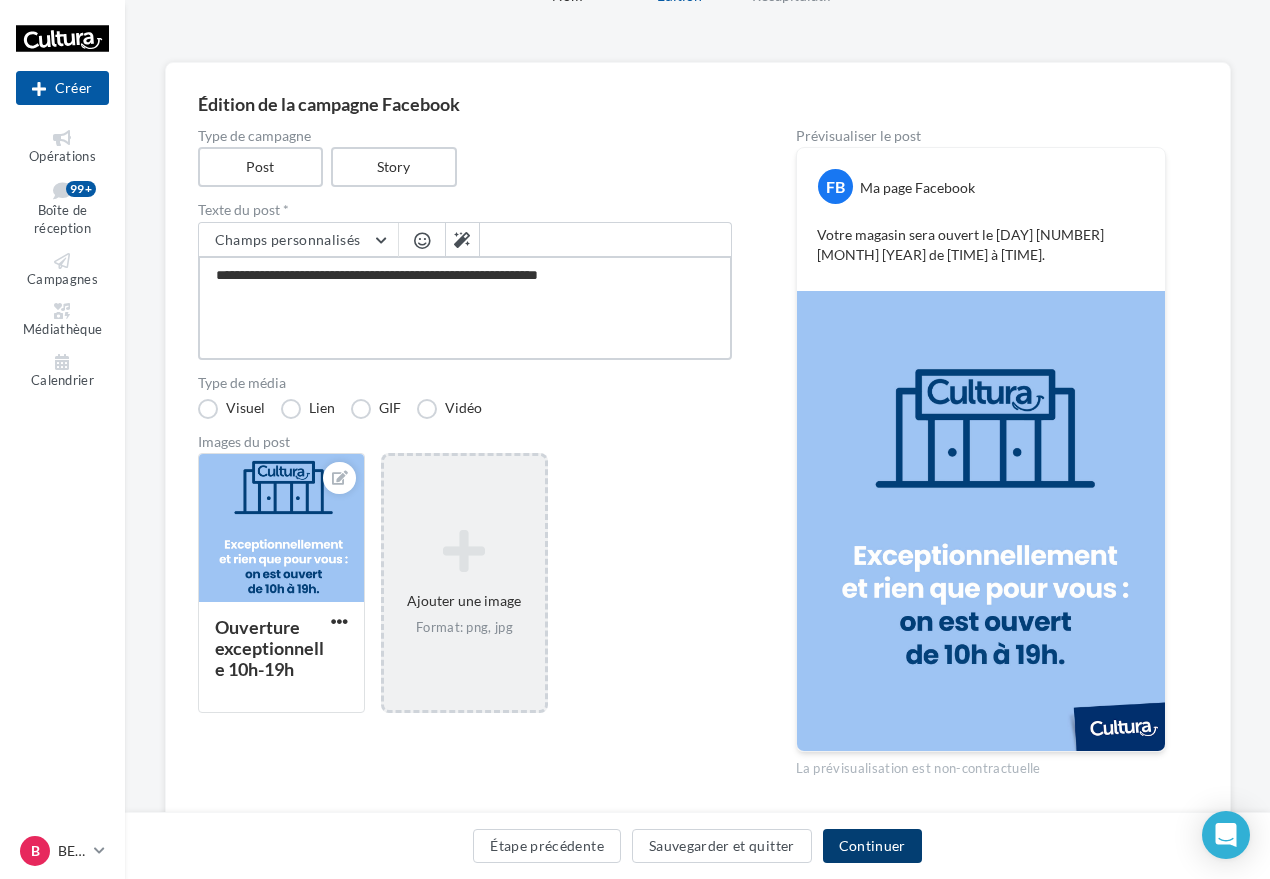 type on "**********" 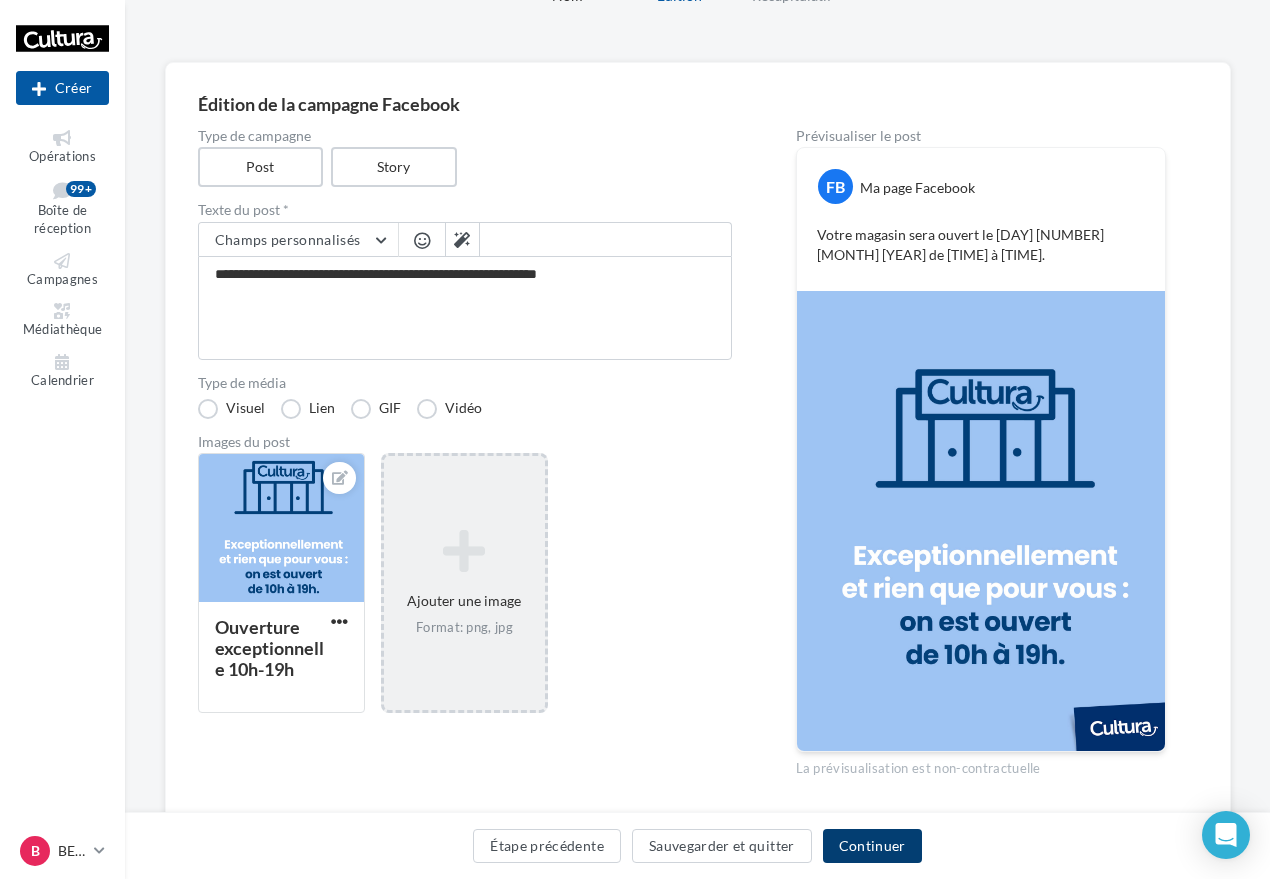click on "Continuer" at bounding box center [872, 846] 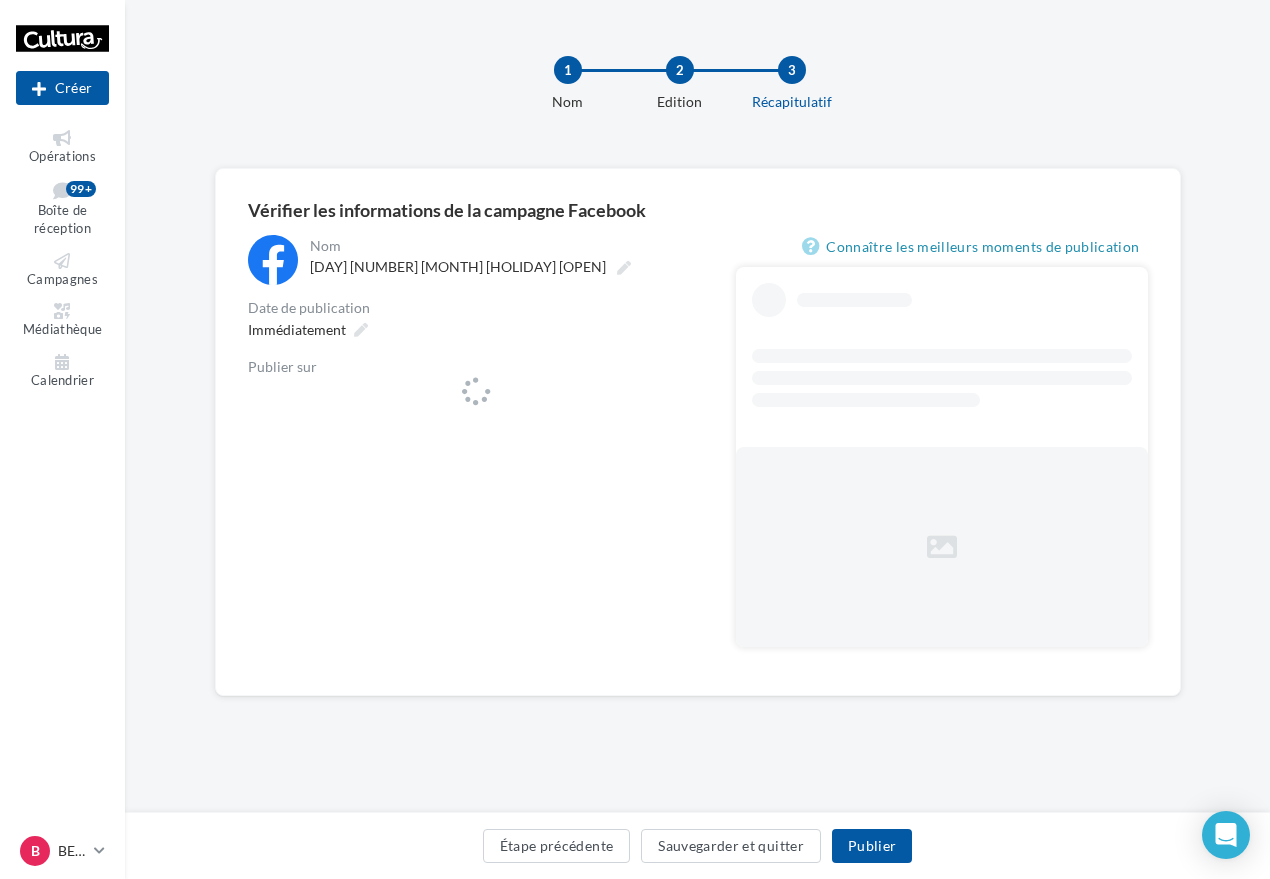 scroll, scrollTop: 0, scrollLeft: 0, axis: both 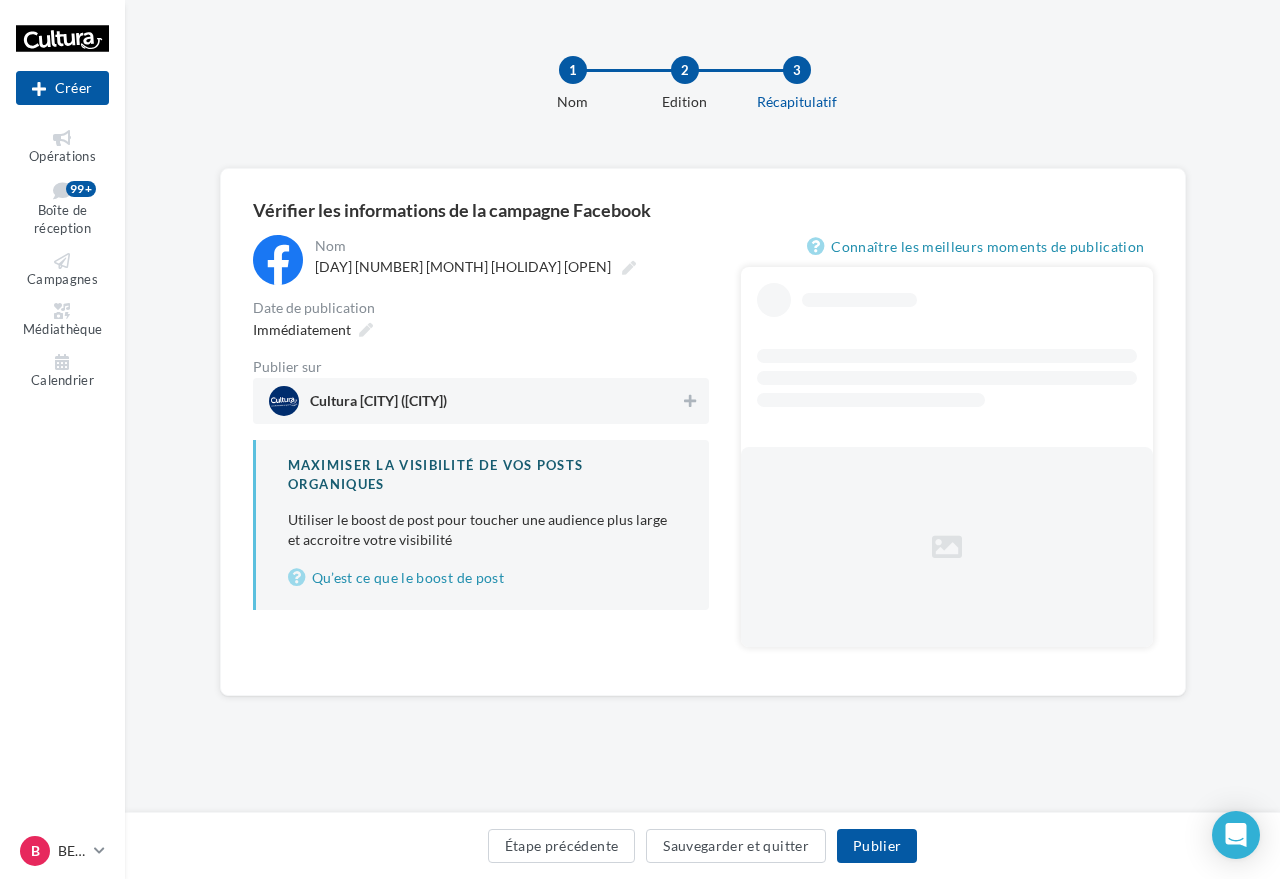 click on "Cultura Besançon (Besançon)" at bounding box center (475, 401) 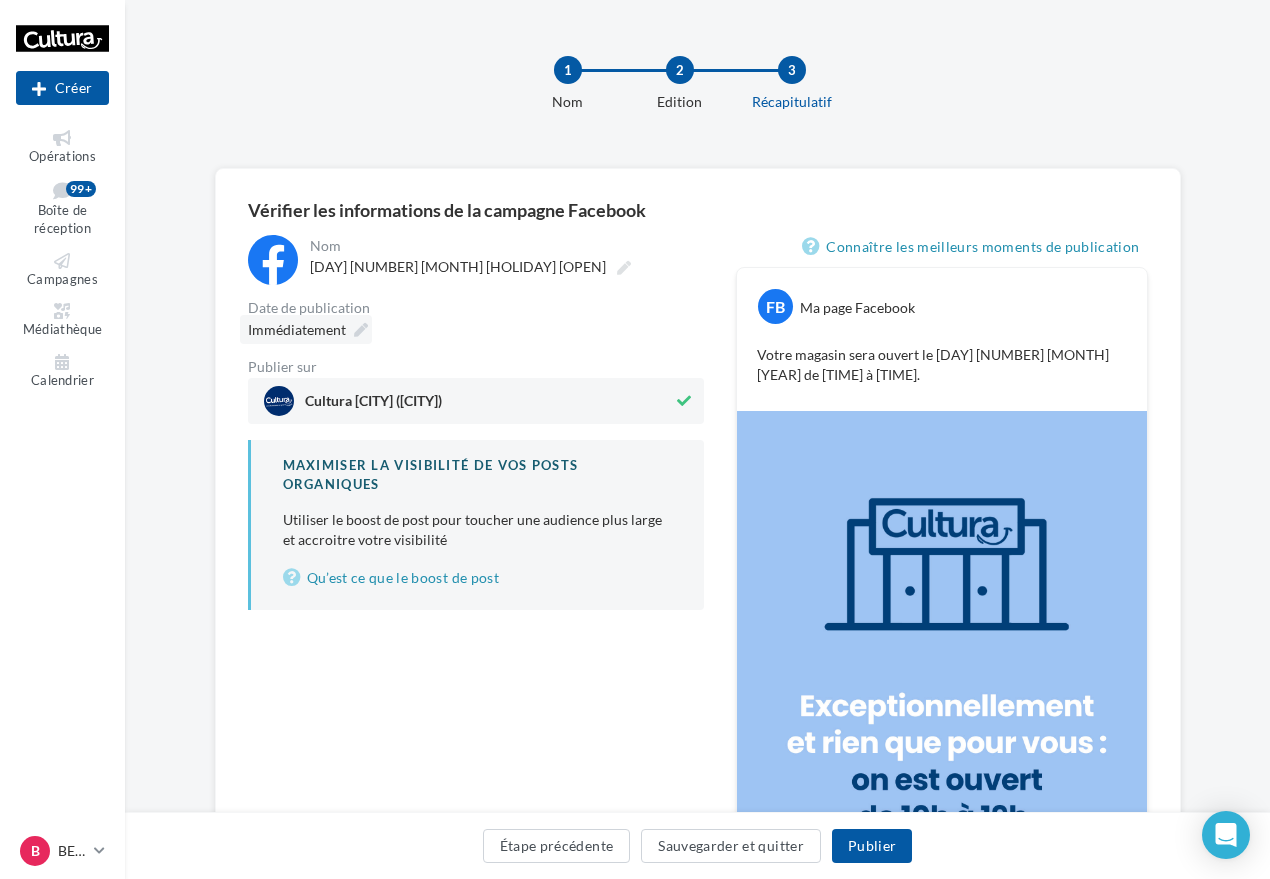 click at bounding box center (361, 330) 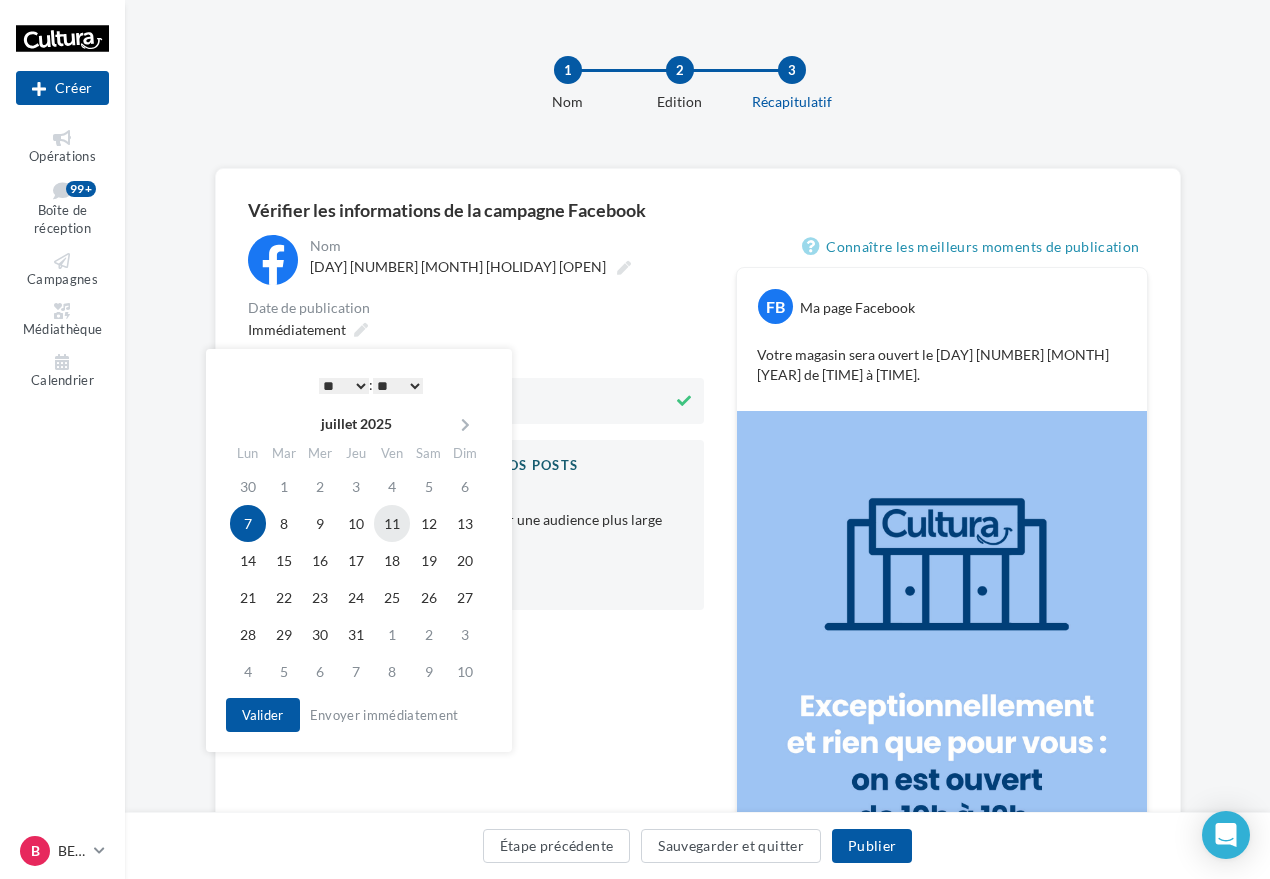 click on "11" at bounding box center (392, 523) 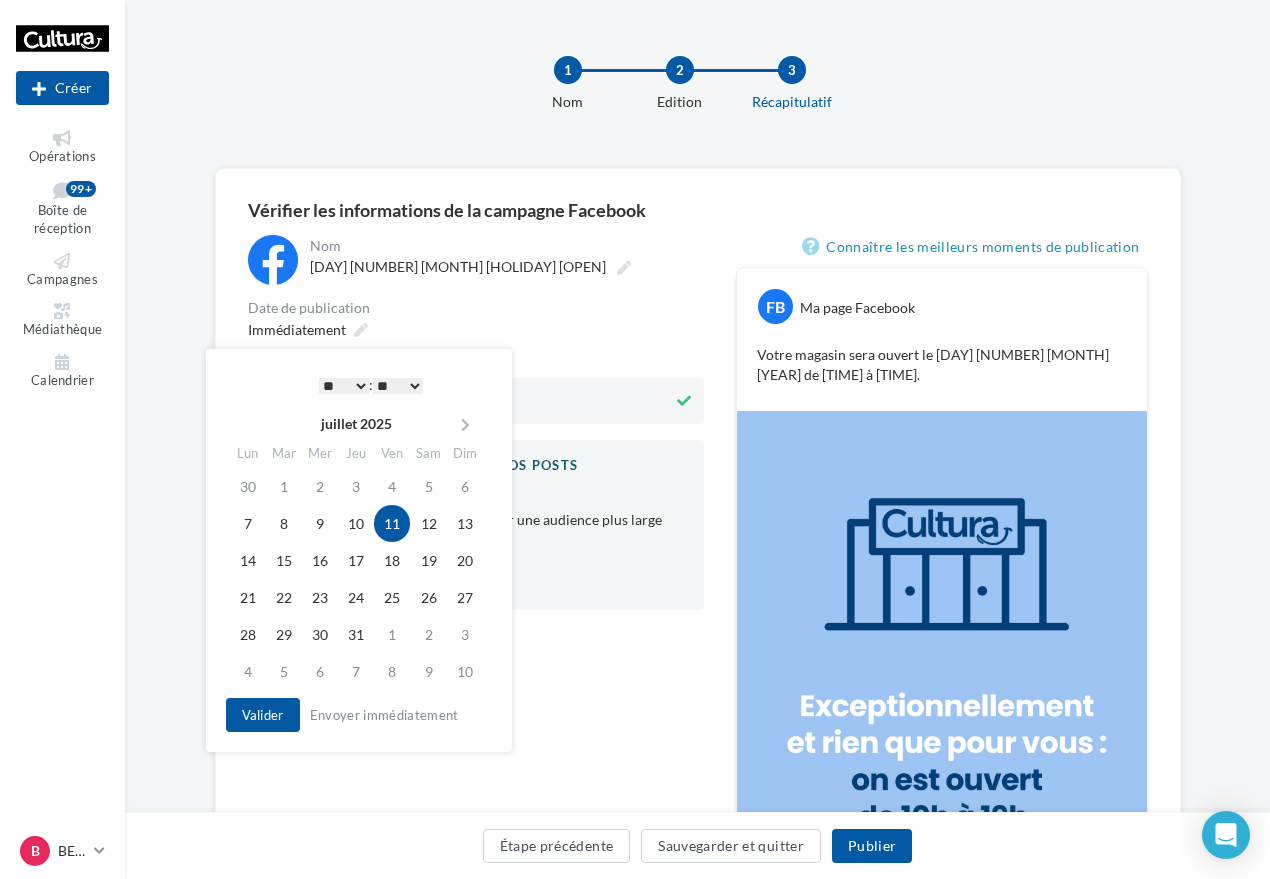 click on "* * * * * * * * * * ** ** ** ** ** ** ** ** ** ** ** ** ** **" at bounding box center (344, 386) 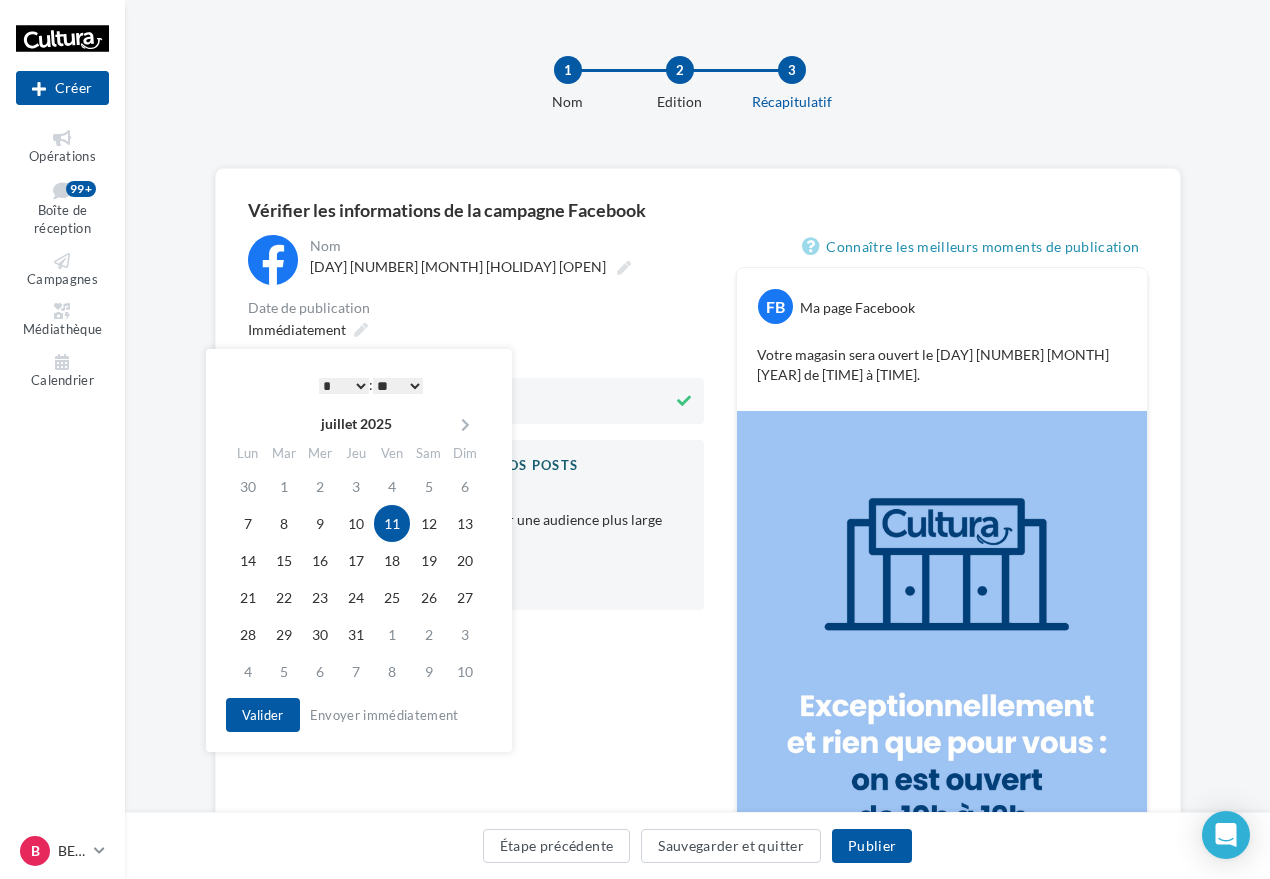 click on "** ** ** ** ** **" at bounding box center (398, 386) 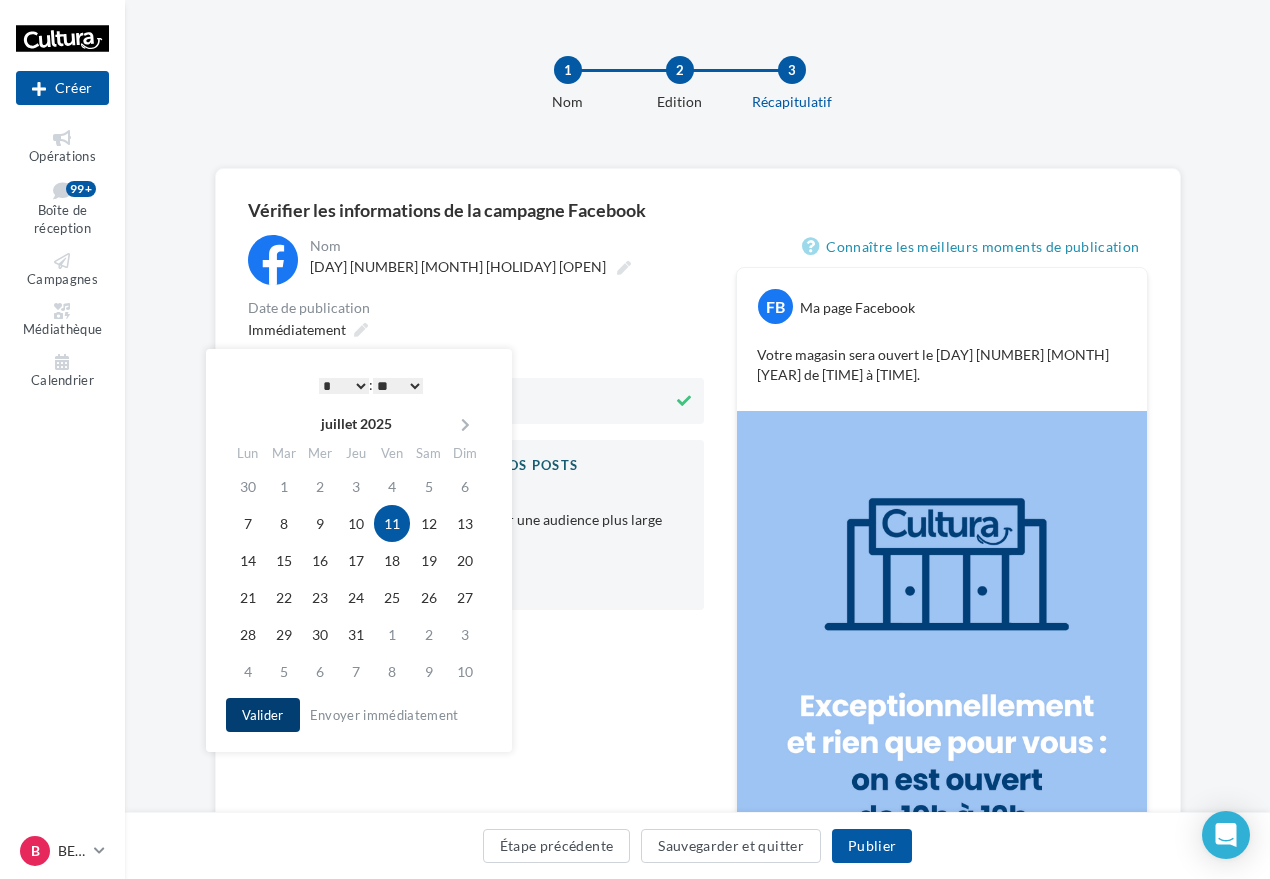 click on "Valider" at bounding box center (263, 715) 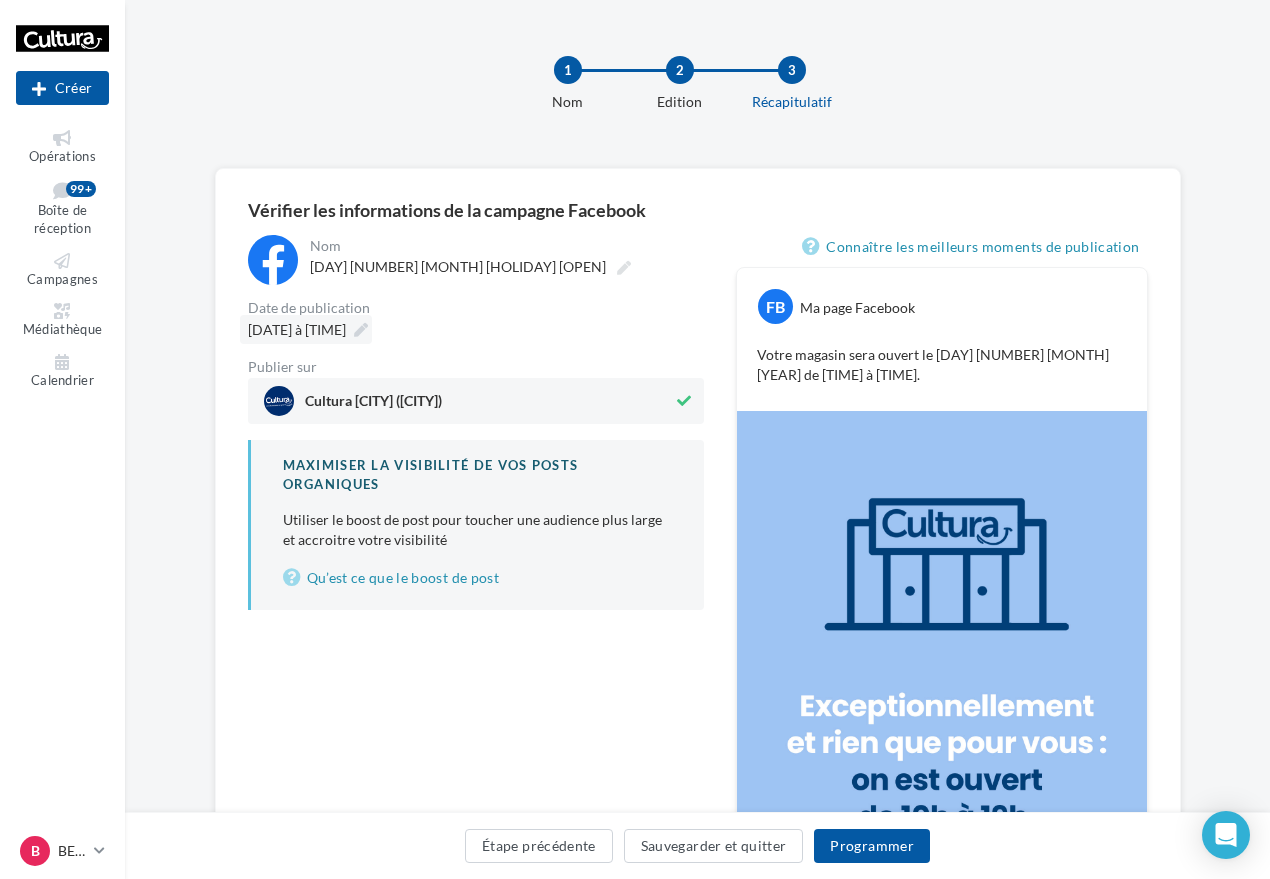 click on "11/07/2025 à 09:30" at bounding box center [297, 330] 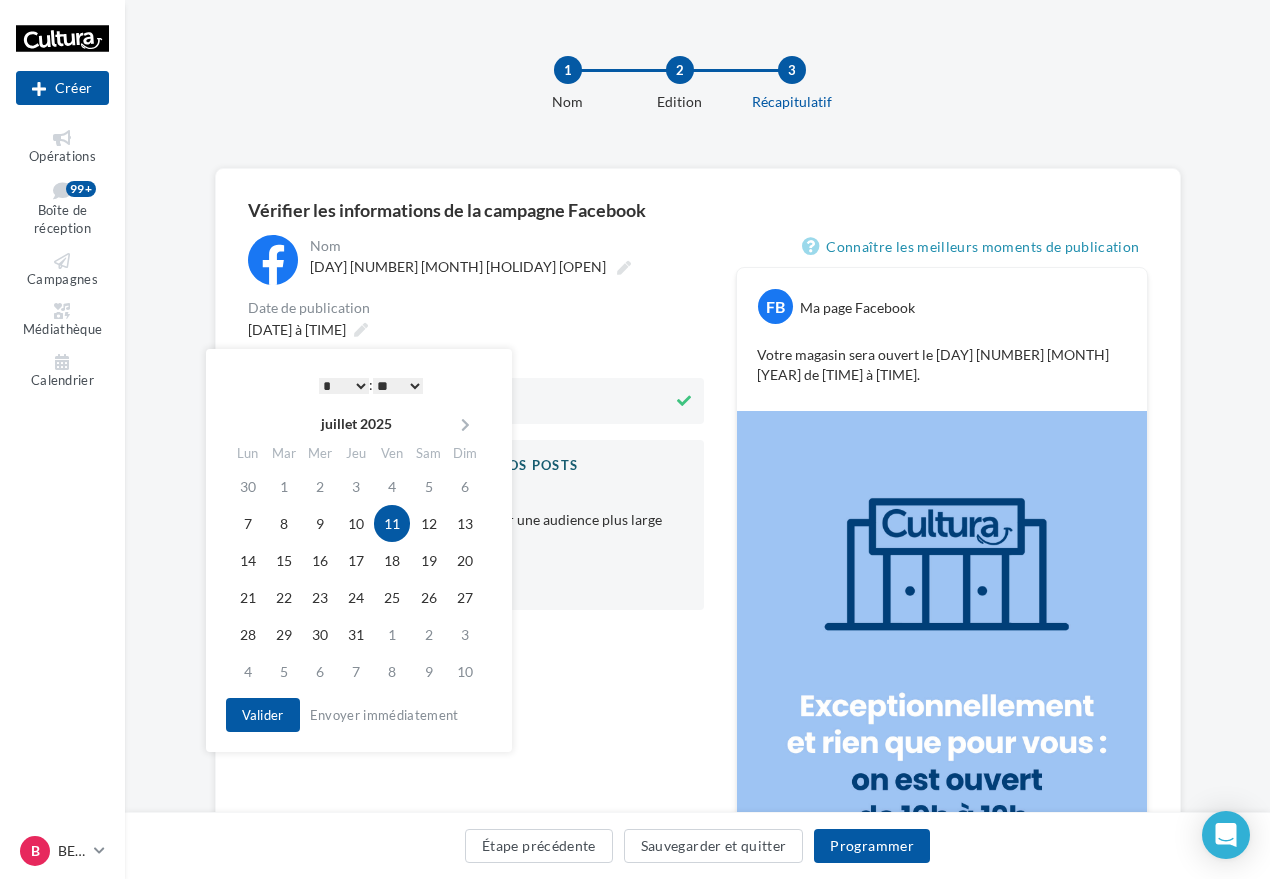 click on "11" at bounding box center (392, 523) 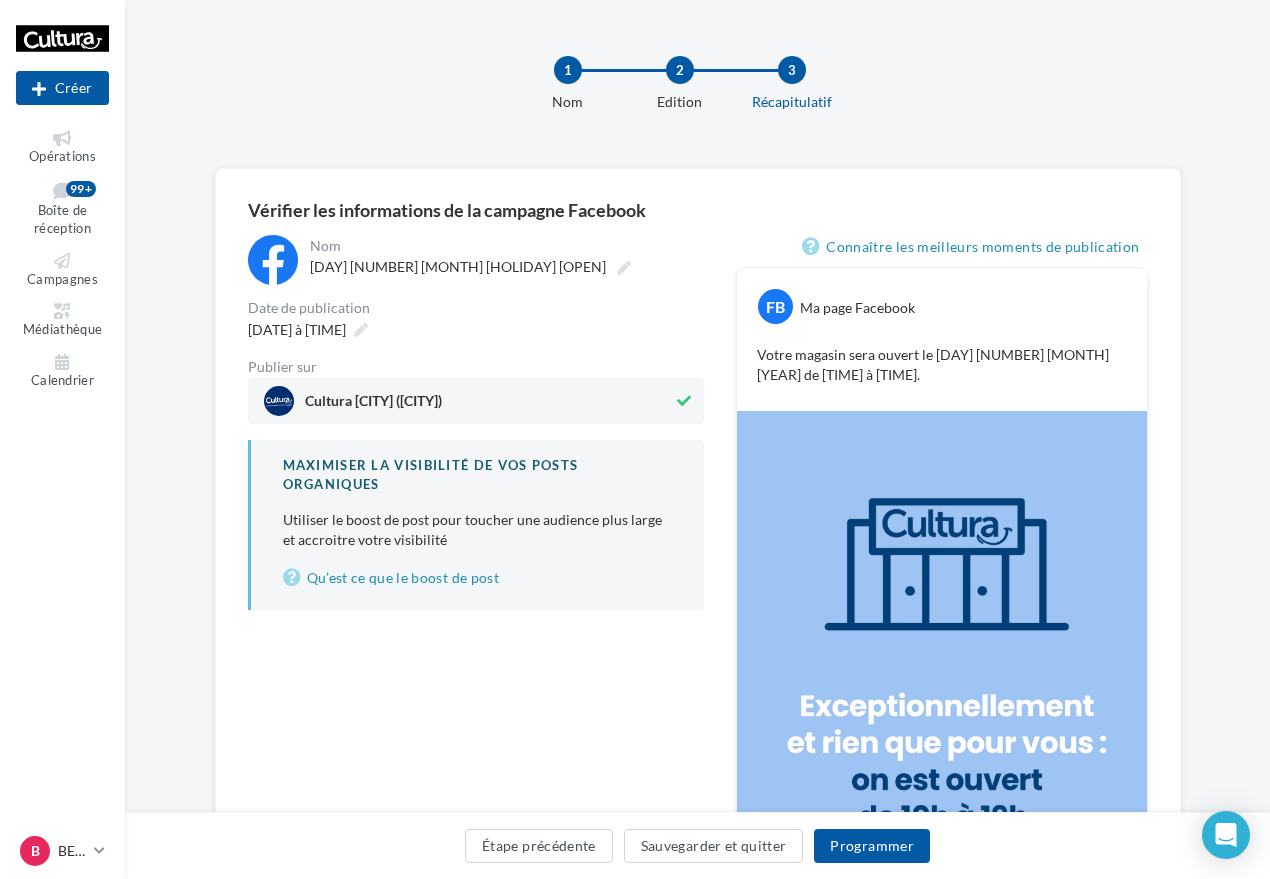 click on "Date de publication" at bounding box center (505, 246) 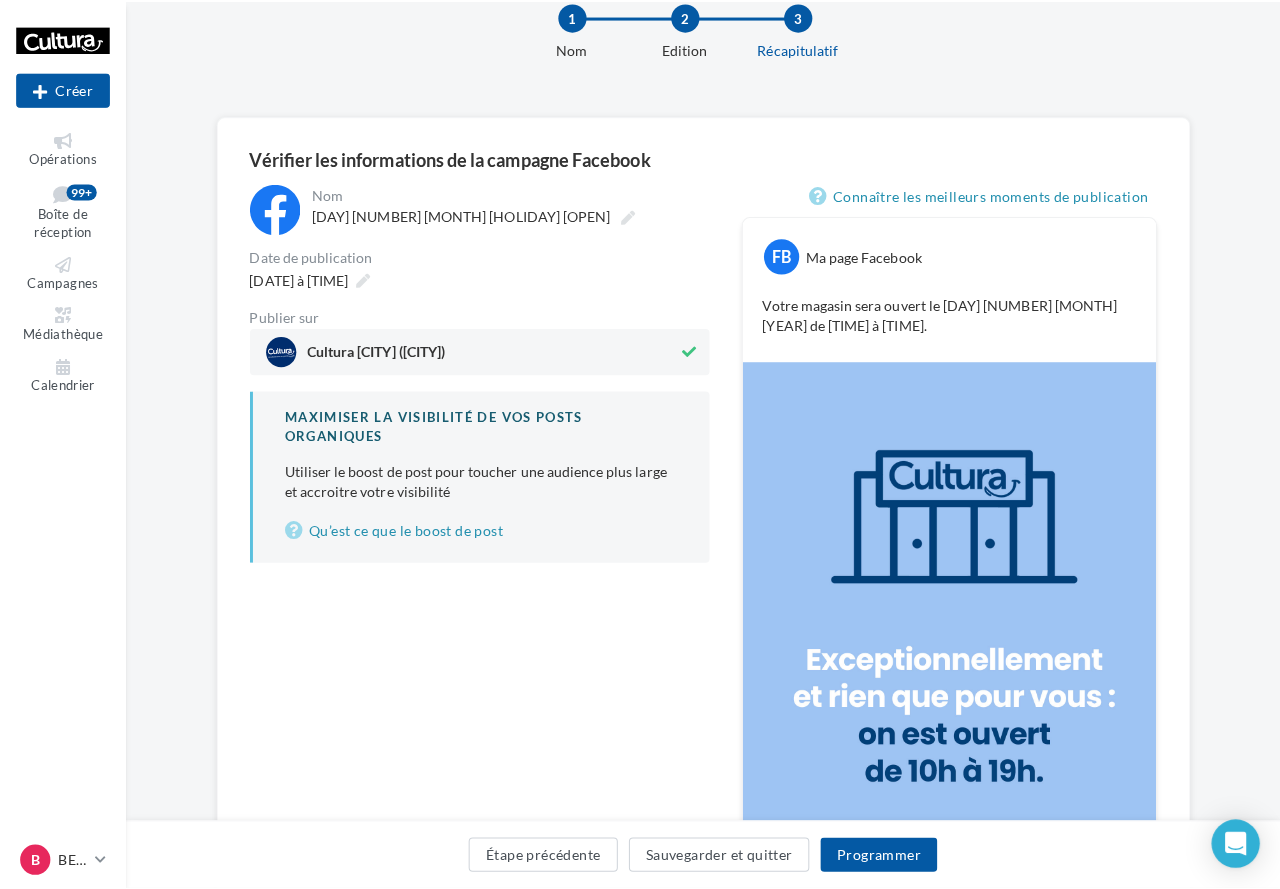 scroll, scrollTop: 200, scrollLeft: 0, axis: vertical 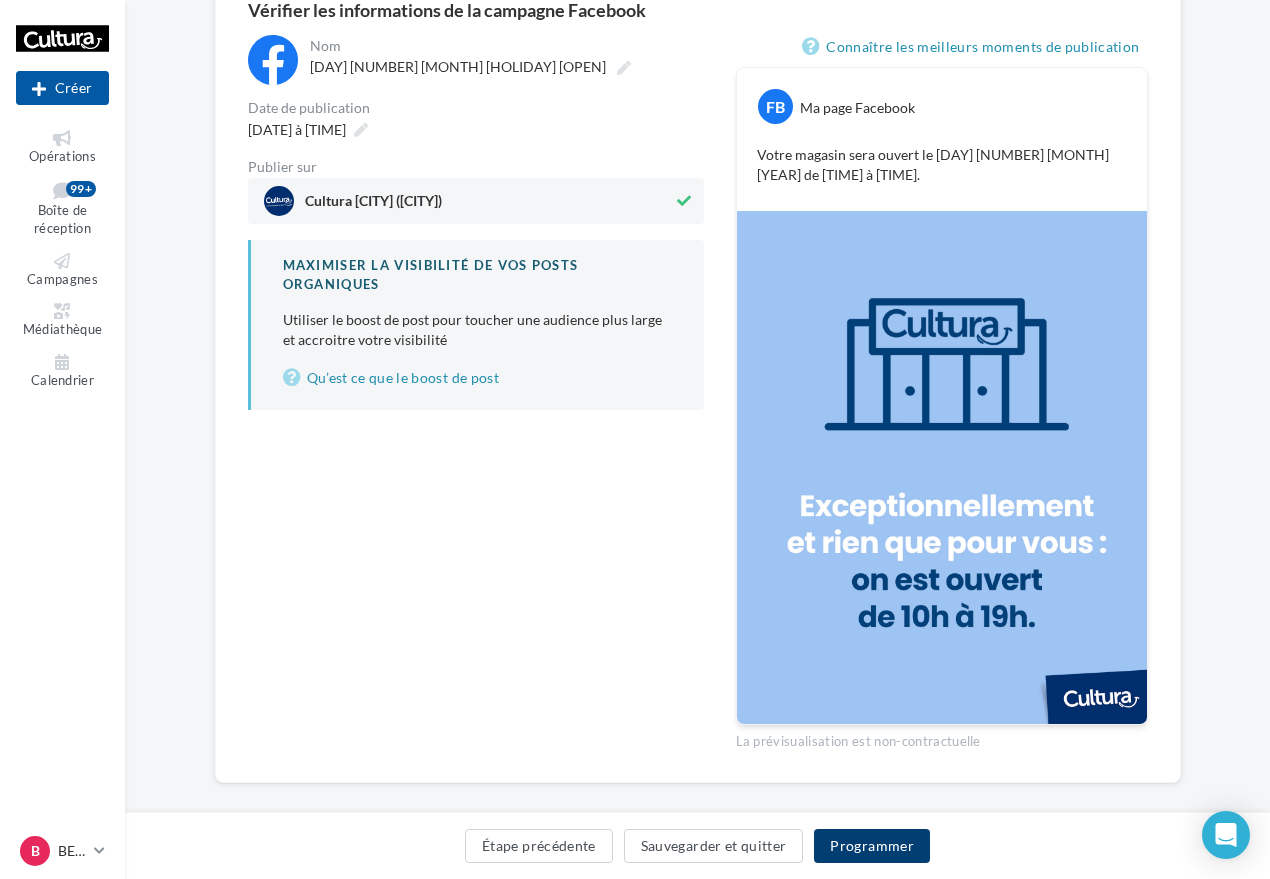 click on "Programmer" at bounding box center (872, 846) 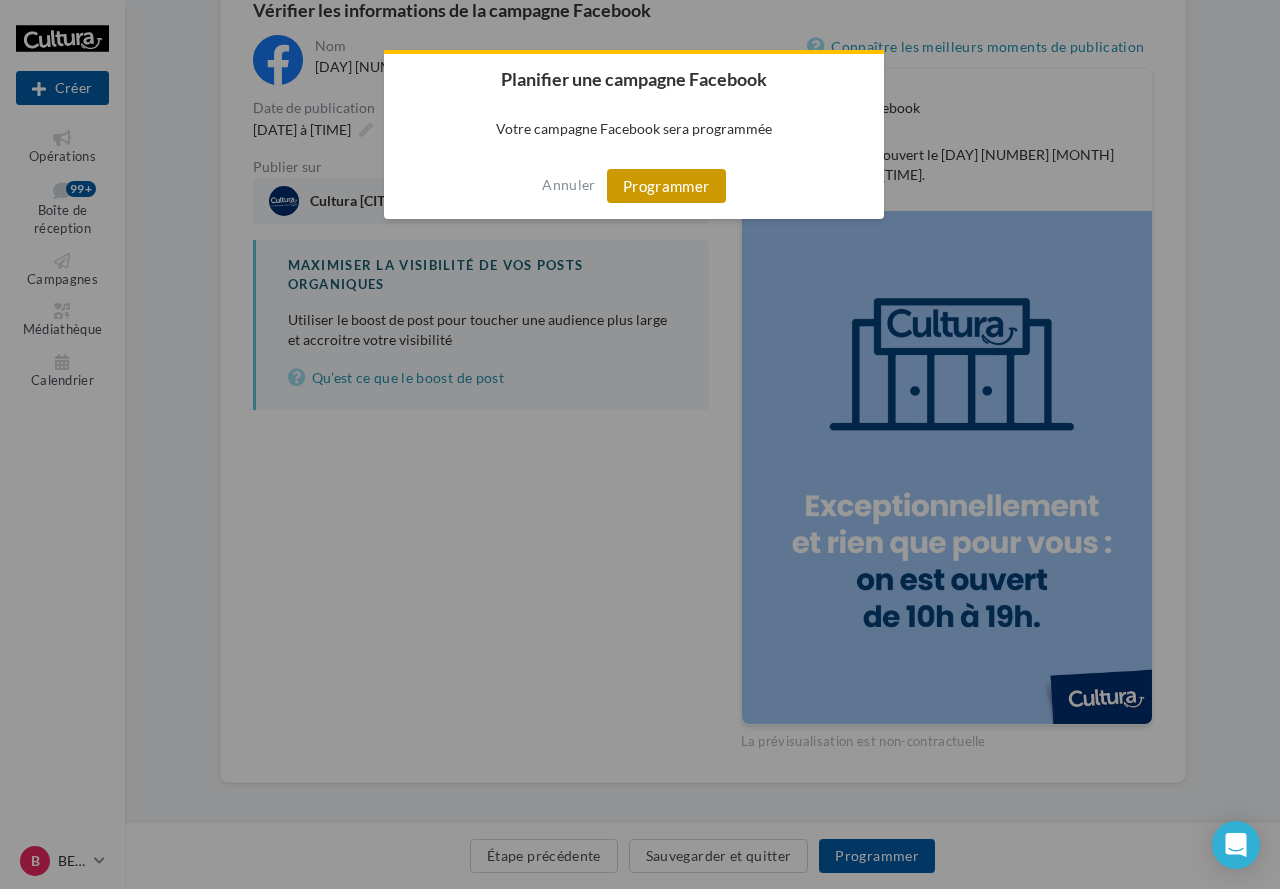 click on "Programmer" at bounding box center (666, 186) 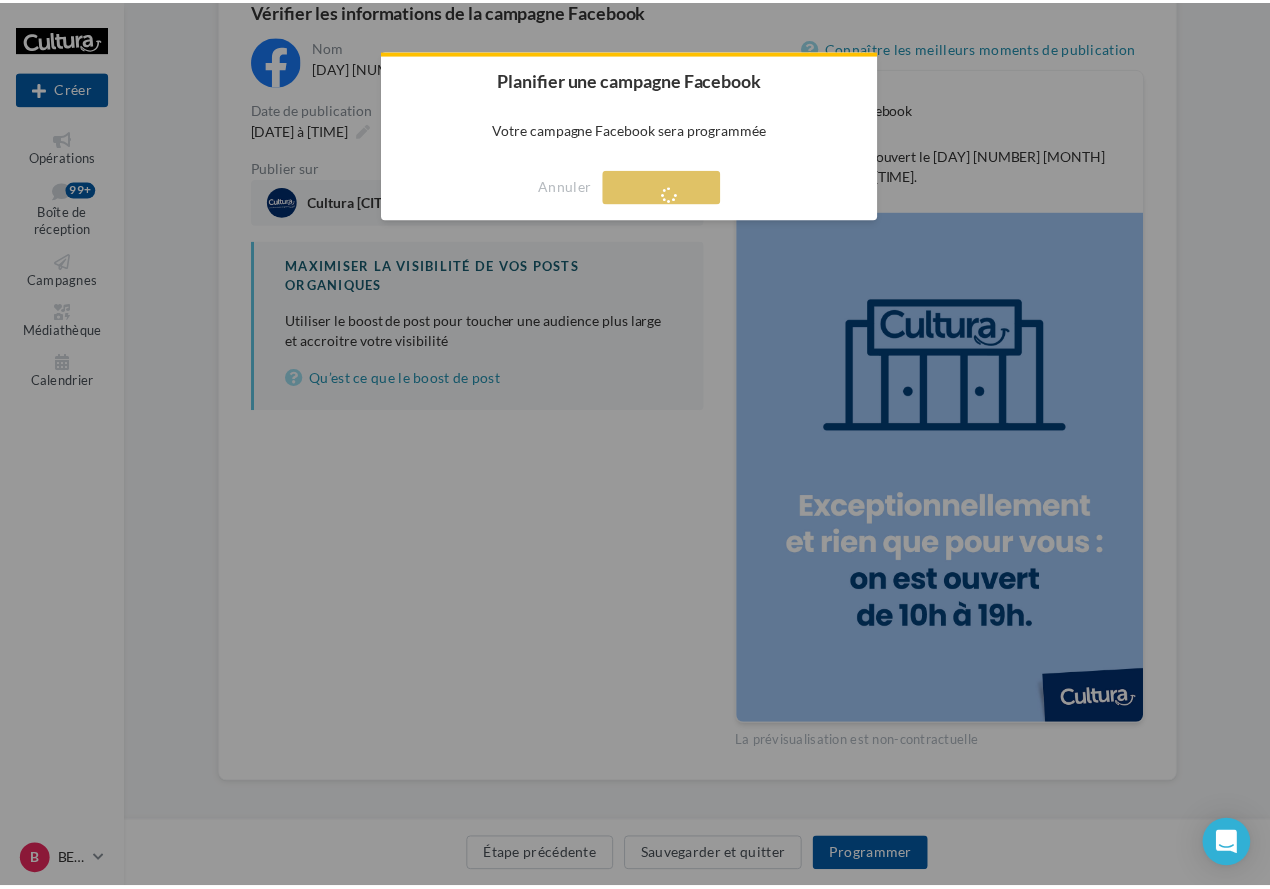 scroll, scrollTop: 32, scrollLeft: 0, axis: vertical 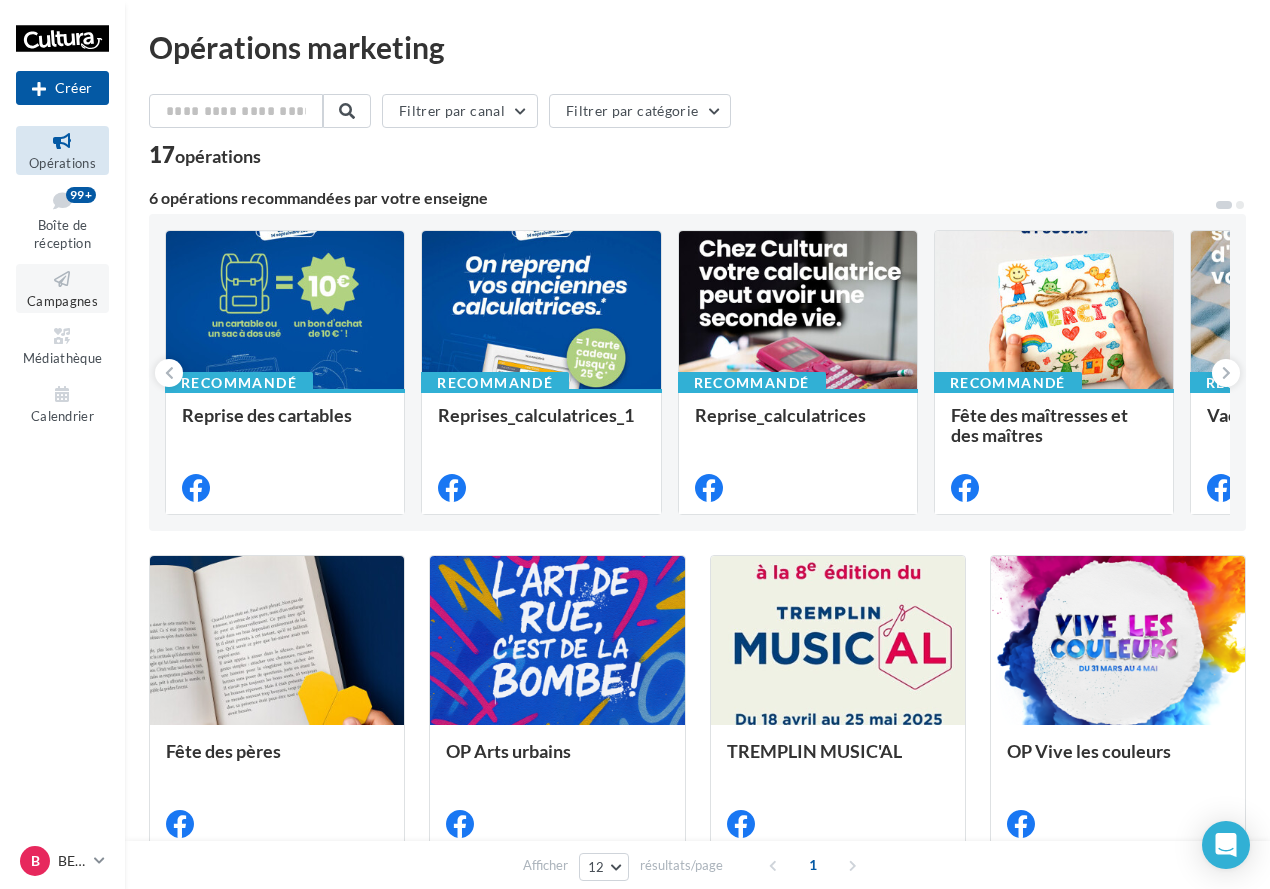 click at bounding box center [62, 279] 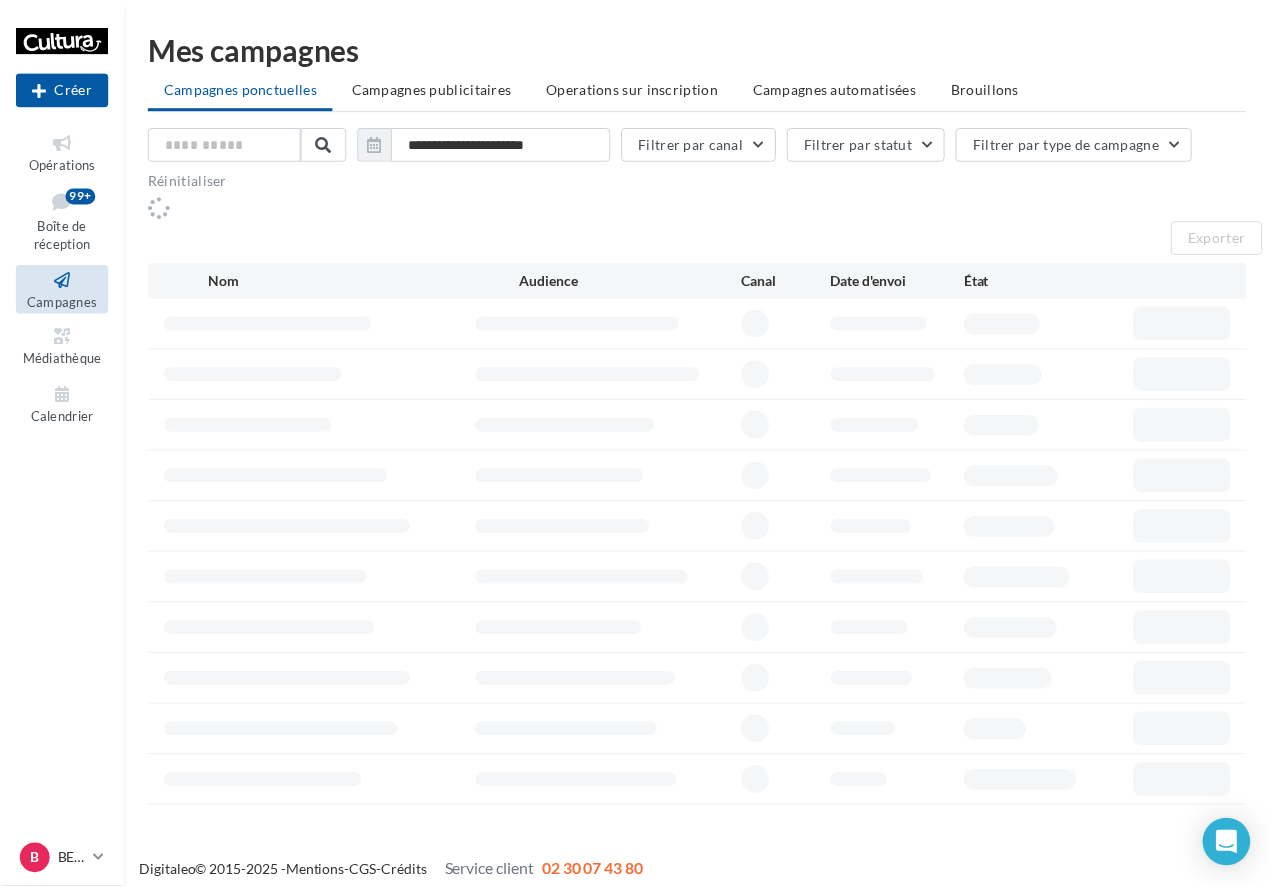 scroll, scrollTop: 0, scrollLeft: 0, axis: both 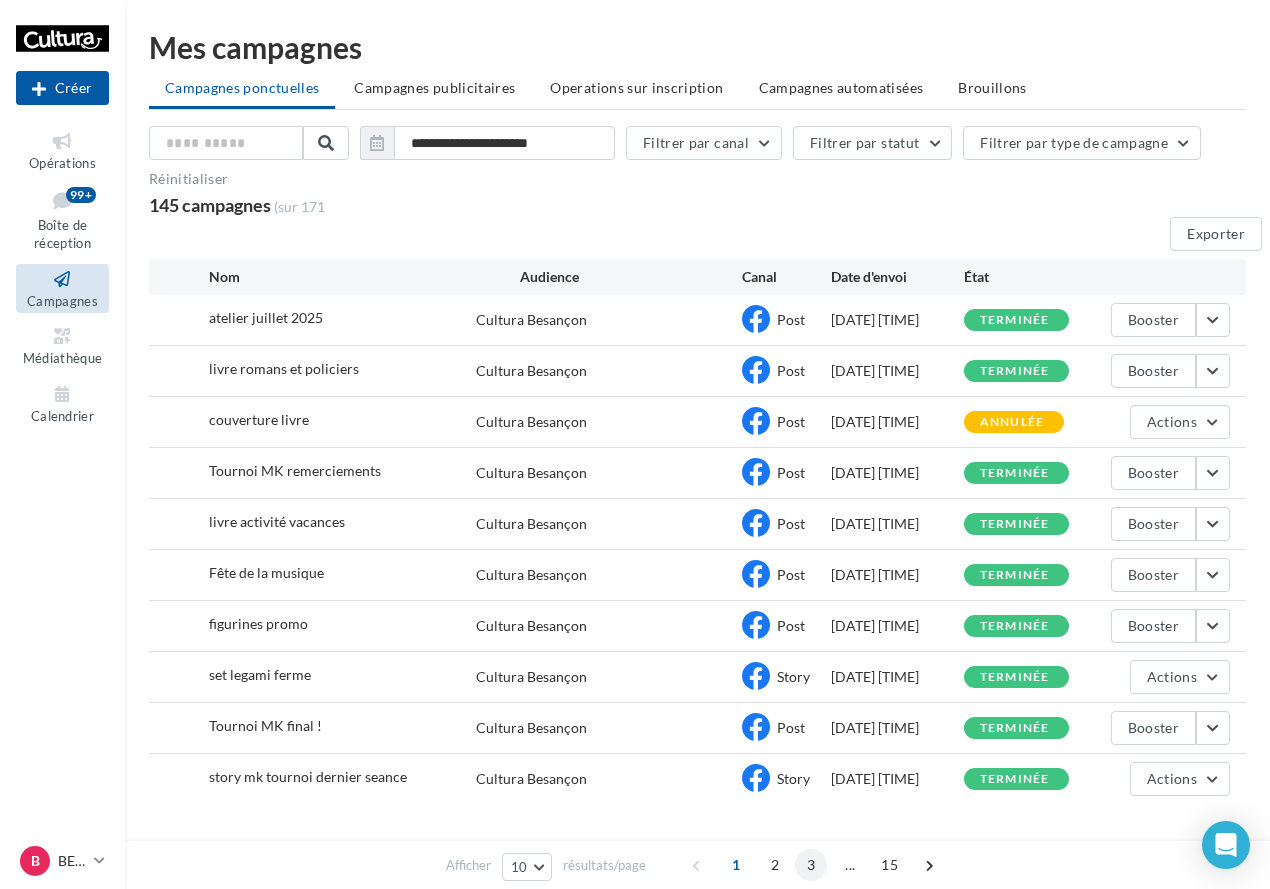 click on "3" at bounding box center (811, 865) 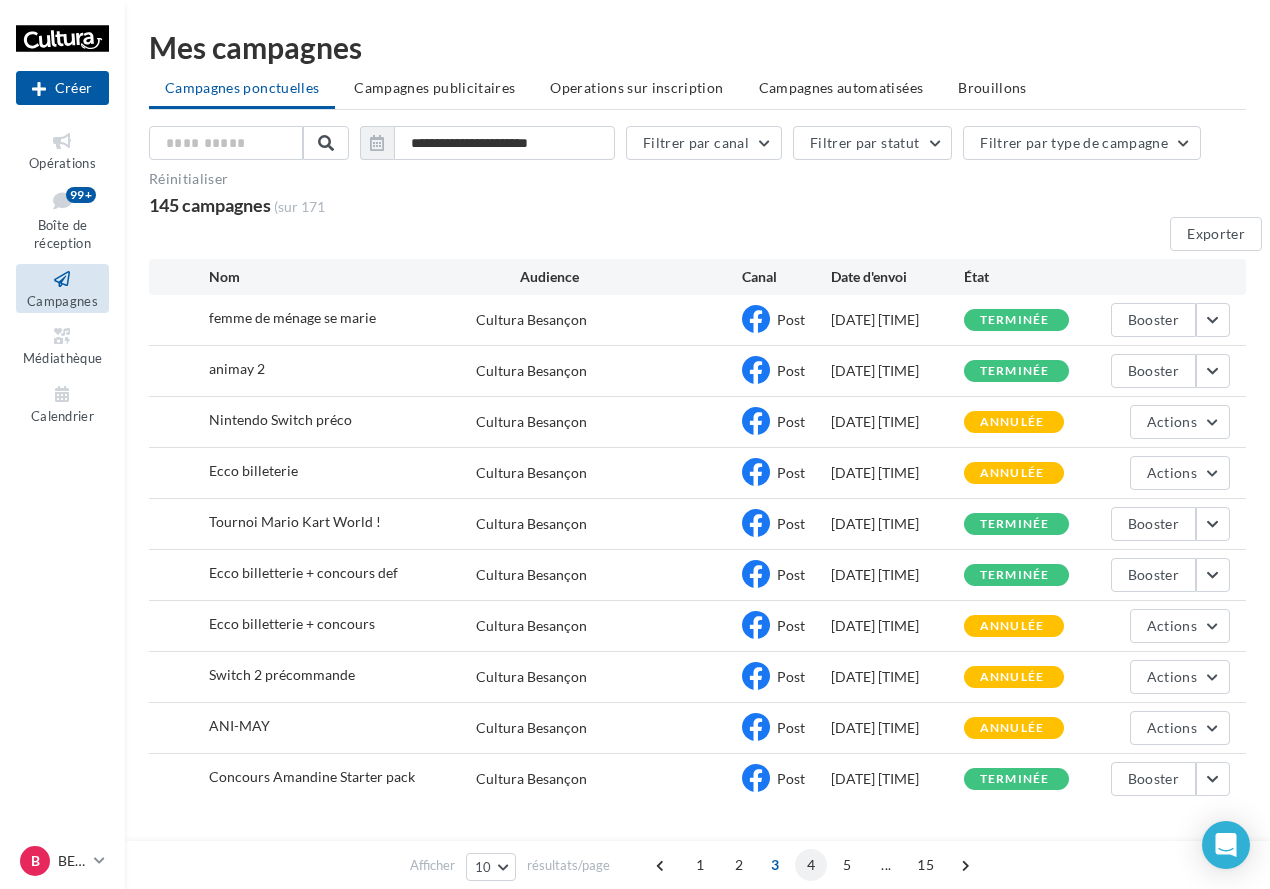 click on "4" at bounding box center (811, 865) 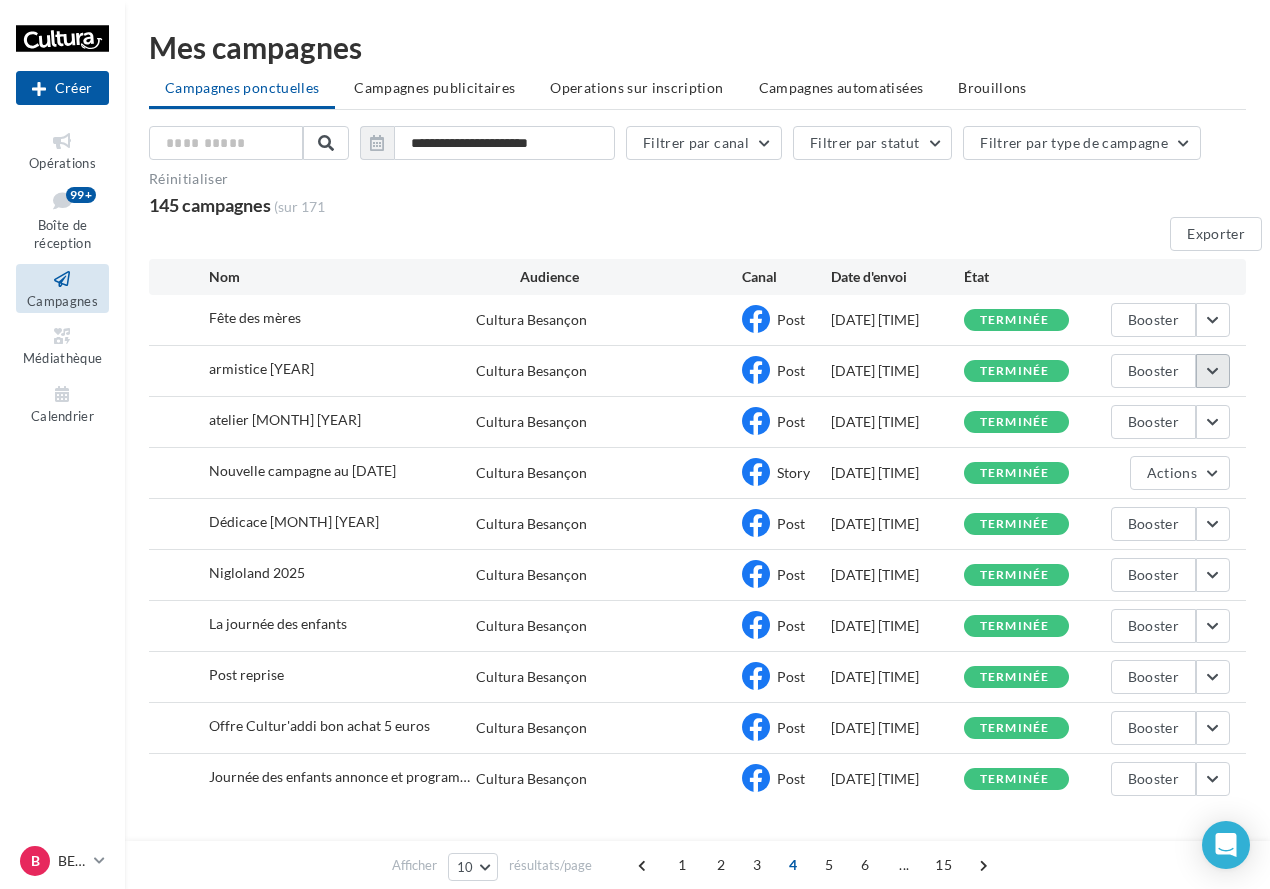 click at bounding box center [1213, 320] 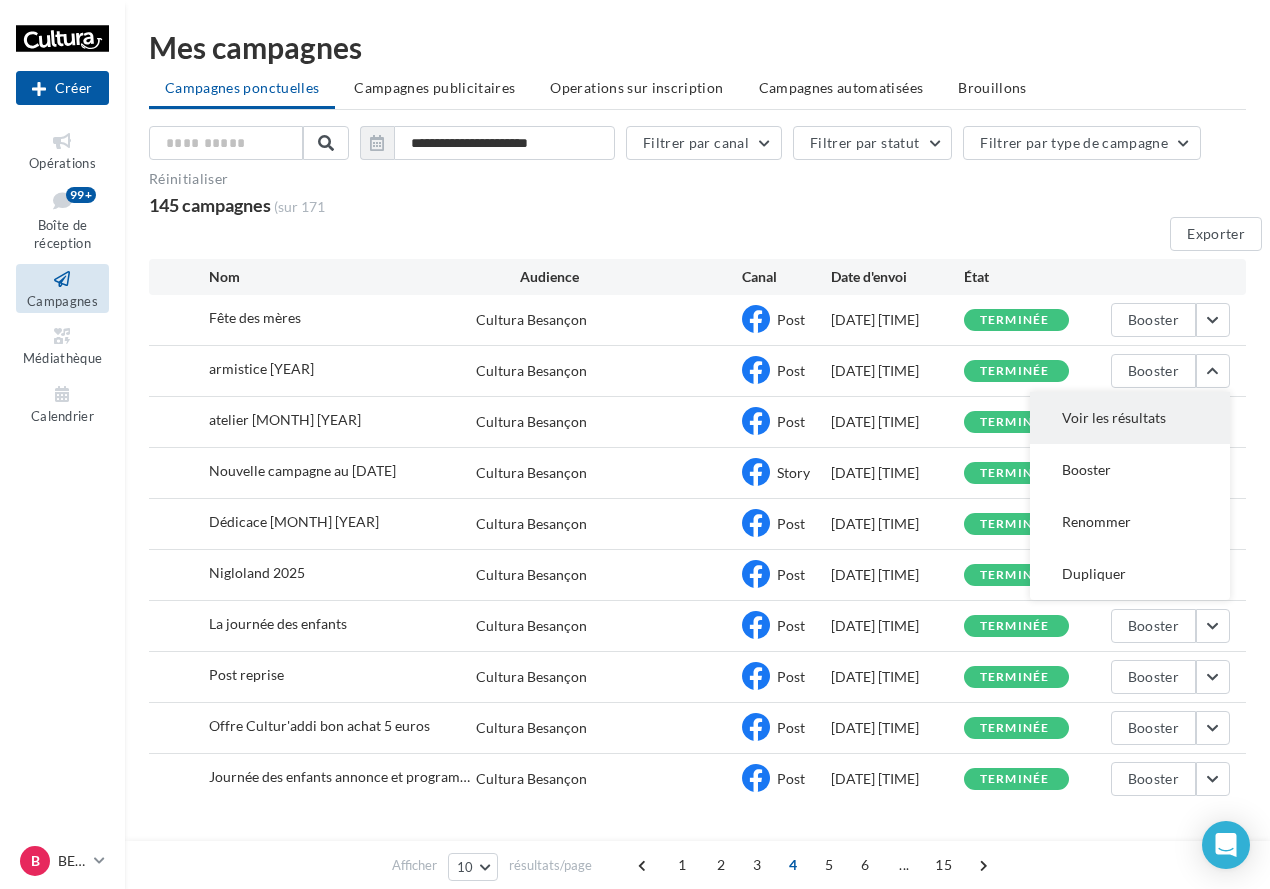 click on "Voir les résultats" at bounding box center [1130, 418] 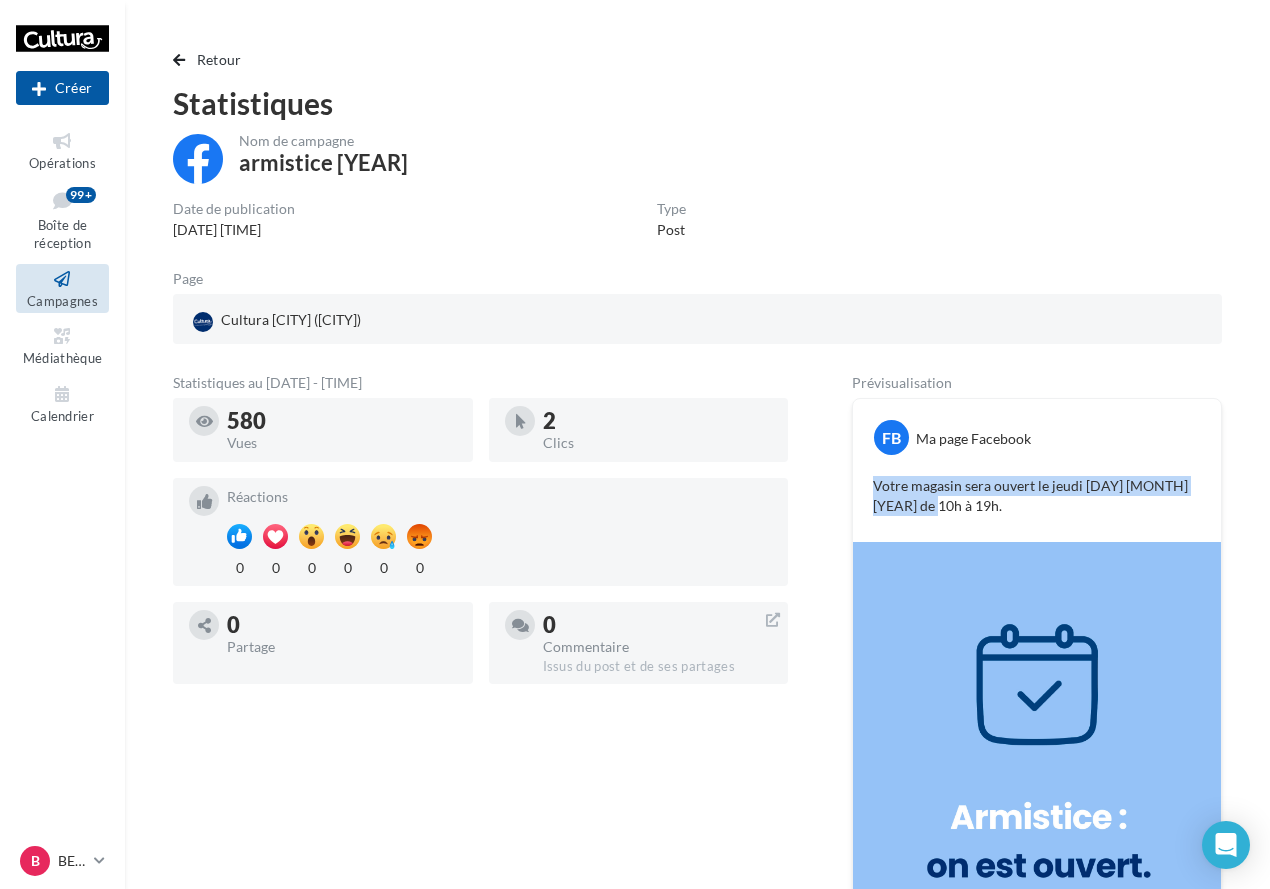 drag, startPoint x: 872, startPoint y: 485, endPoint x: 1024, endPoint y: 508, distance: 153.73029 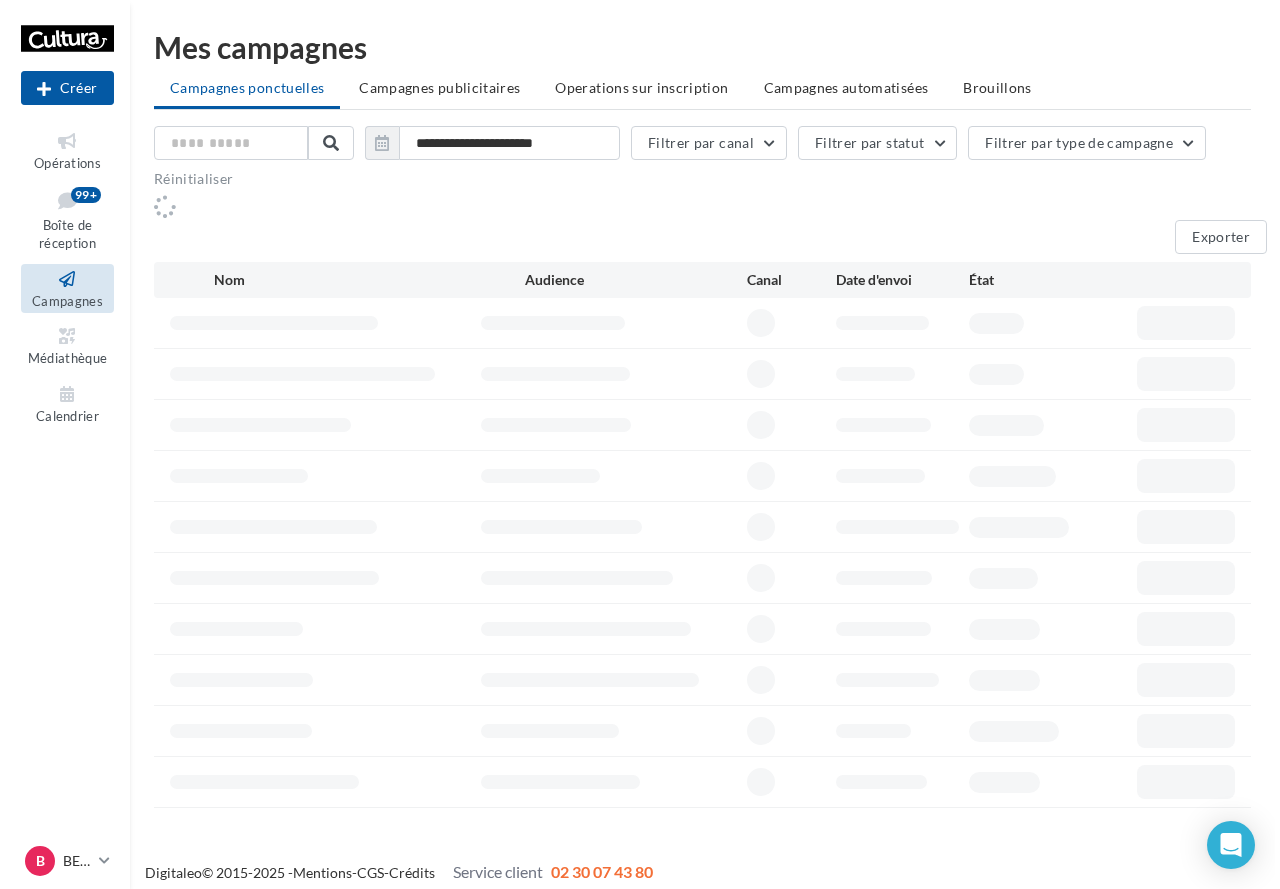scroll, scrollTop: 0, scrollLeft: 0, axis: both 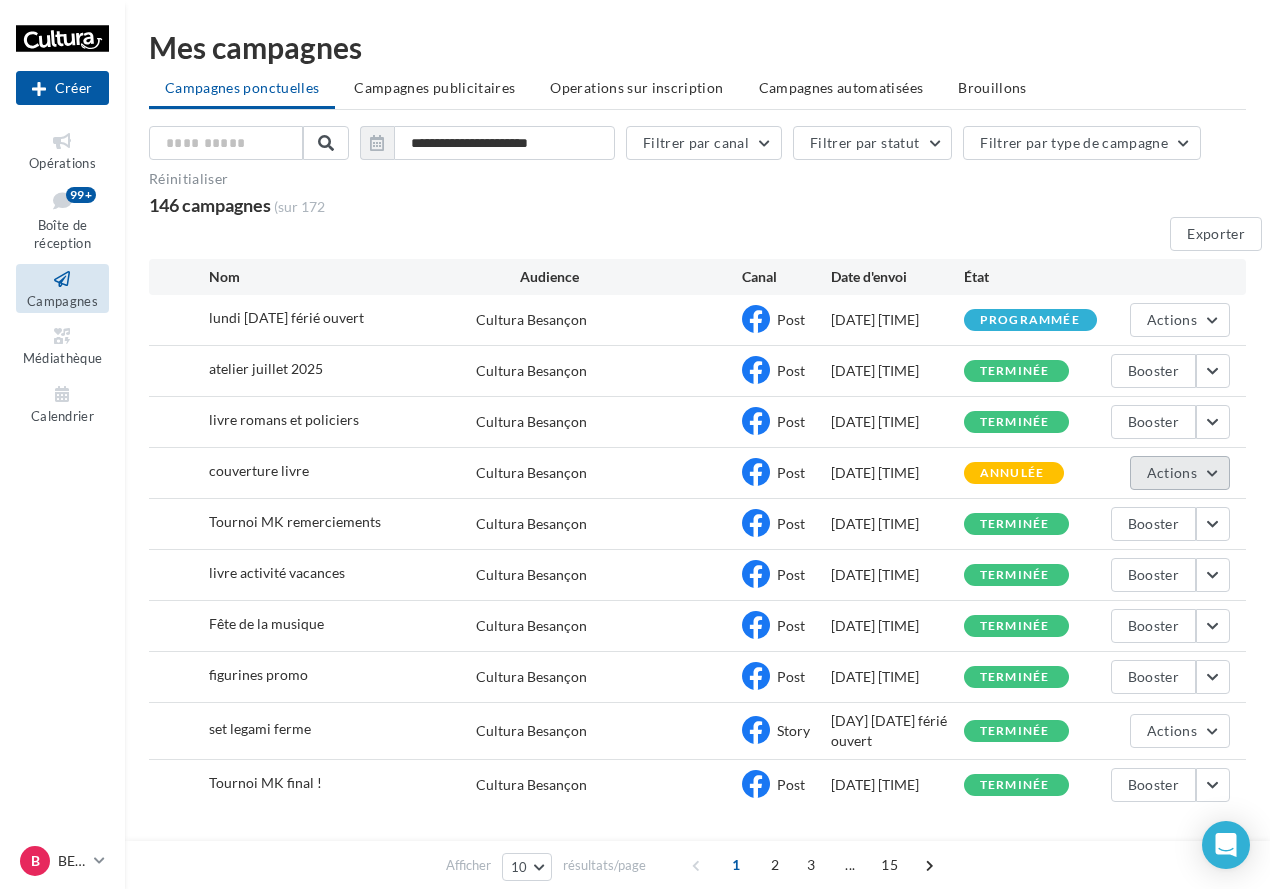 click on "Actions" at bounding box center (1180, 320) 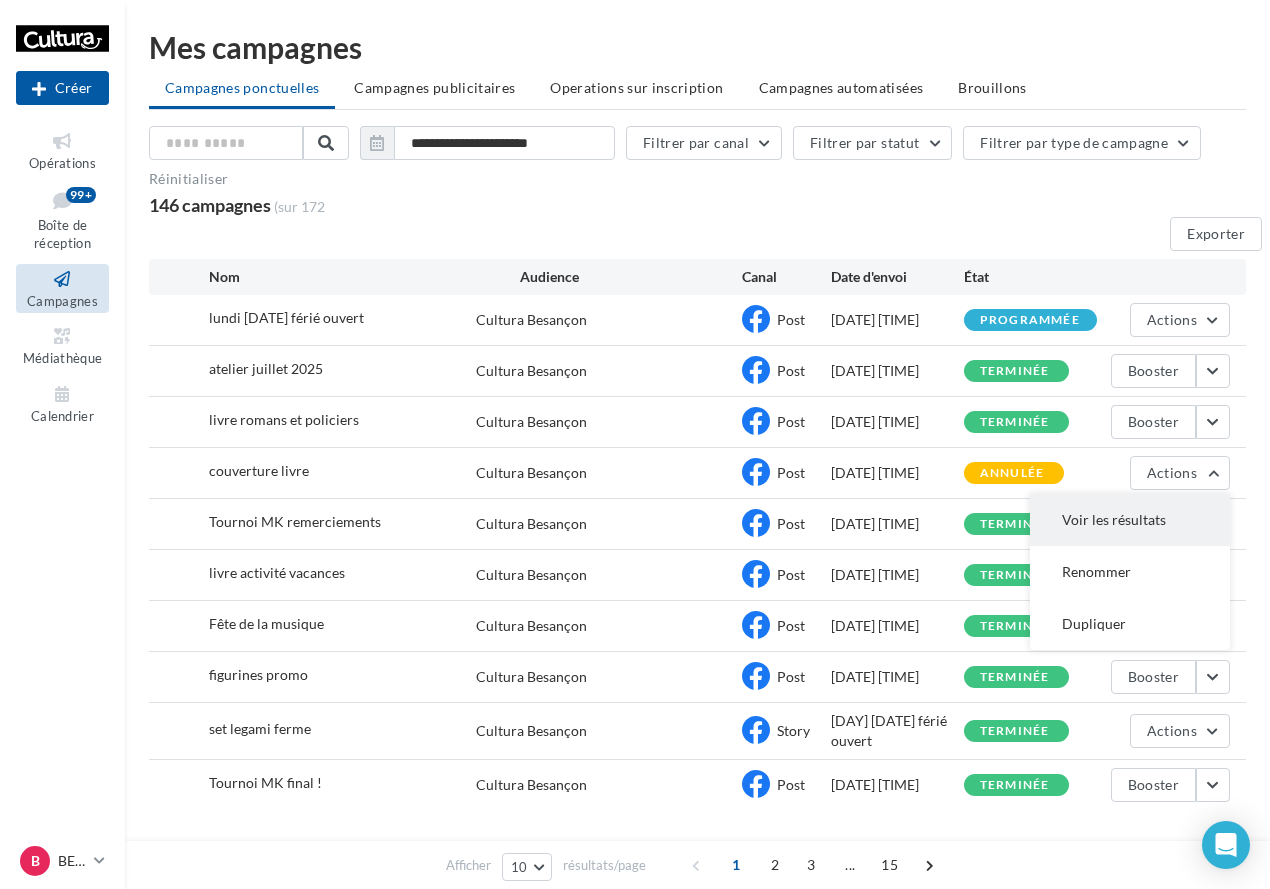 click on "Voir les résultats" at bounding box center [1130, 520] 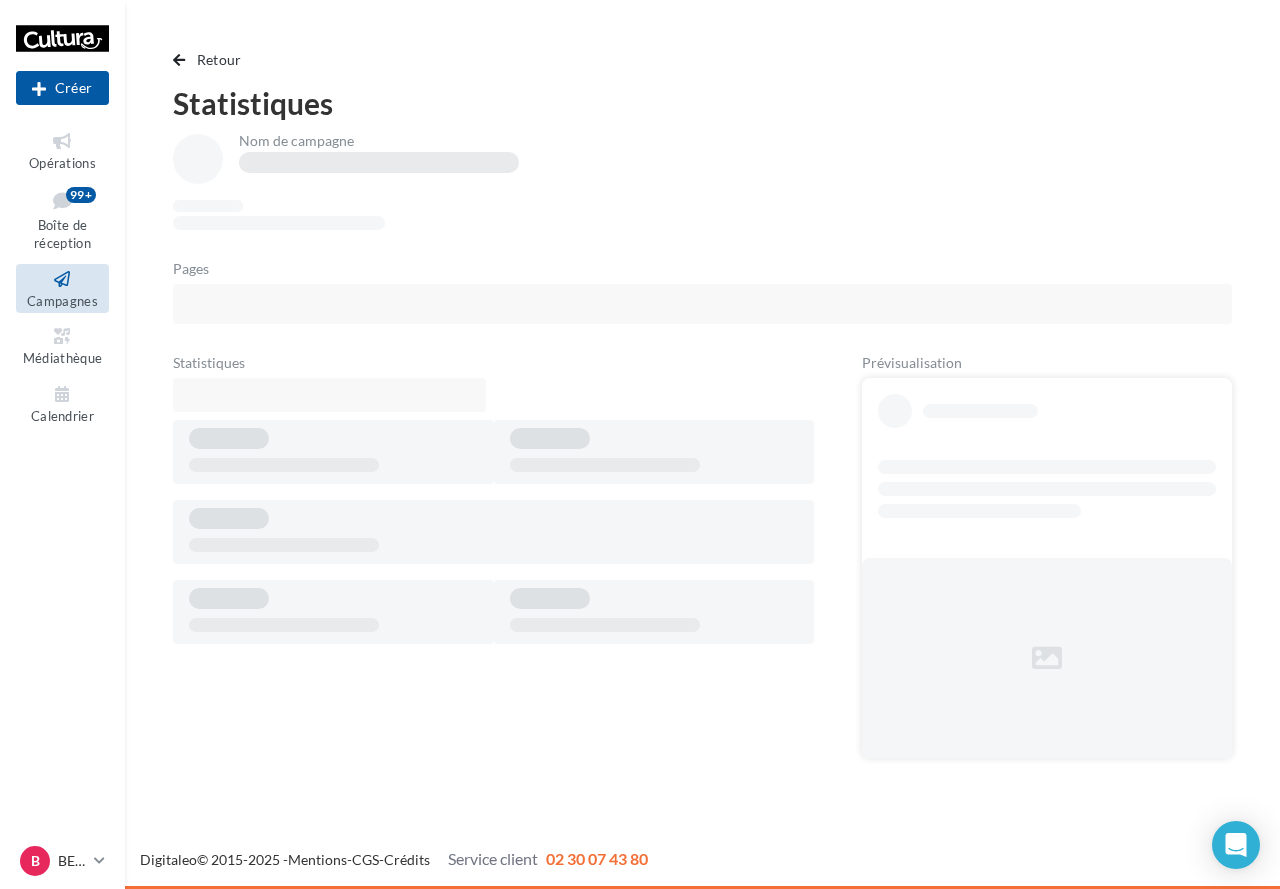 click at bounding box center (62, 279) 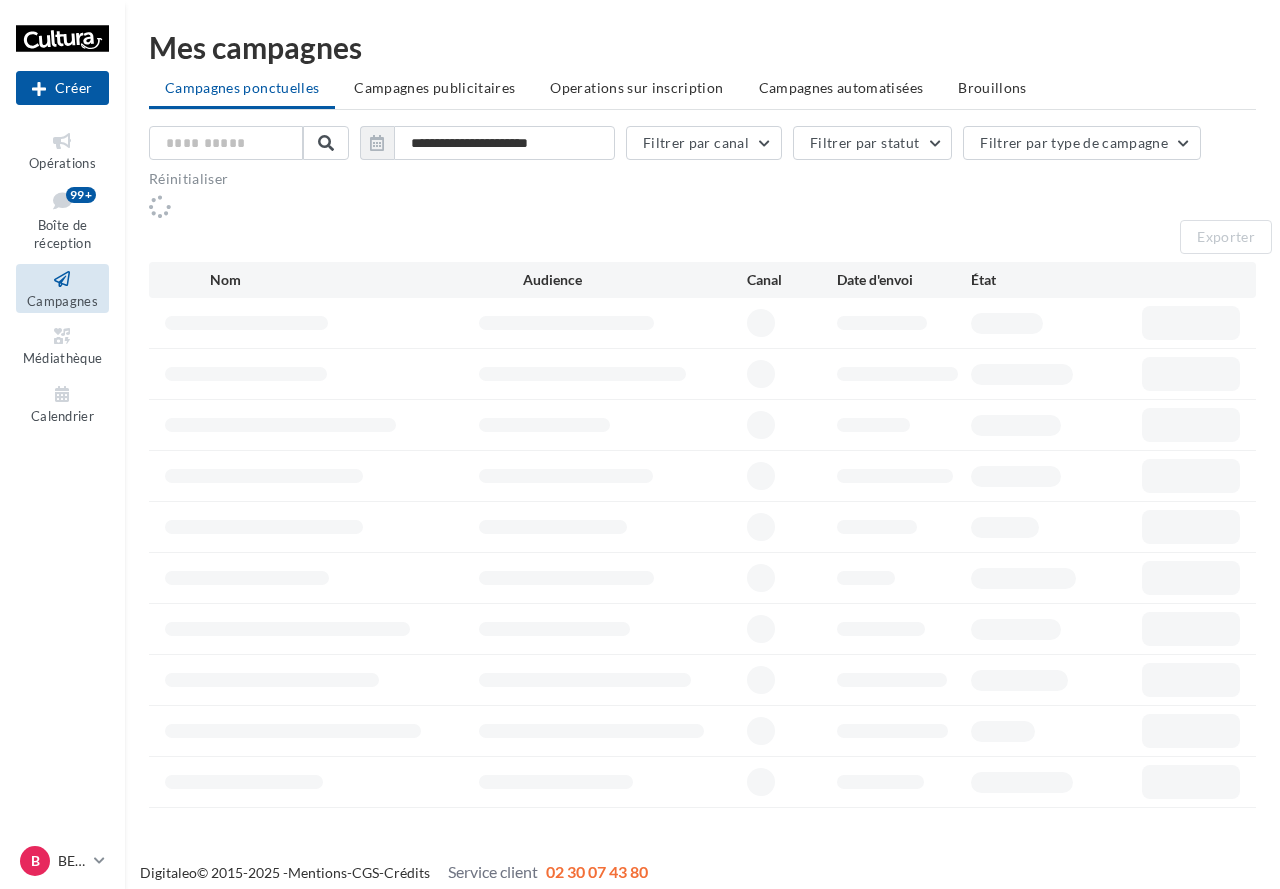 scroll, scrollTop: 0, scrollLeft: 0, axis: both 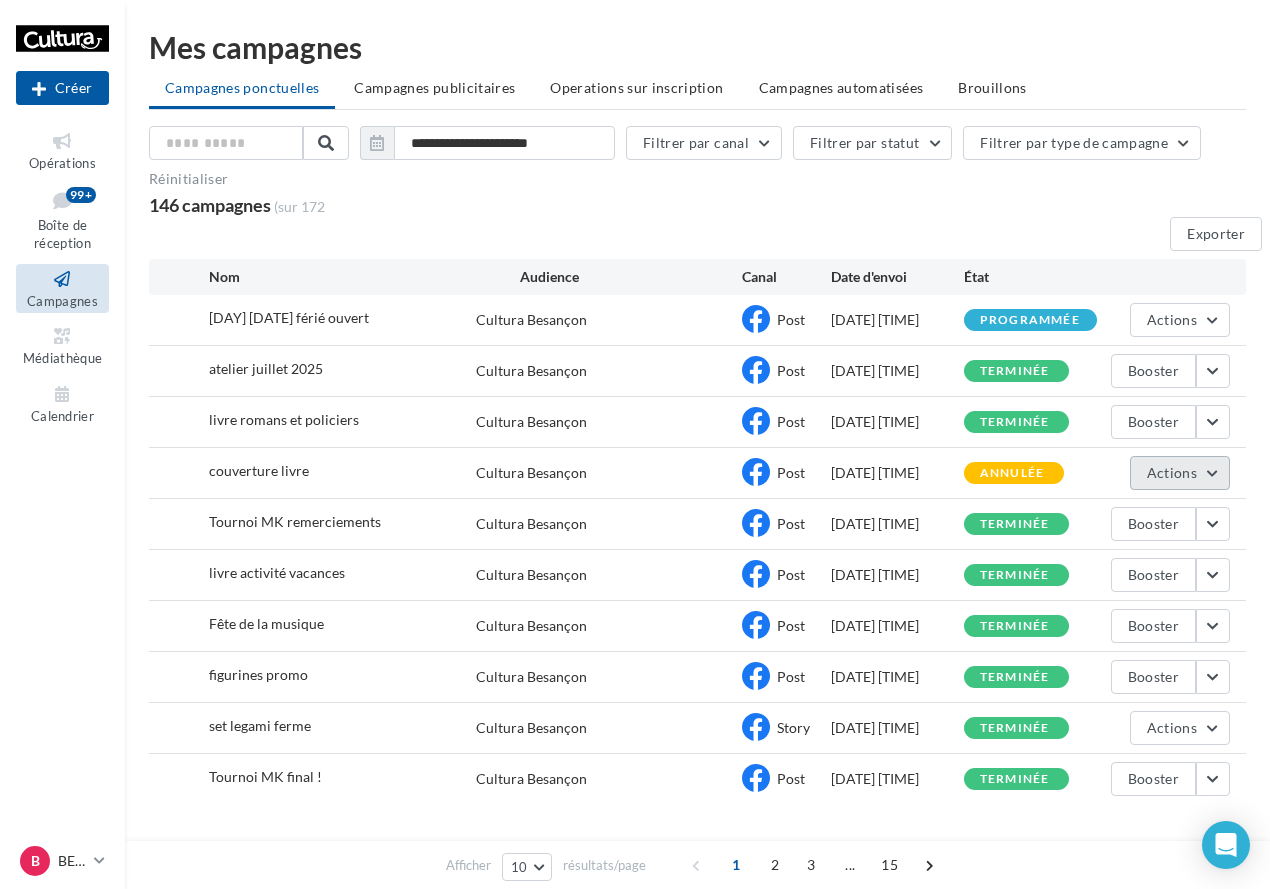click on "Actions" at bounding box center [1180, 320] 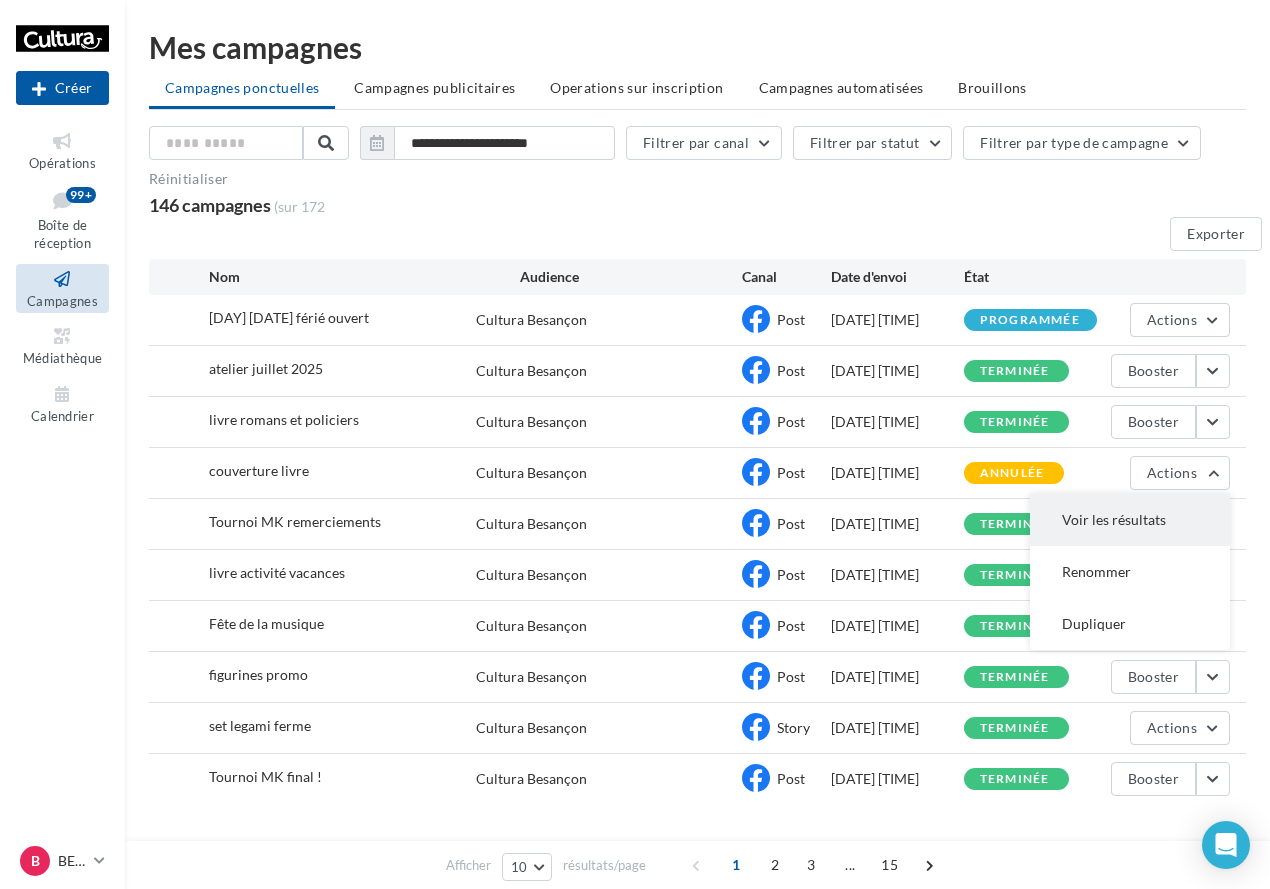click on "Voir les résultats" at bounding box center [1130, 520] 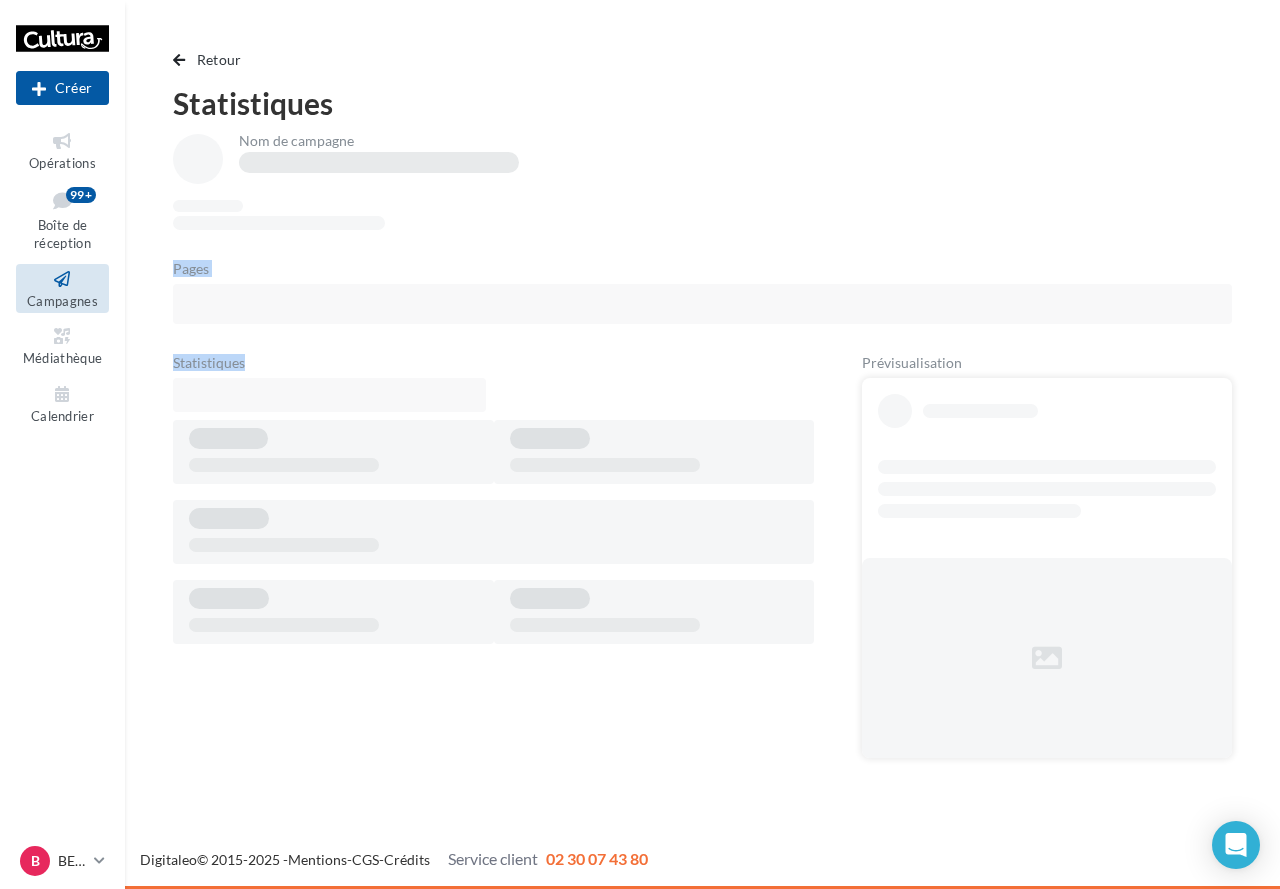 drag, startPoint x: 627, startPoint y: 386, endPoint x: 288, endPoint y: 163, distance: 405.77087 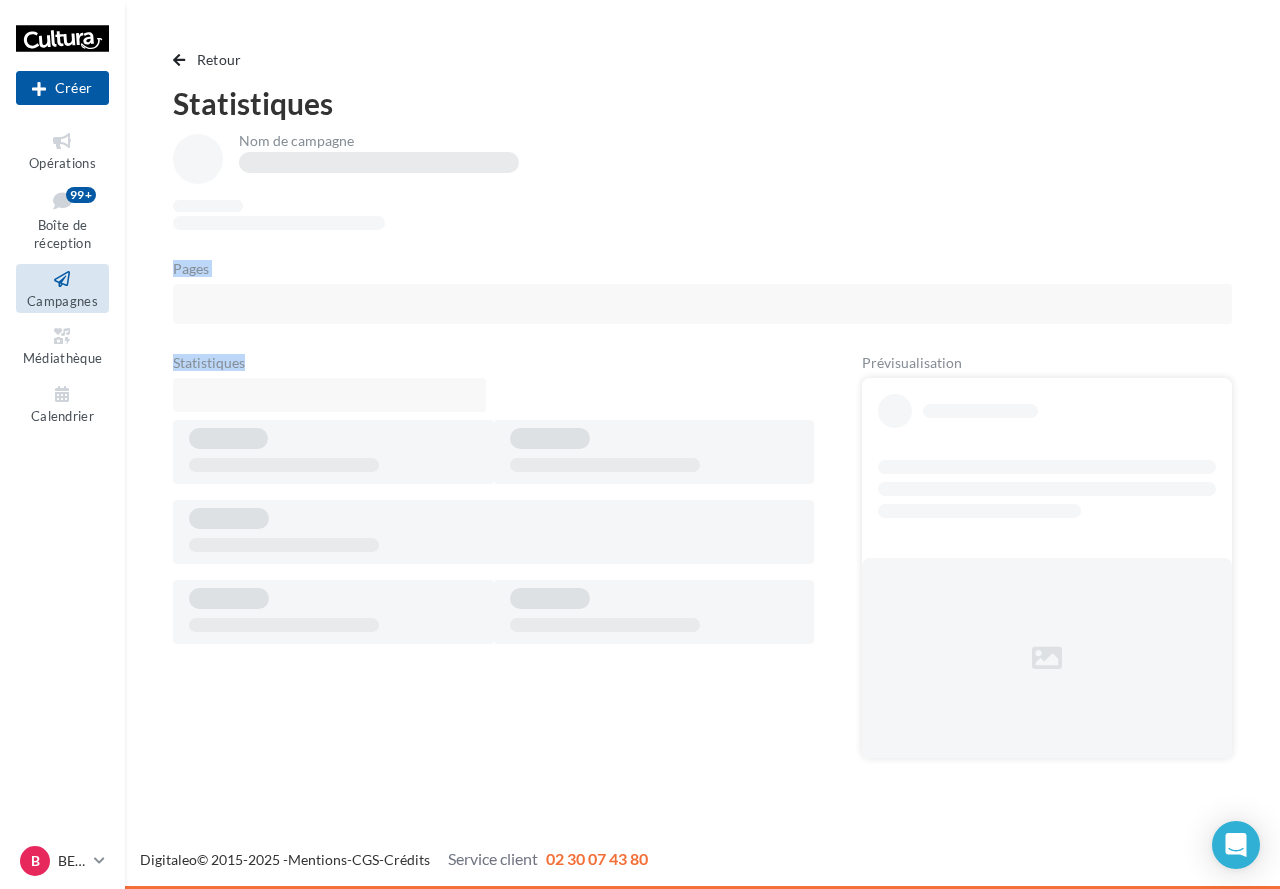 click on "Nom de campagne         Pages     Statistiques                                                                           Prévisualisation" at bounding box center [702, 454] 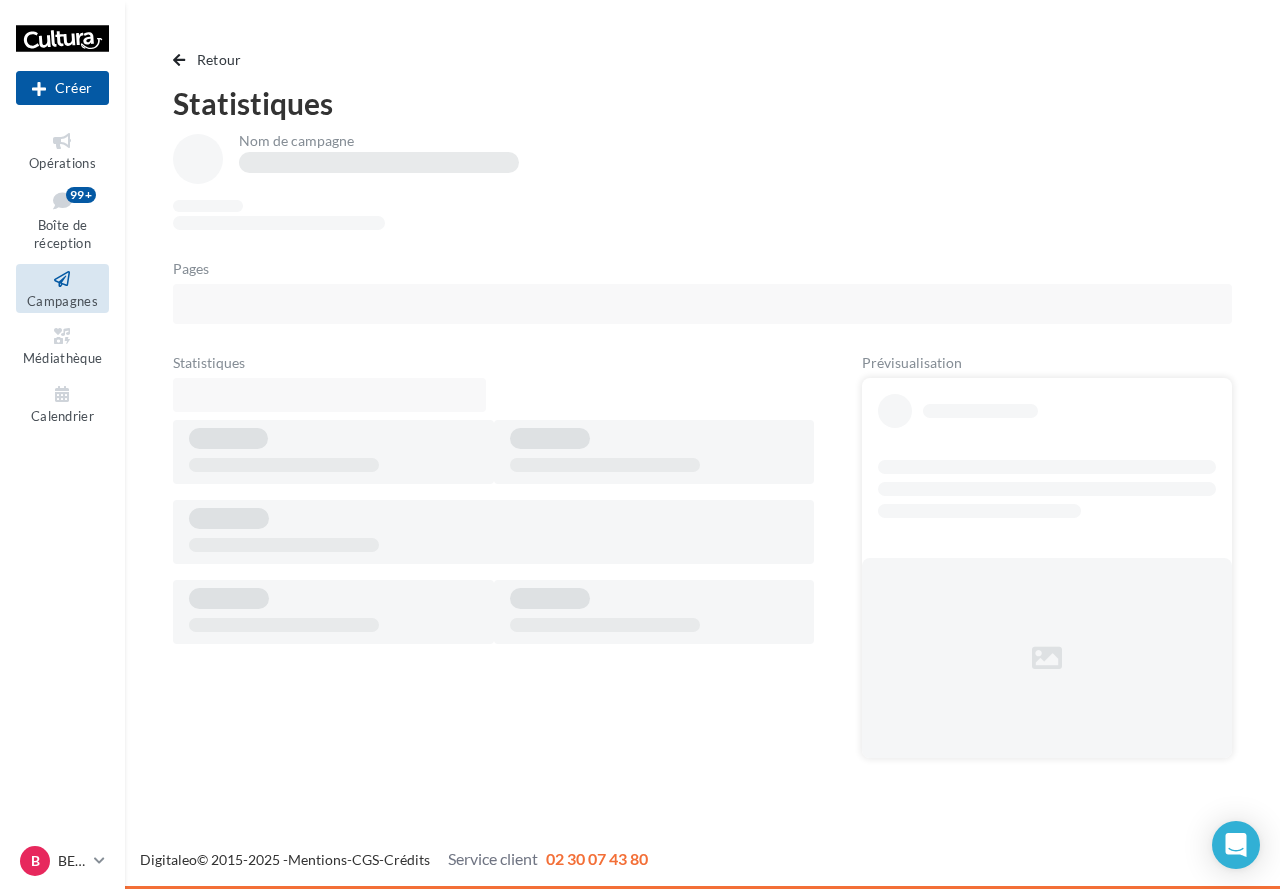 click on "Retour
Statistiques
Nom de campagne         Pages     Statistiques                                                                           Prévisualisation" at bounding box center [702, 411] 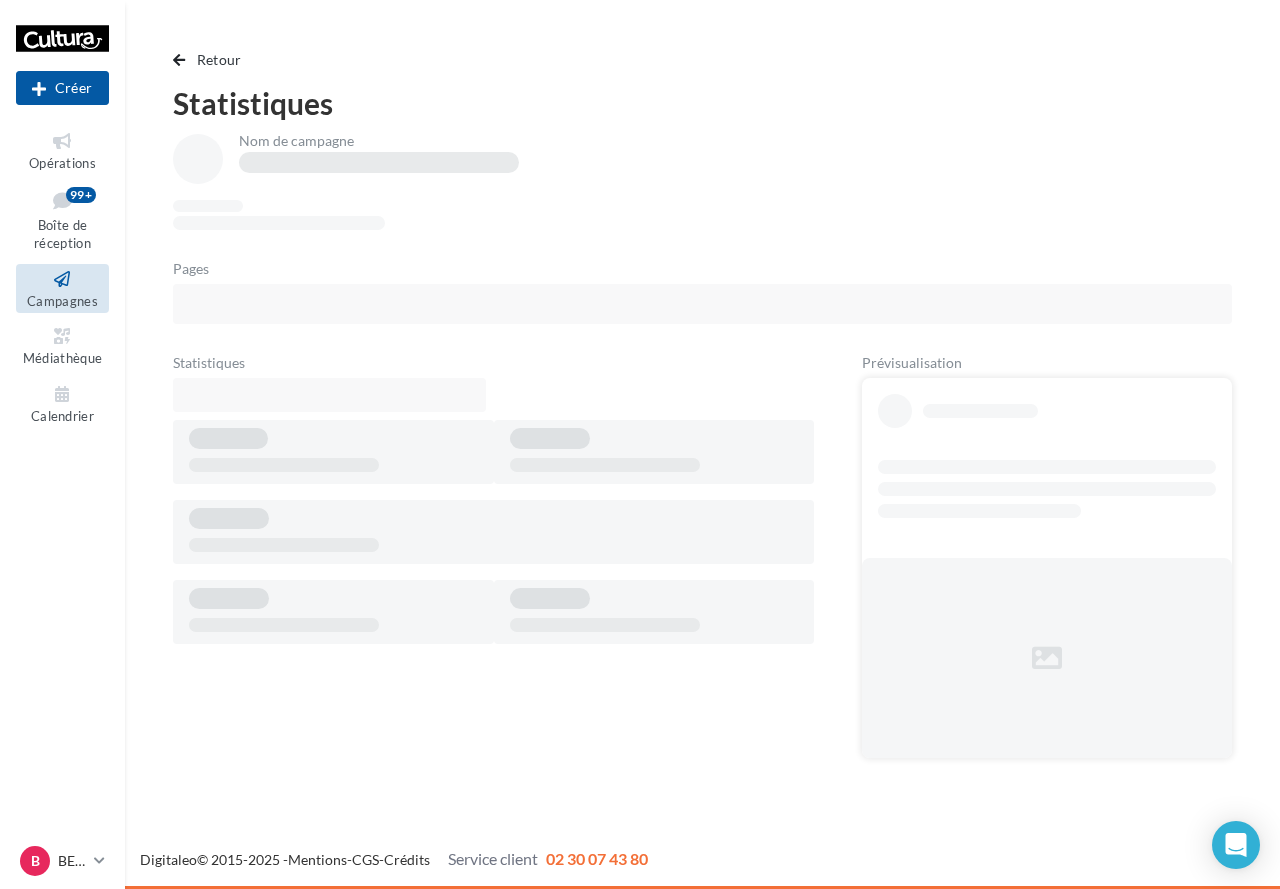 drag, startPoint x: 251, startPoint y: 38, endPoint x: 385, endPoint y: 126, distance: 160.3122 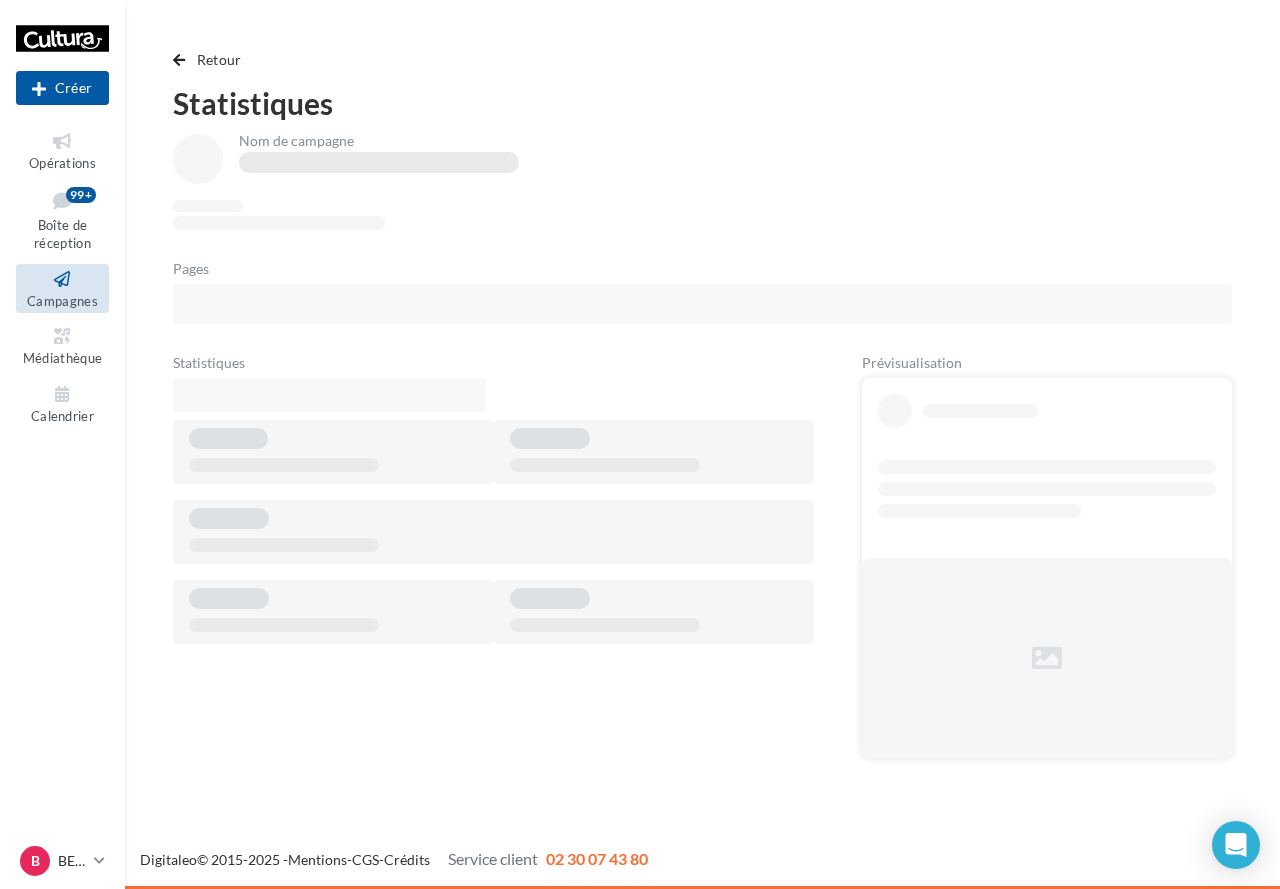 click on "Retour
Statistiques
Nom de campagne         Pages     Statistiques                                                                           Prévisualisation" at bounding box center [702, 411] 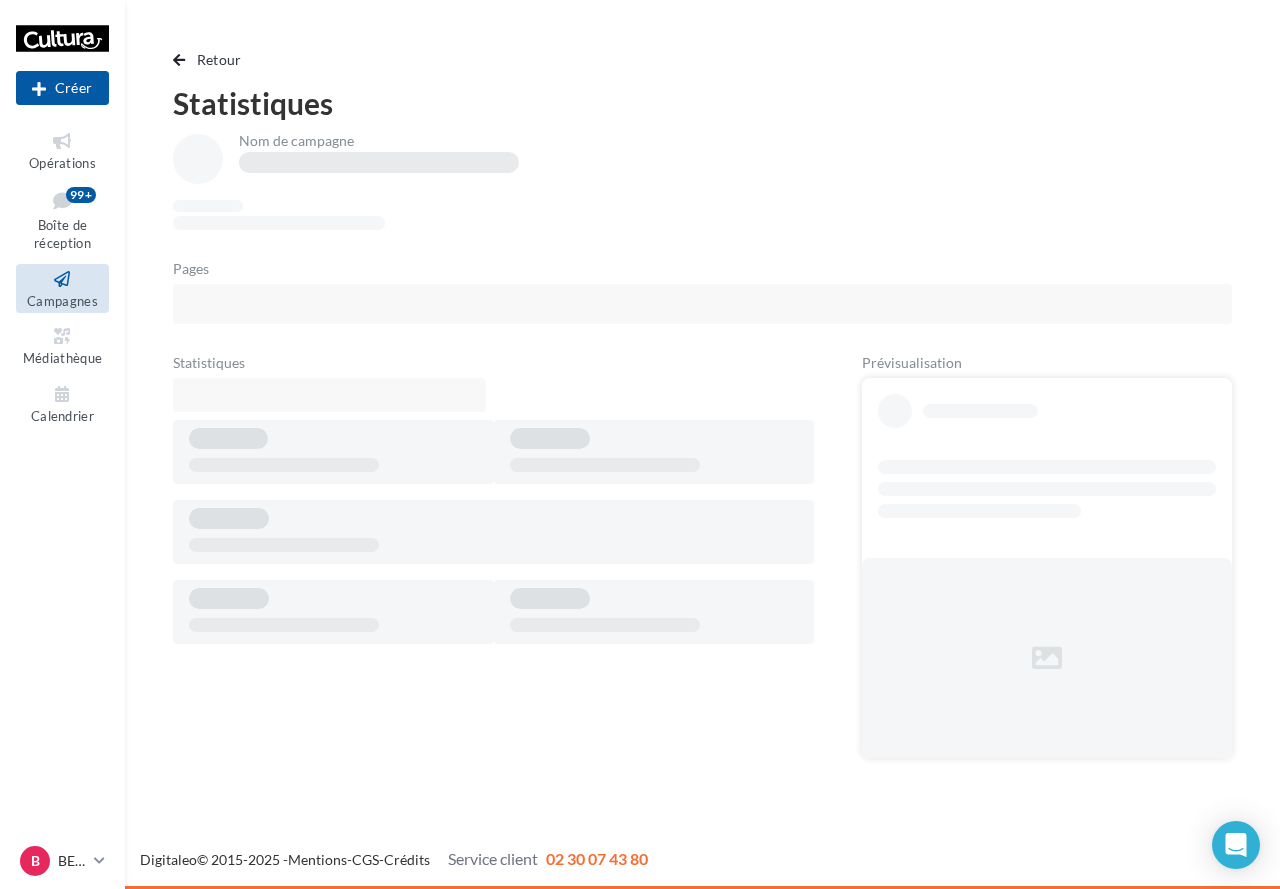 click on "Retour
Statistiques
Nom de campagne         Pages     Statistiques                                                                           Prévisualisation" at bounding box center (702, 411) 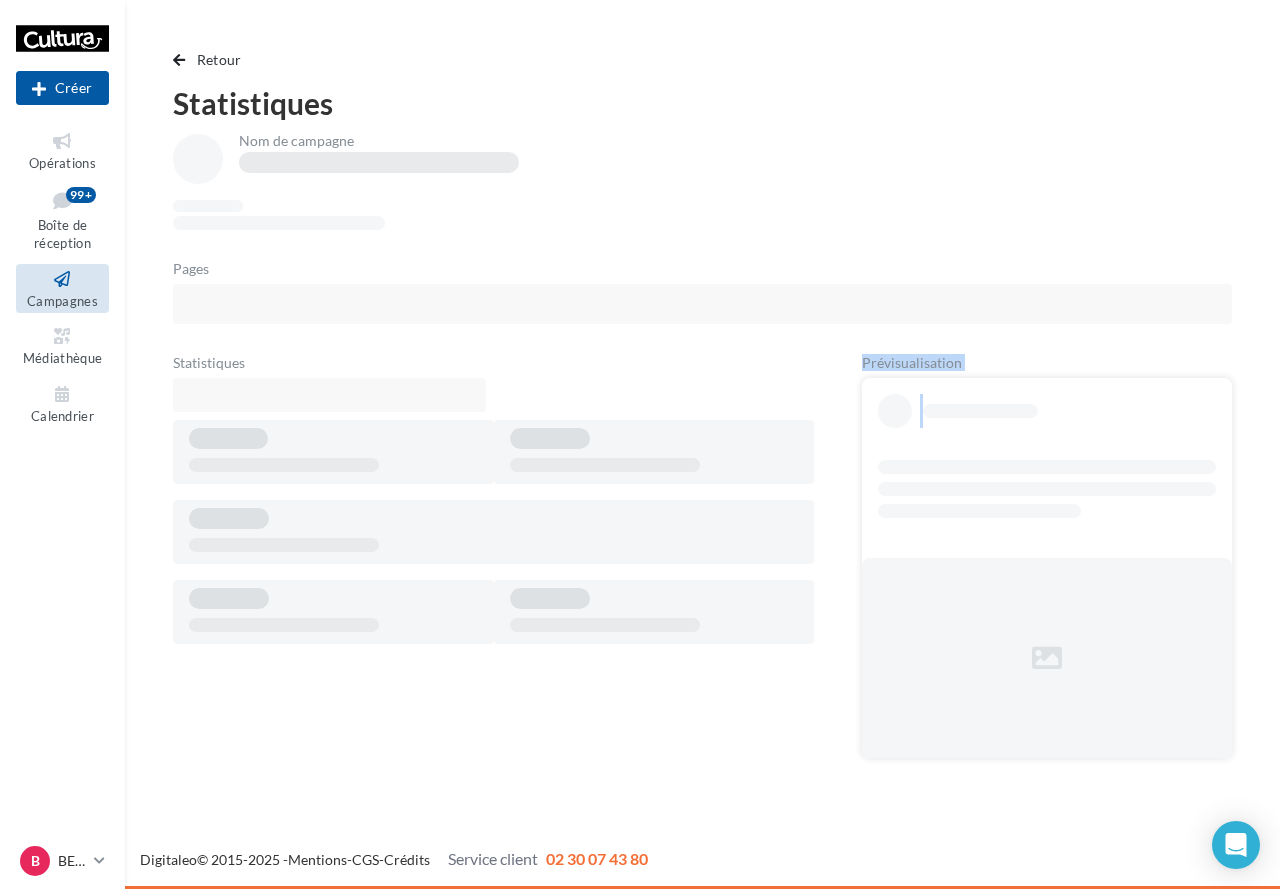 drag, startPoint x: 932, startPoint y: 371, endPoint x: 800, endPoint y: 383, distance: 132.54433 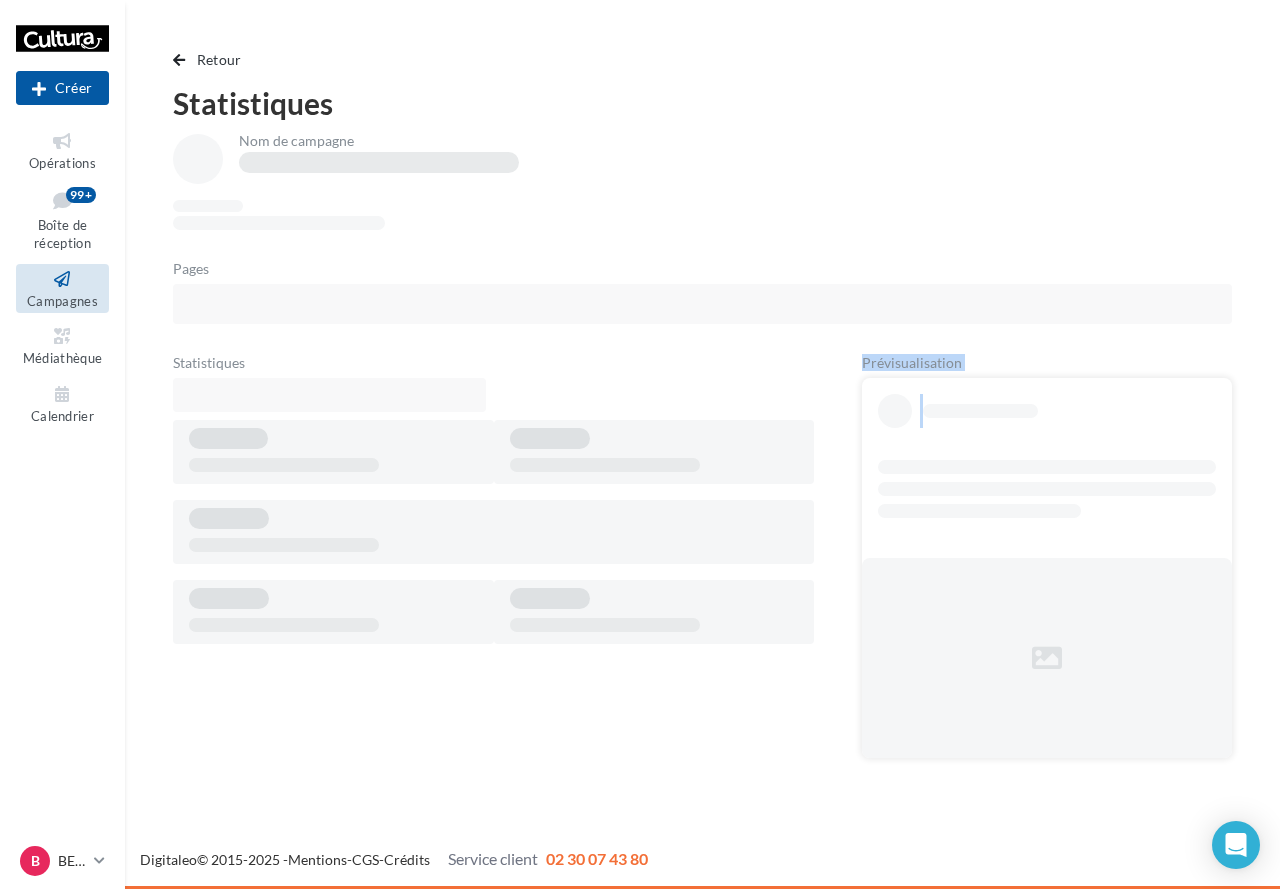 click on "Statistiques                                                                           Prévisualisation" at bounding box center [702, 565] 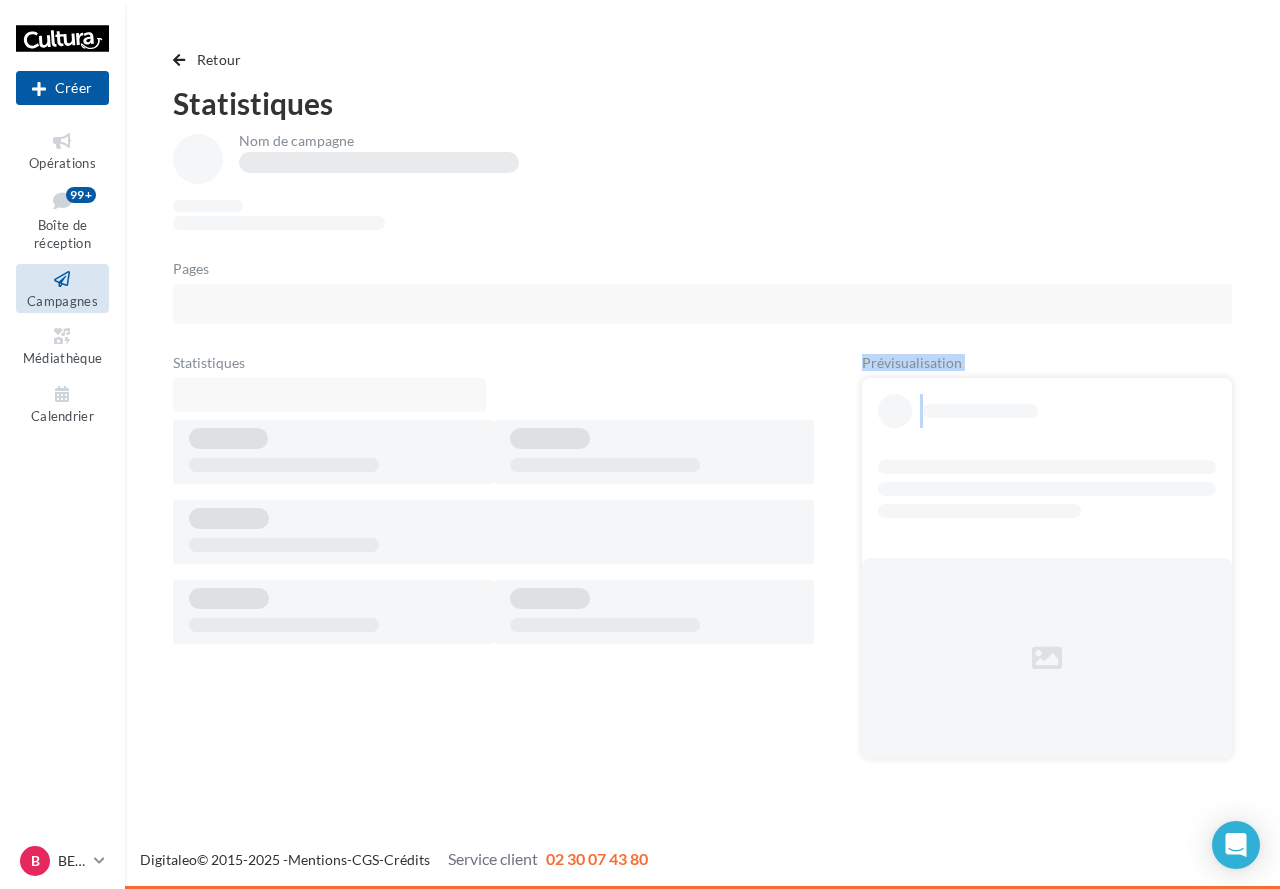 click on "Statistiques                                                                           Prévisualisation" at bounding box center (702, 565) 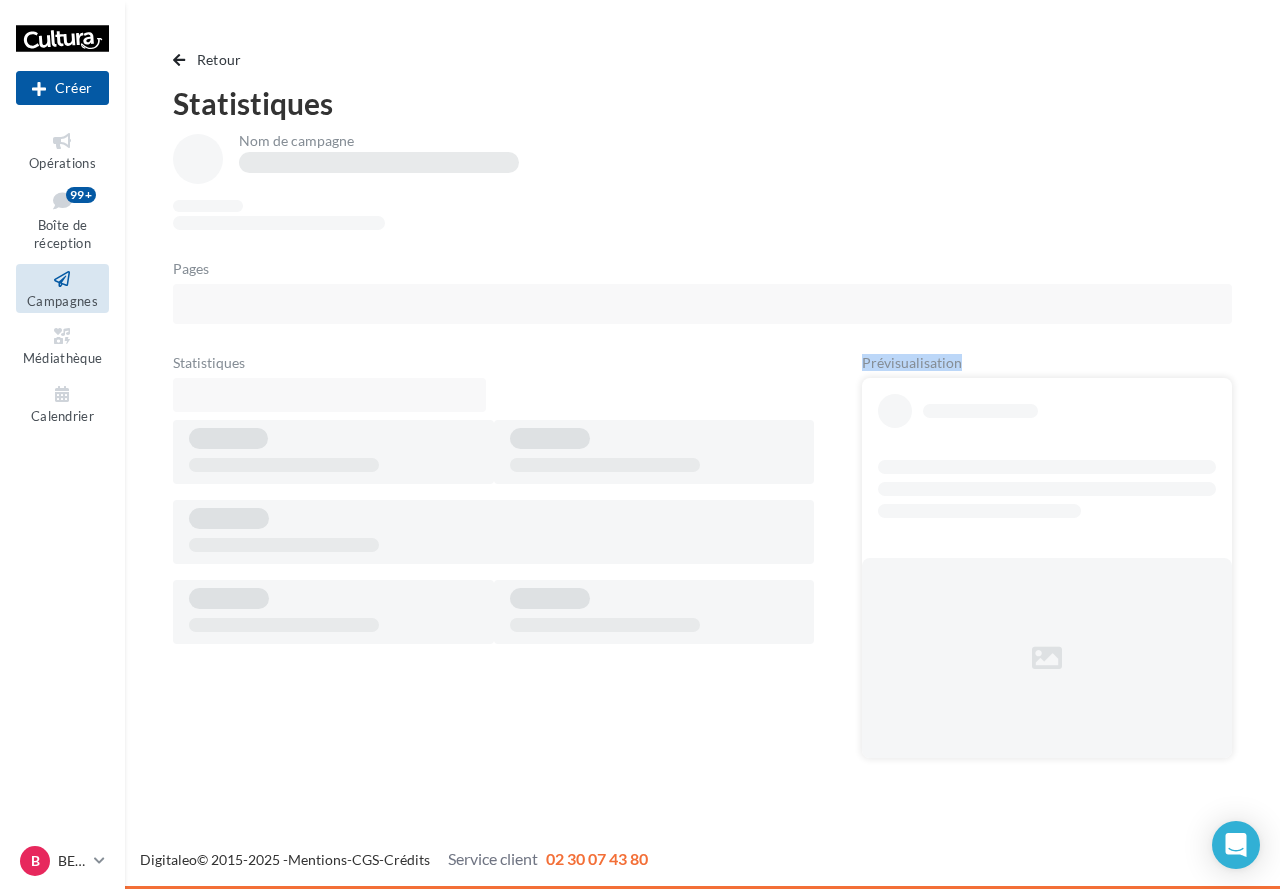 drag, startPoint x: 861, startPoint y: 365, endPoint x: 993, endPoint y: 347, distance: 133.22162 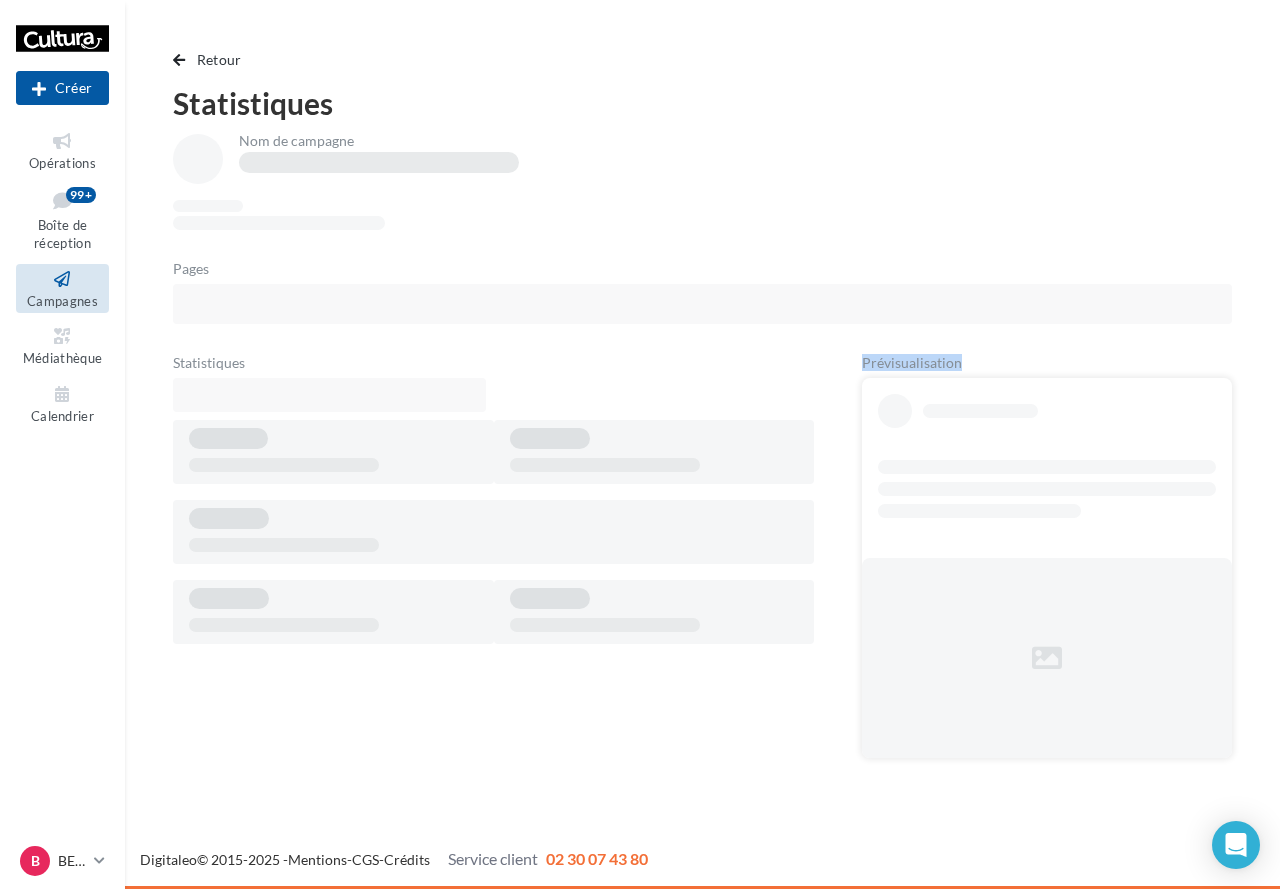 click on "Nom de campagne         Pages     Statistiques                                                                           Prévisualisation" at bounding box center [702, 454] 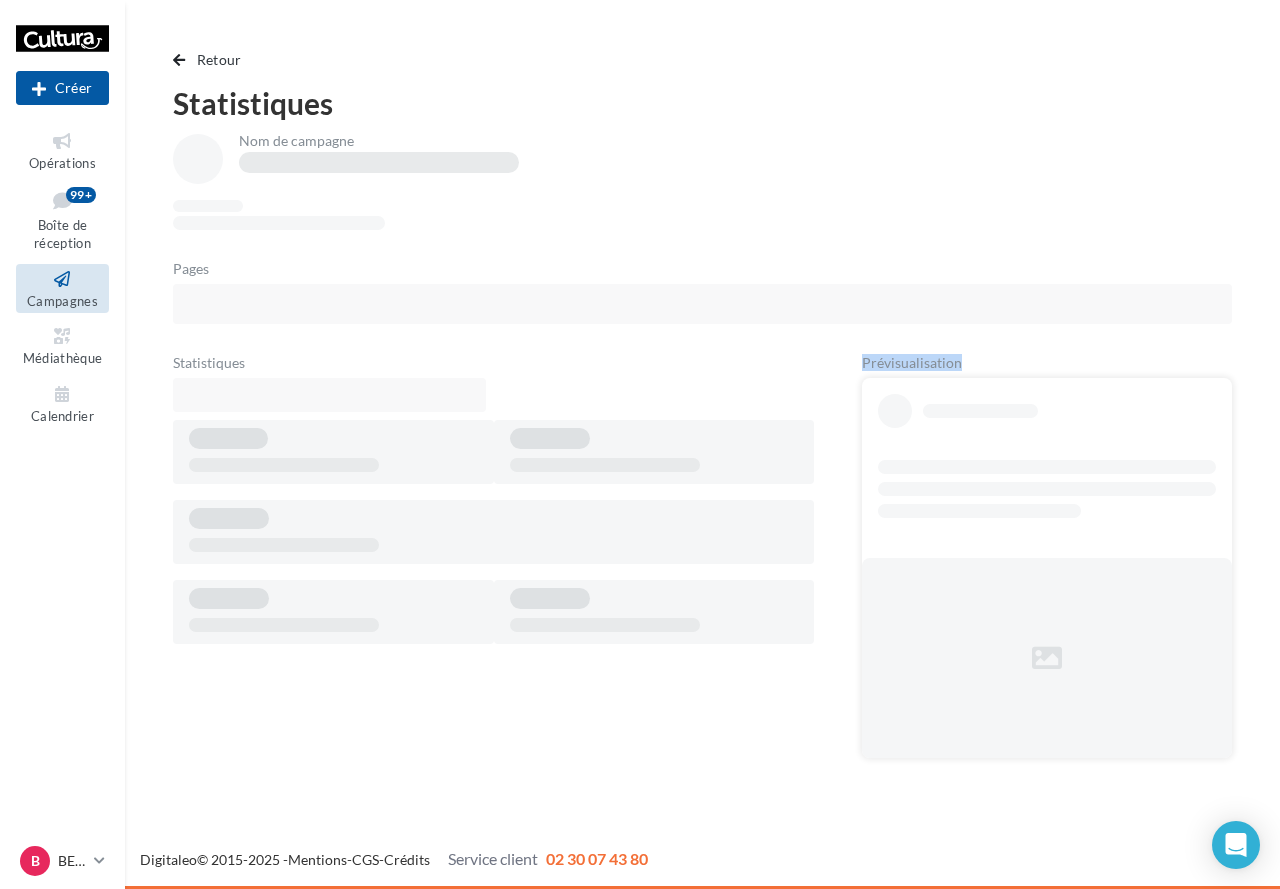 click on "Nom de campagne         Pages     Statistiques                                                                           Prévisualisation" at bounding box center (702, 454) 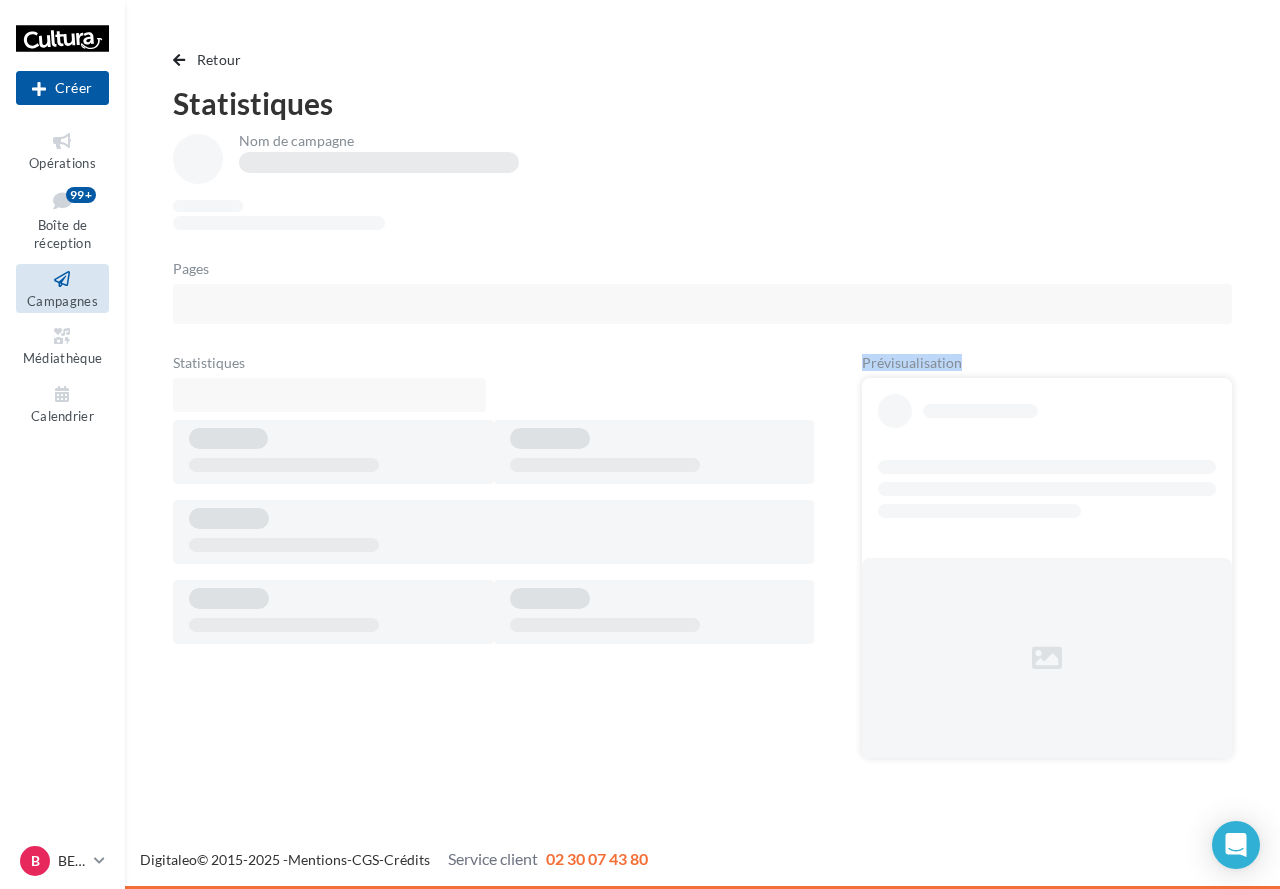 drag, startPoint x: 971, startPoint y: 354, endPoint x: 834, endPoint y: 353, distance: 137.00365 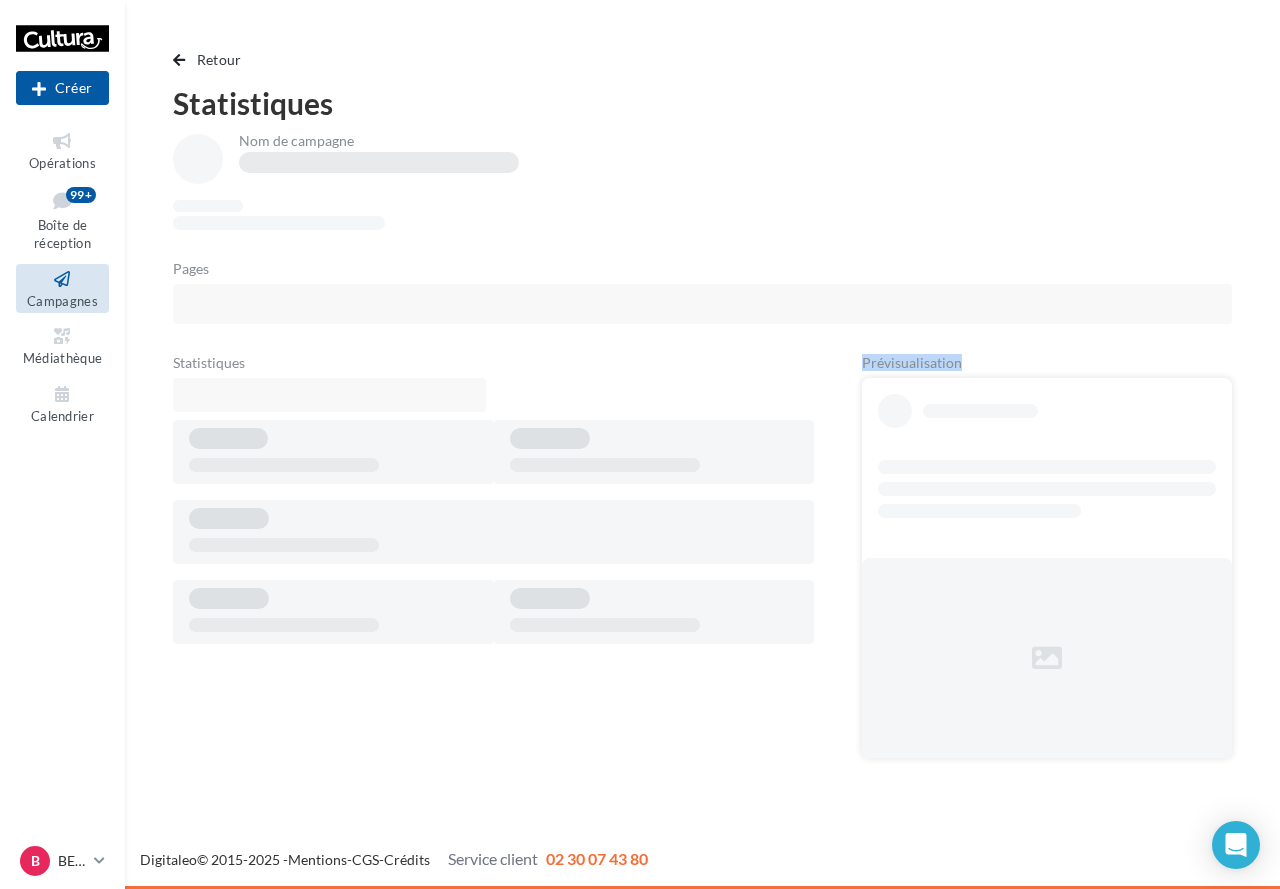 click on "Nom de campagne         Pages     Statistiques                                                                           Prévisualisation" at bounding box center [702, 454] 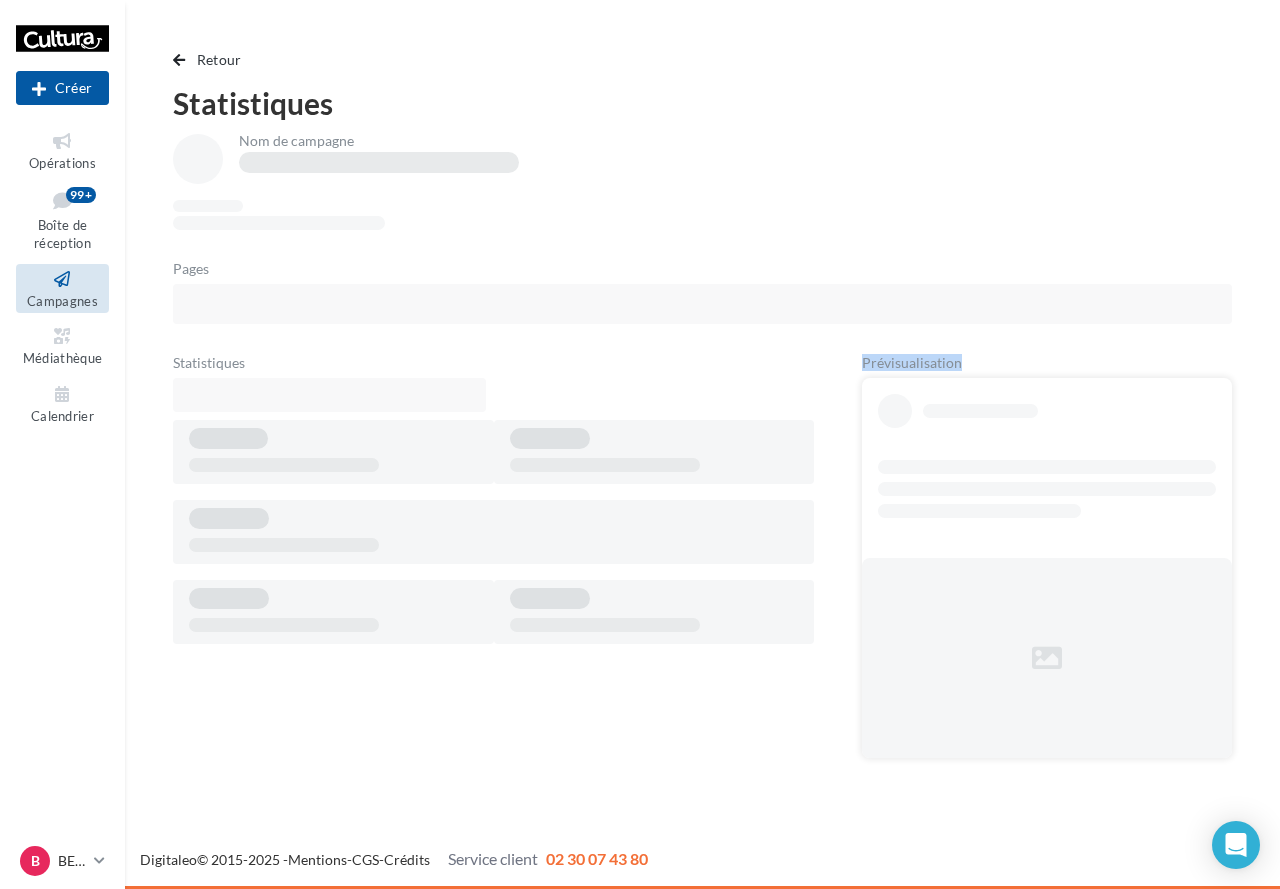 click on "Nom de campagne         Pages     Statistiques                                                                           Prévisualisation" at bounding box center [702, 454] 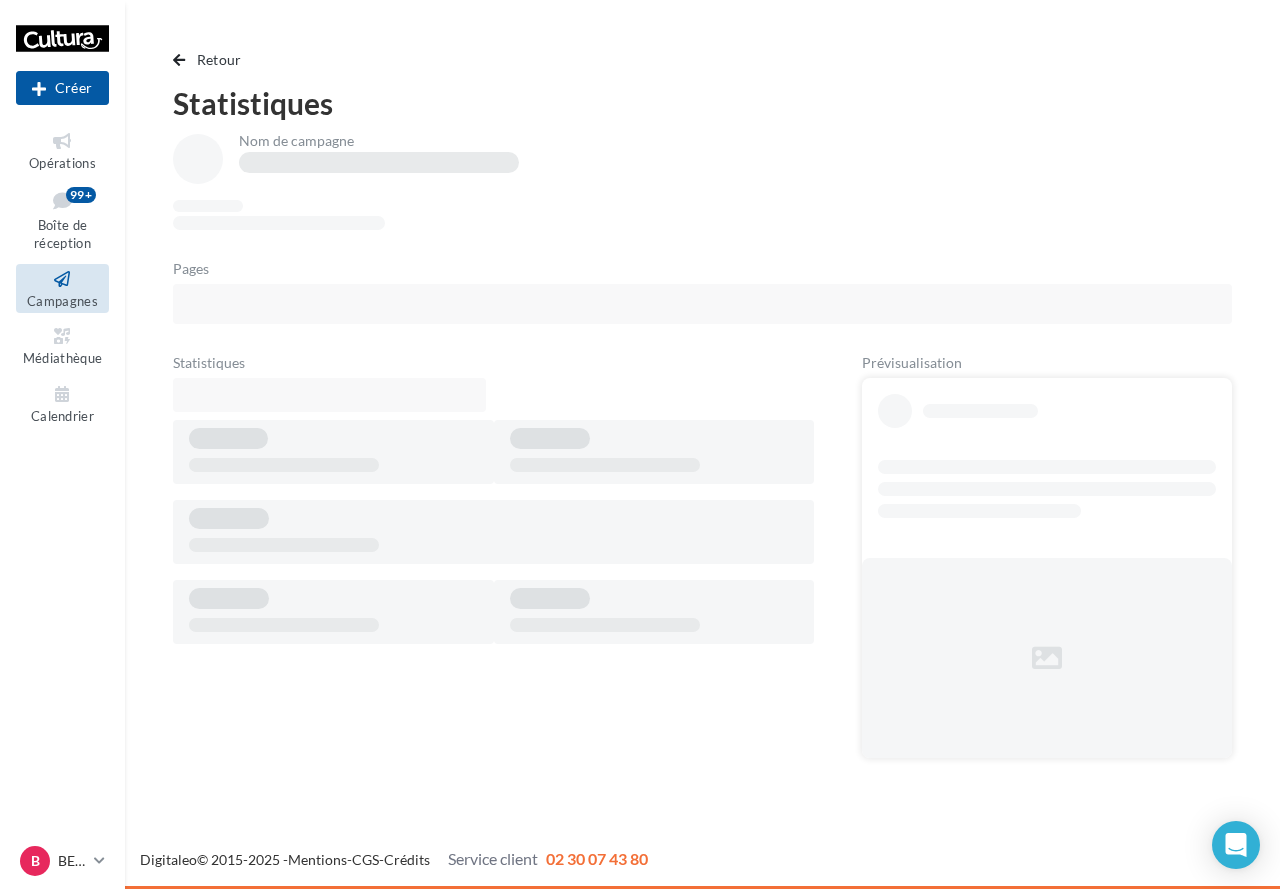 click at bounding box center (62, 279) 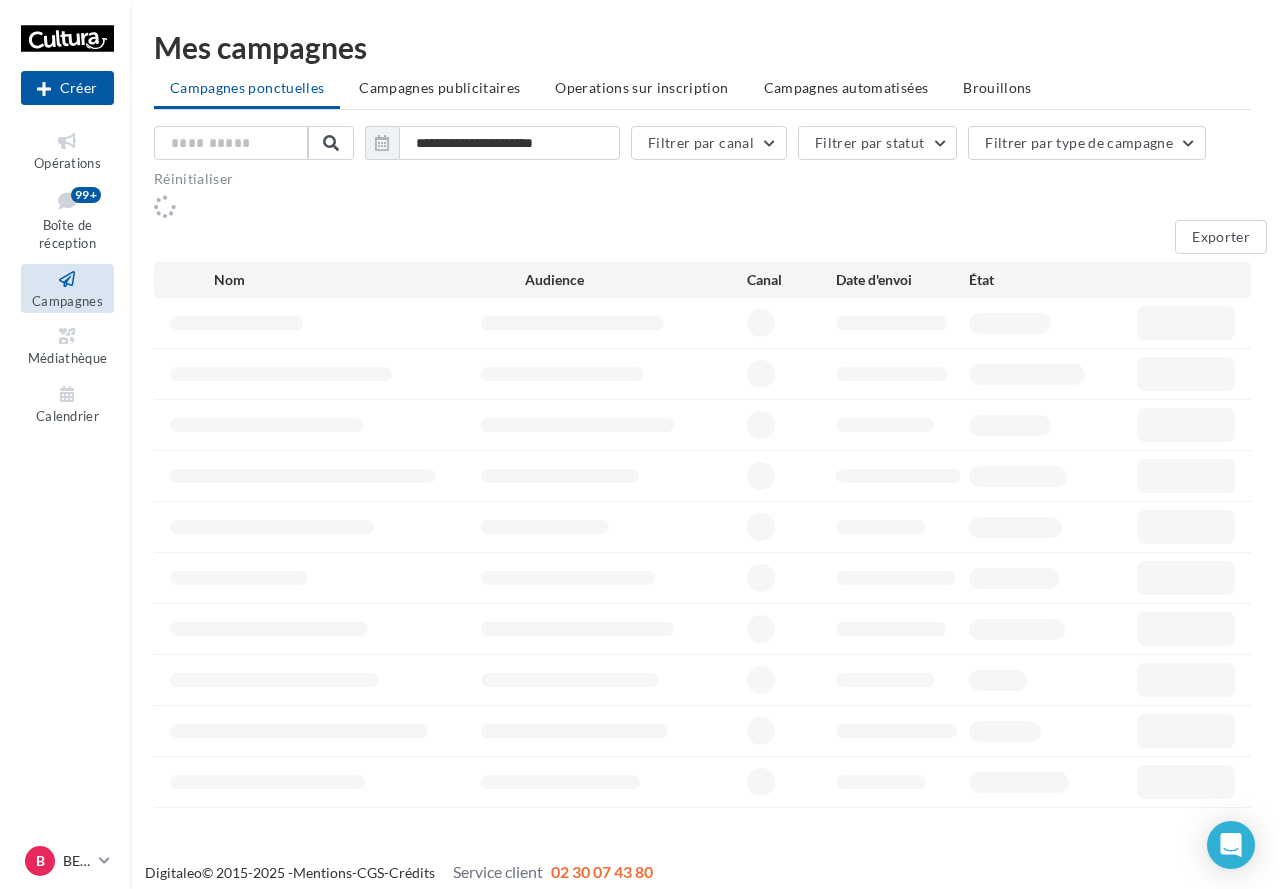 scroll, scrollTop: 0, scrollLeft: 0, axis: both 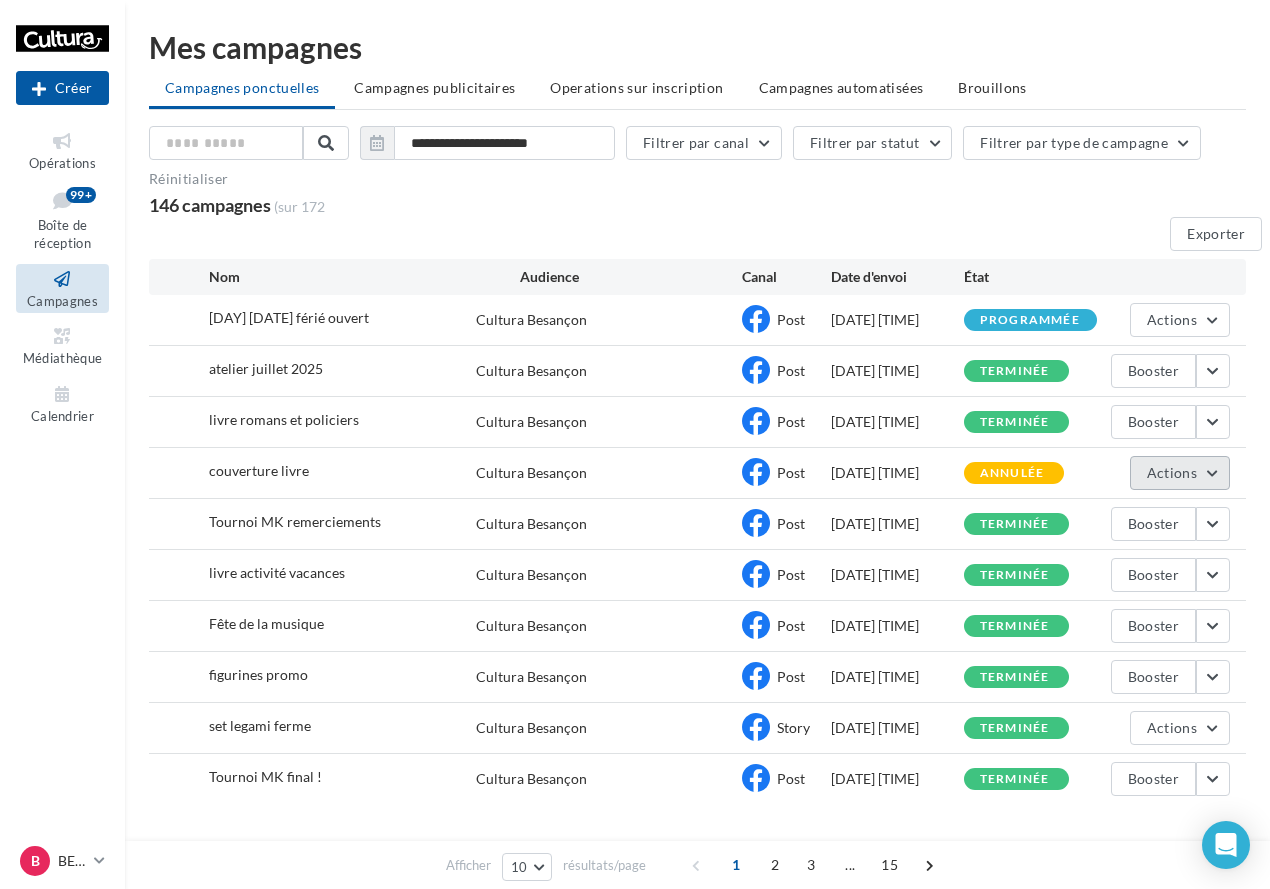 click on "Actions" at bounding box center (1172, 319) 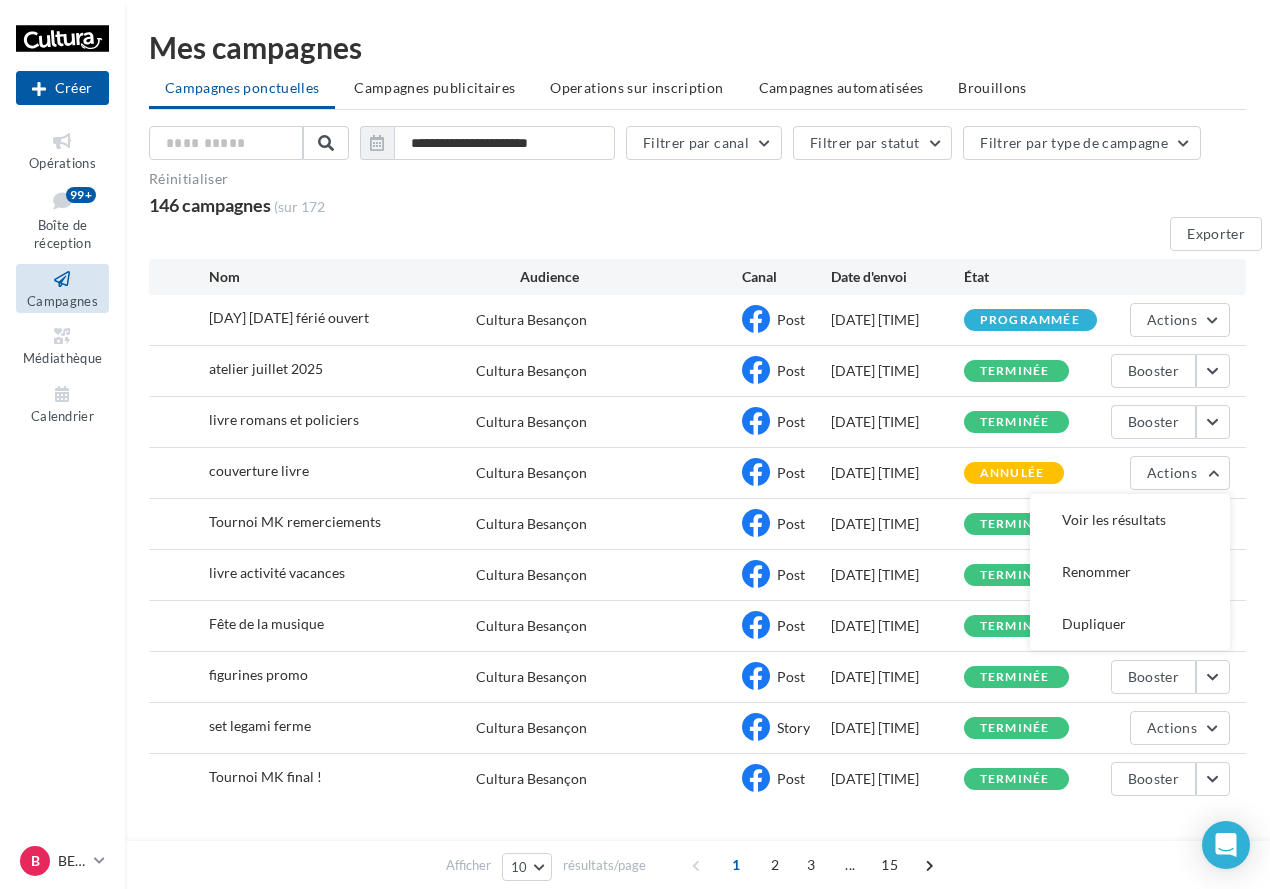 click on "couverture livre" at bounding box center [259, 470] 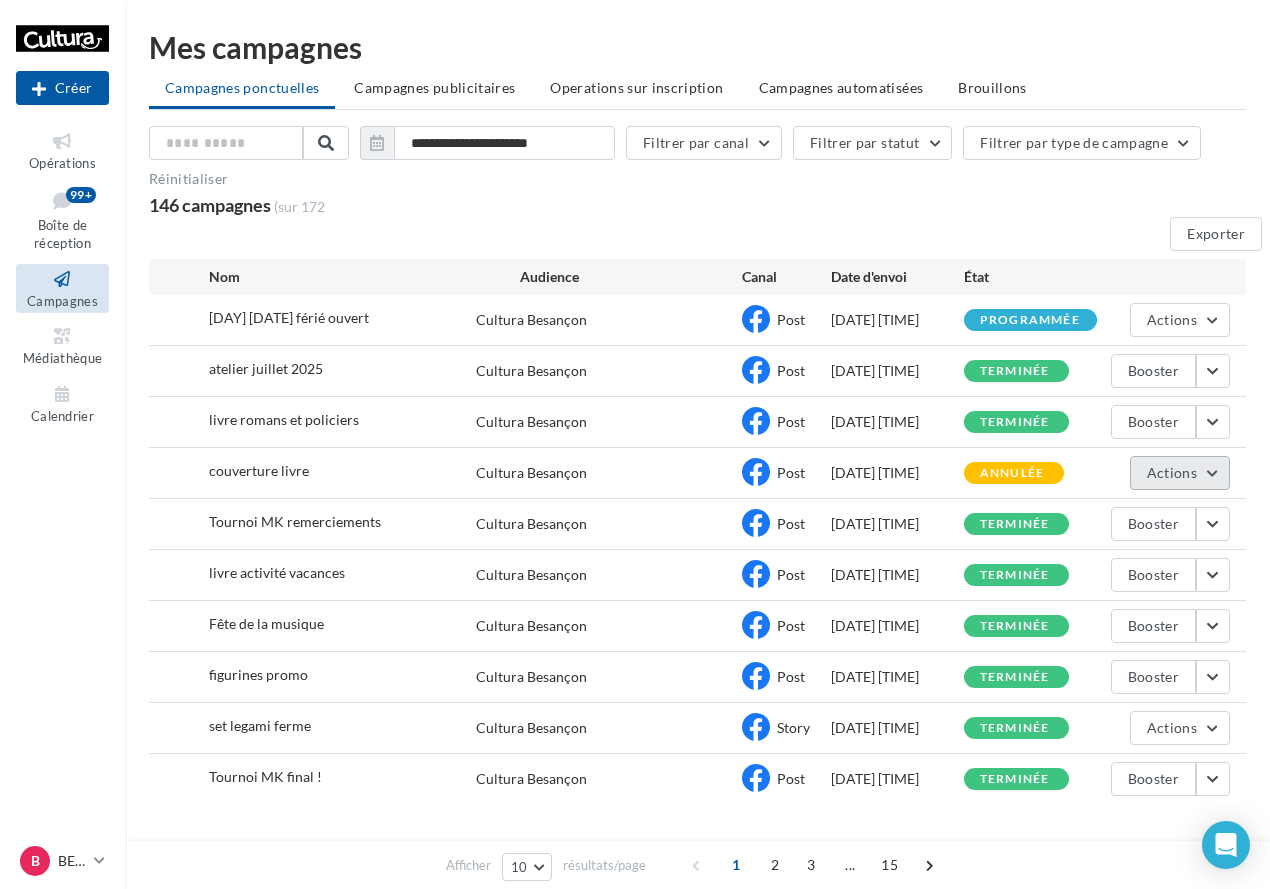 click on "Actions" at bounding box center [1172, 319] 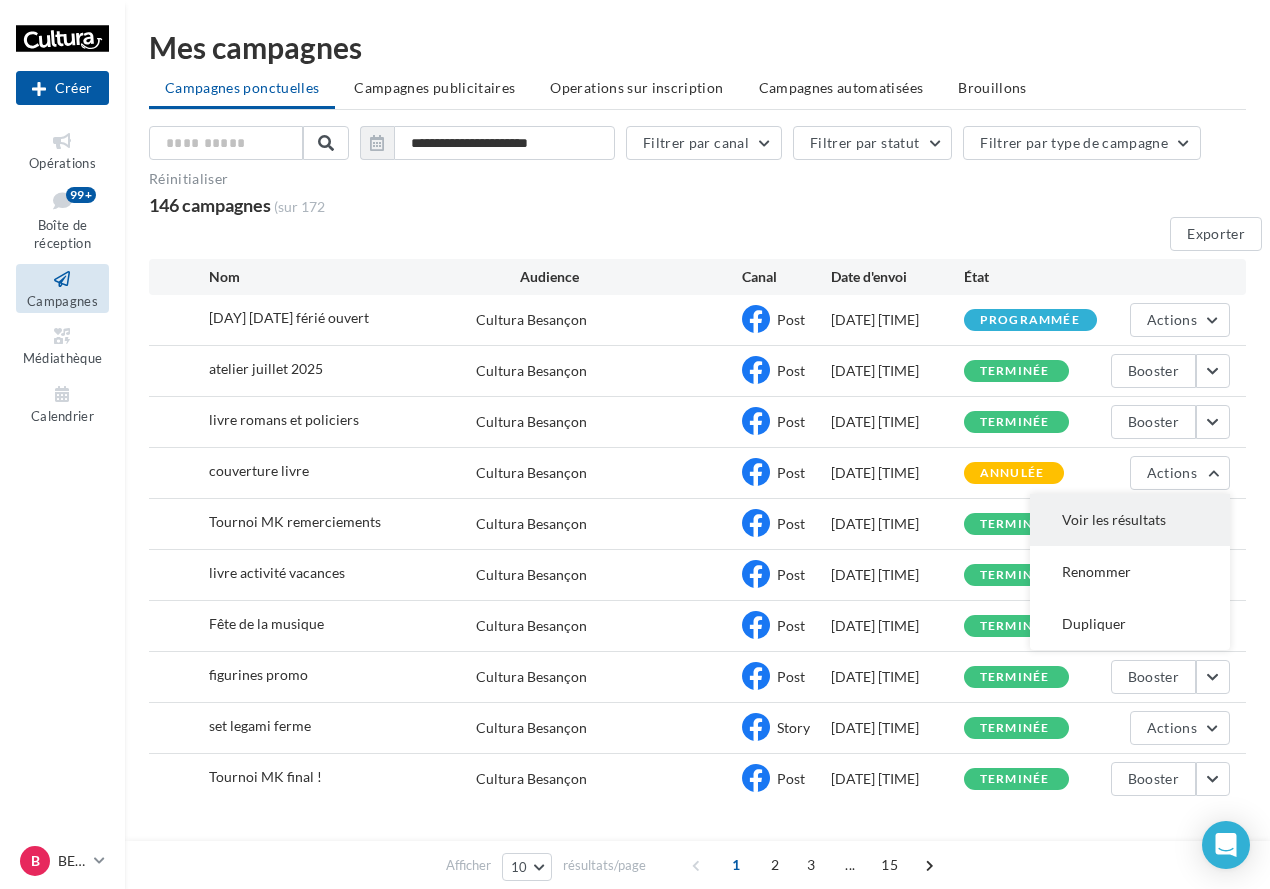 click on "Voir les résultats" at bounding box center [1130, 520] 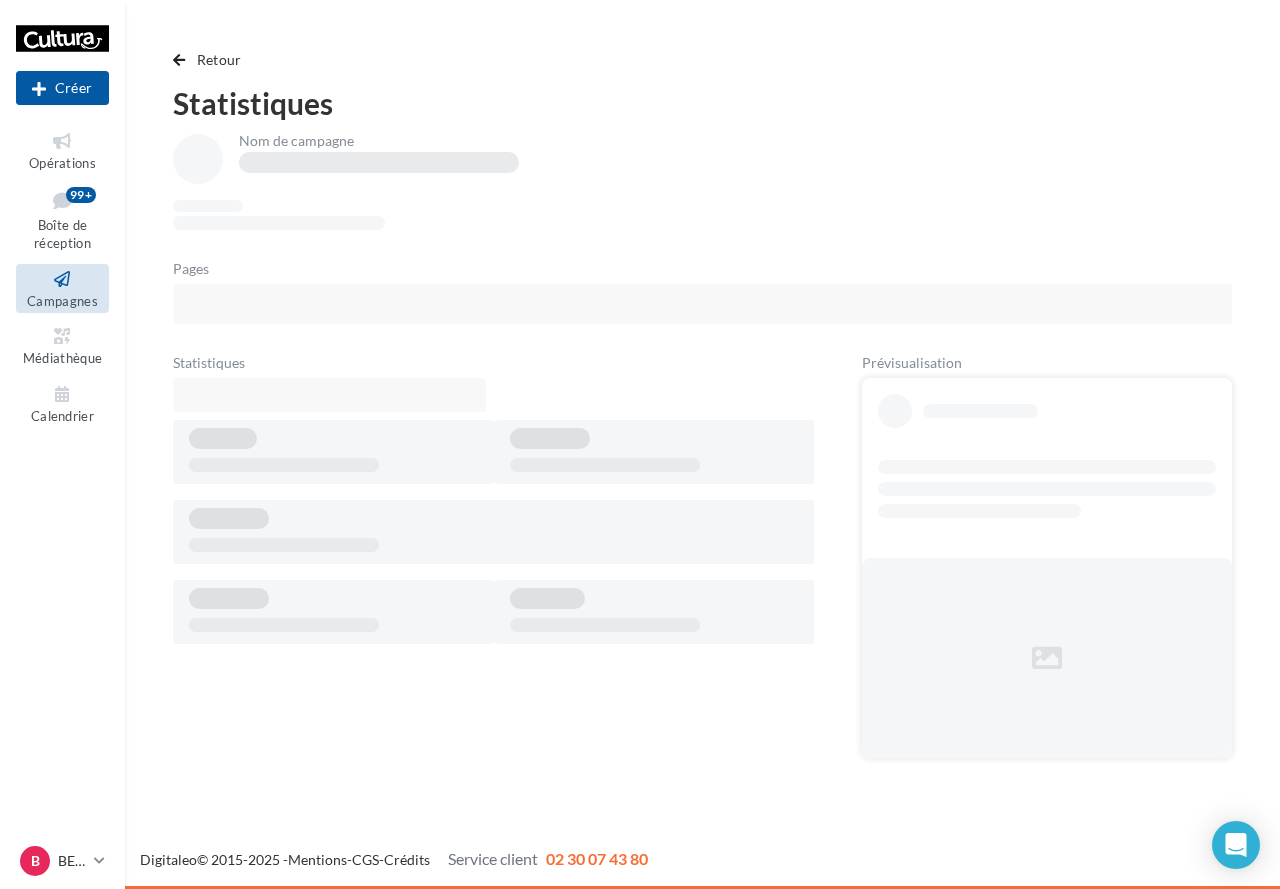 drag, startPoint x: 353, startPoint y: 384, endPoint x: 471, endPoint y: 633, distance: 275.54492 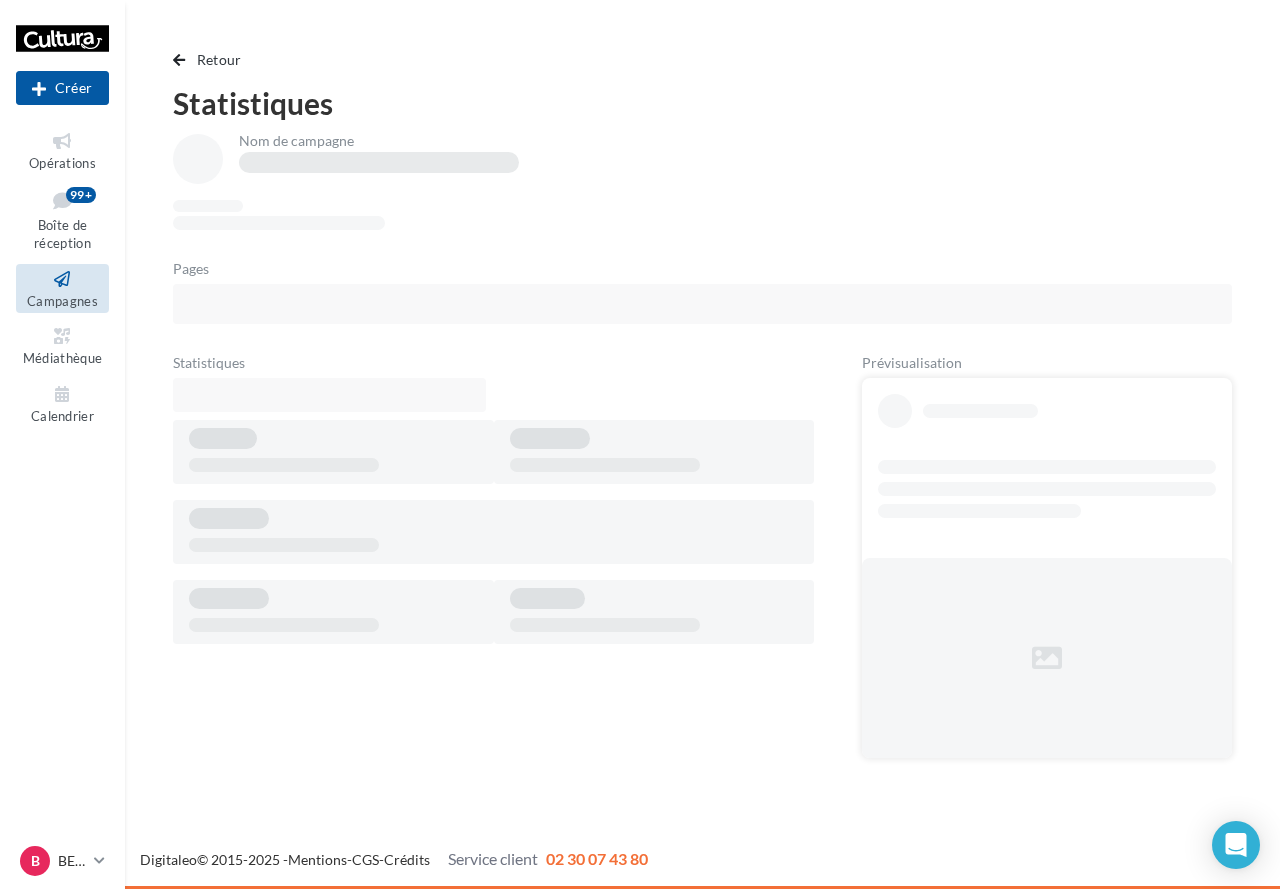 click on "Nom de campagne         Pages     Statistiques                                                                           Prévisualisation" at bounding box center (702, 454) 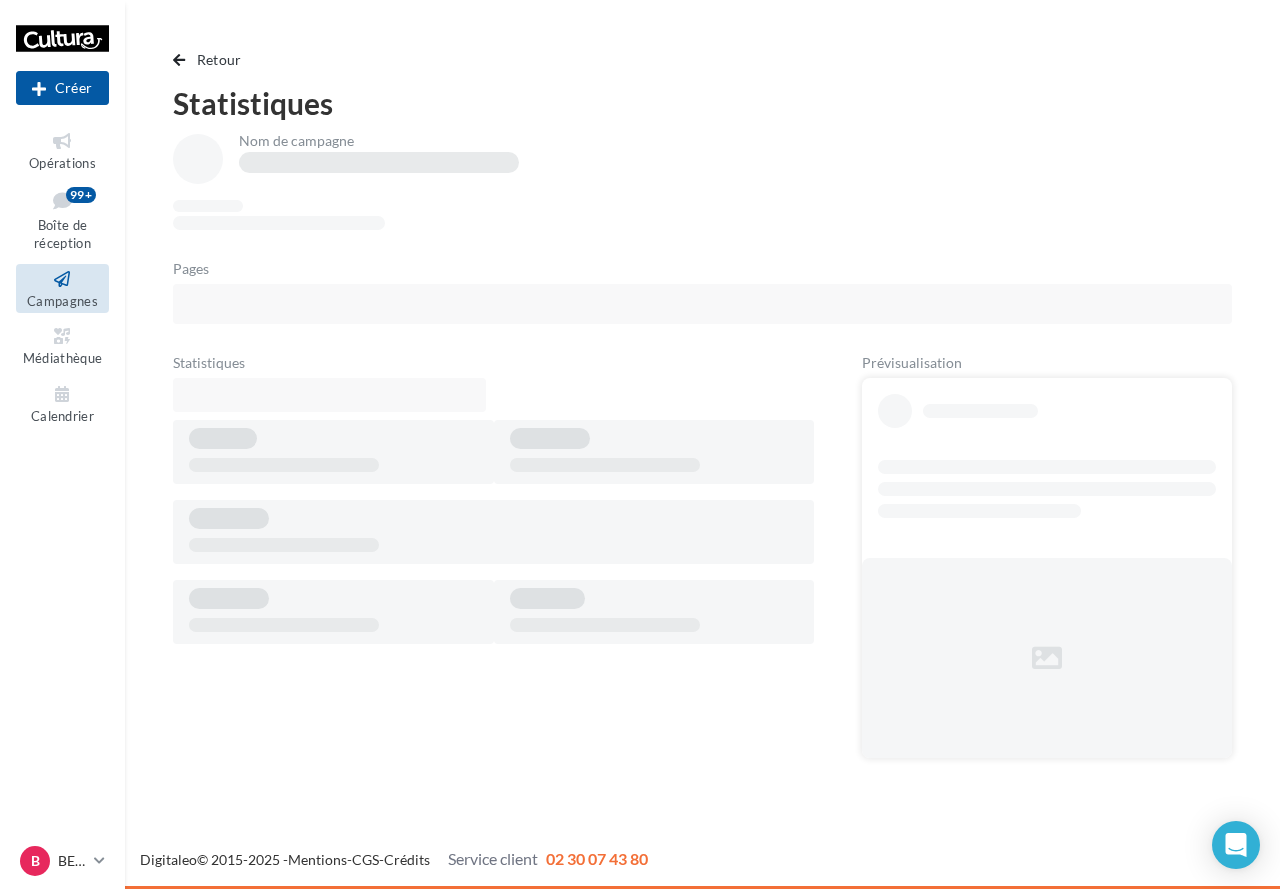 click at bounding box center [333, 452] 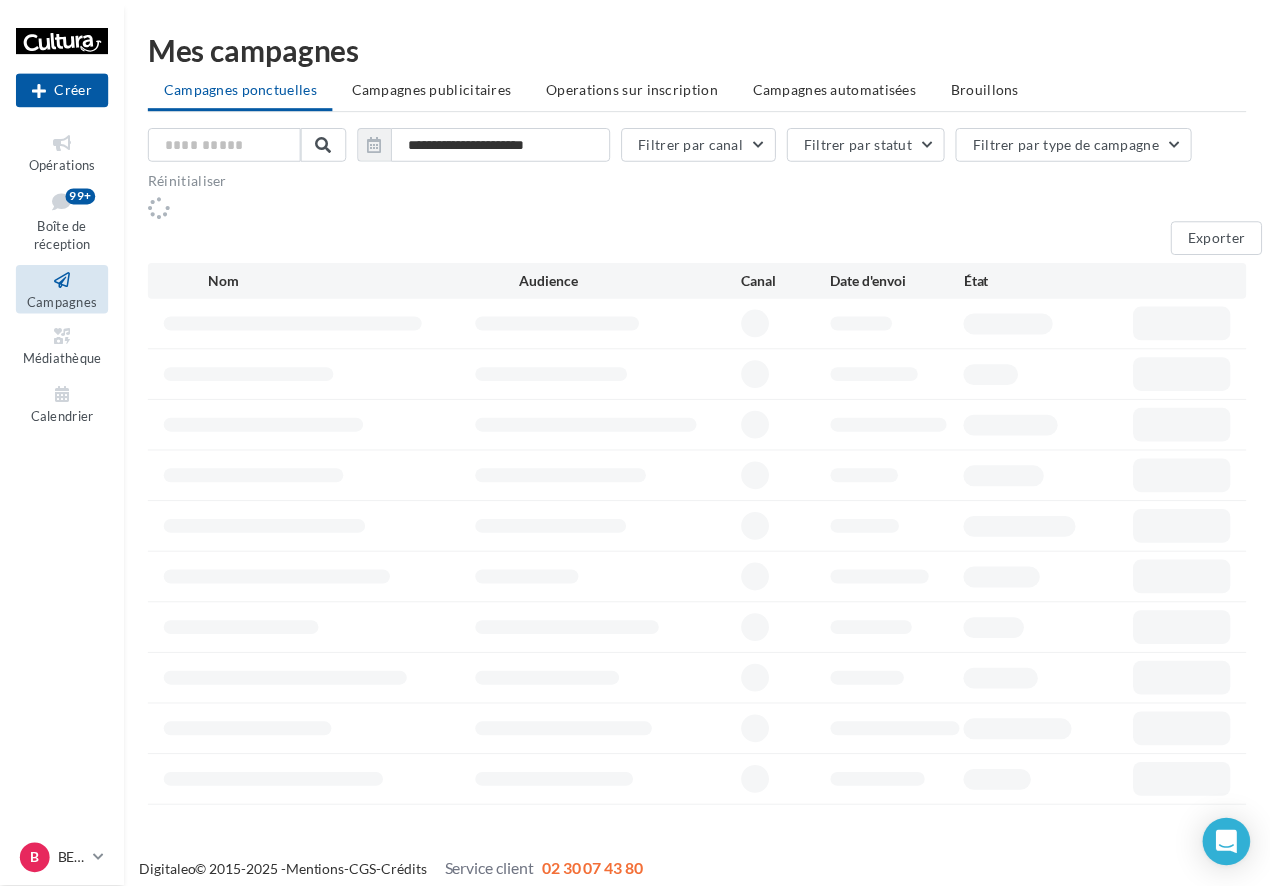 scroll, scrollTop: 0, scrollLeft: 0, axis: both 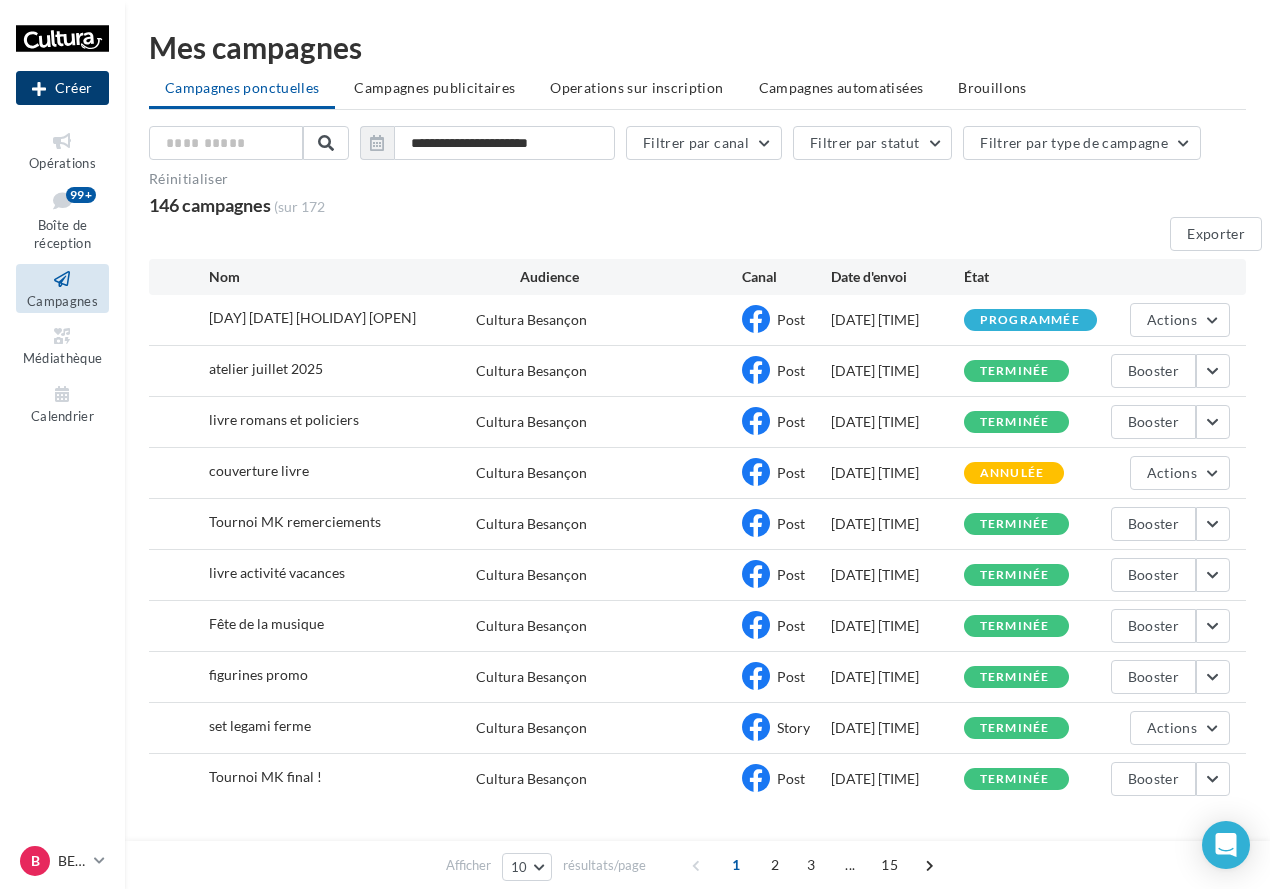 click on "Créer" at bounding box center (62, 88) 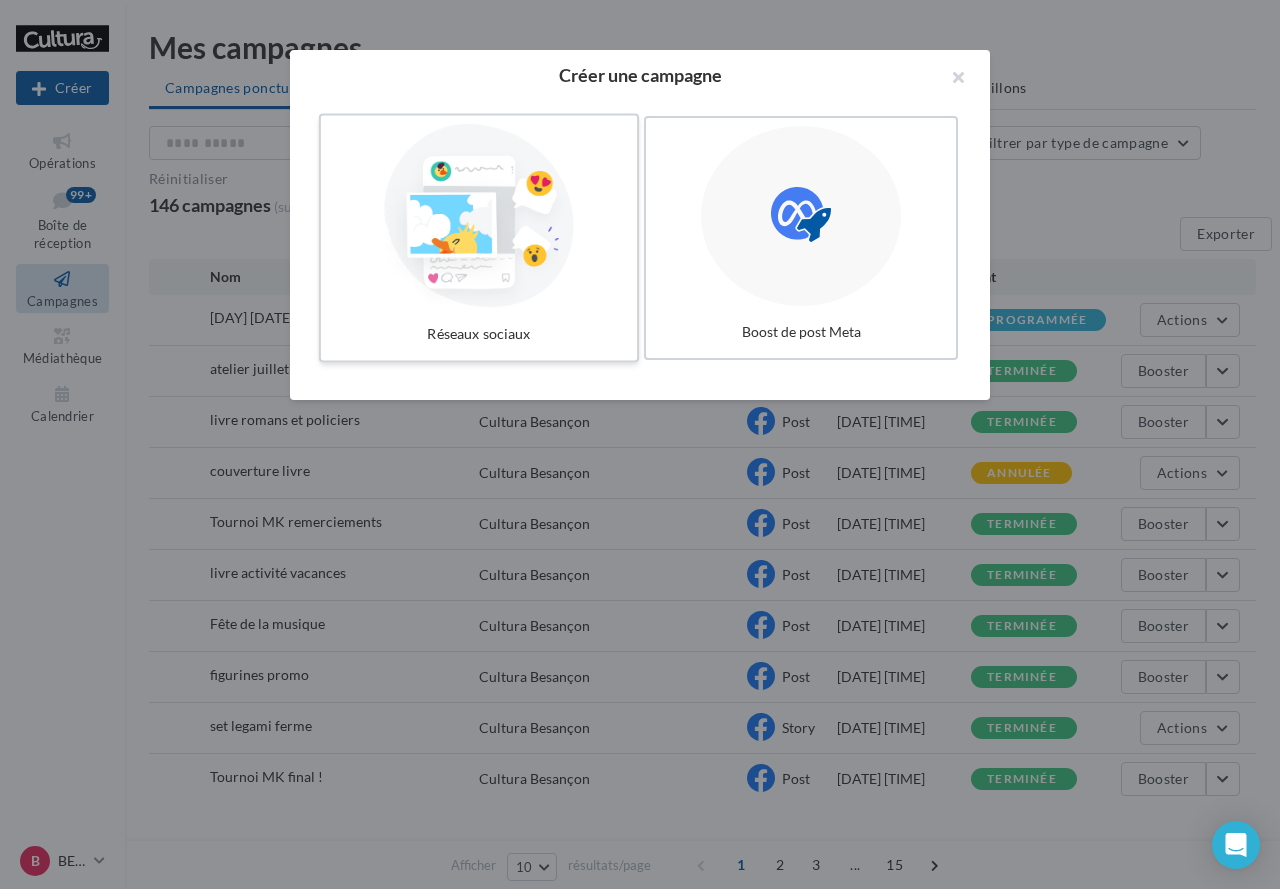 click at bounding box center (479, 216) 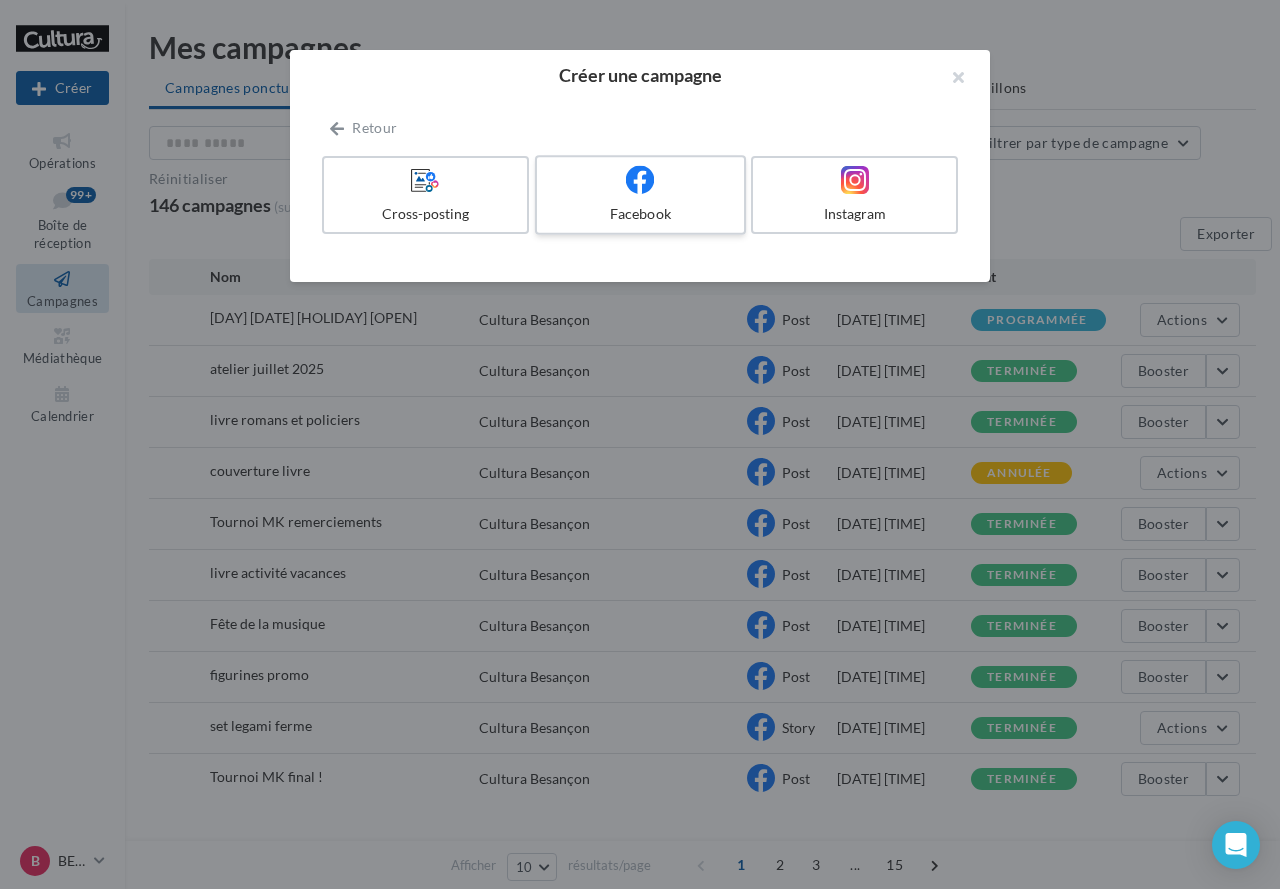click on "Facebook" at bounding box center [640, 195] 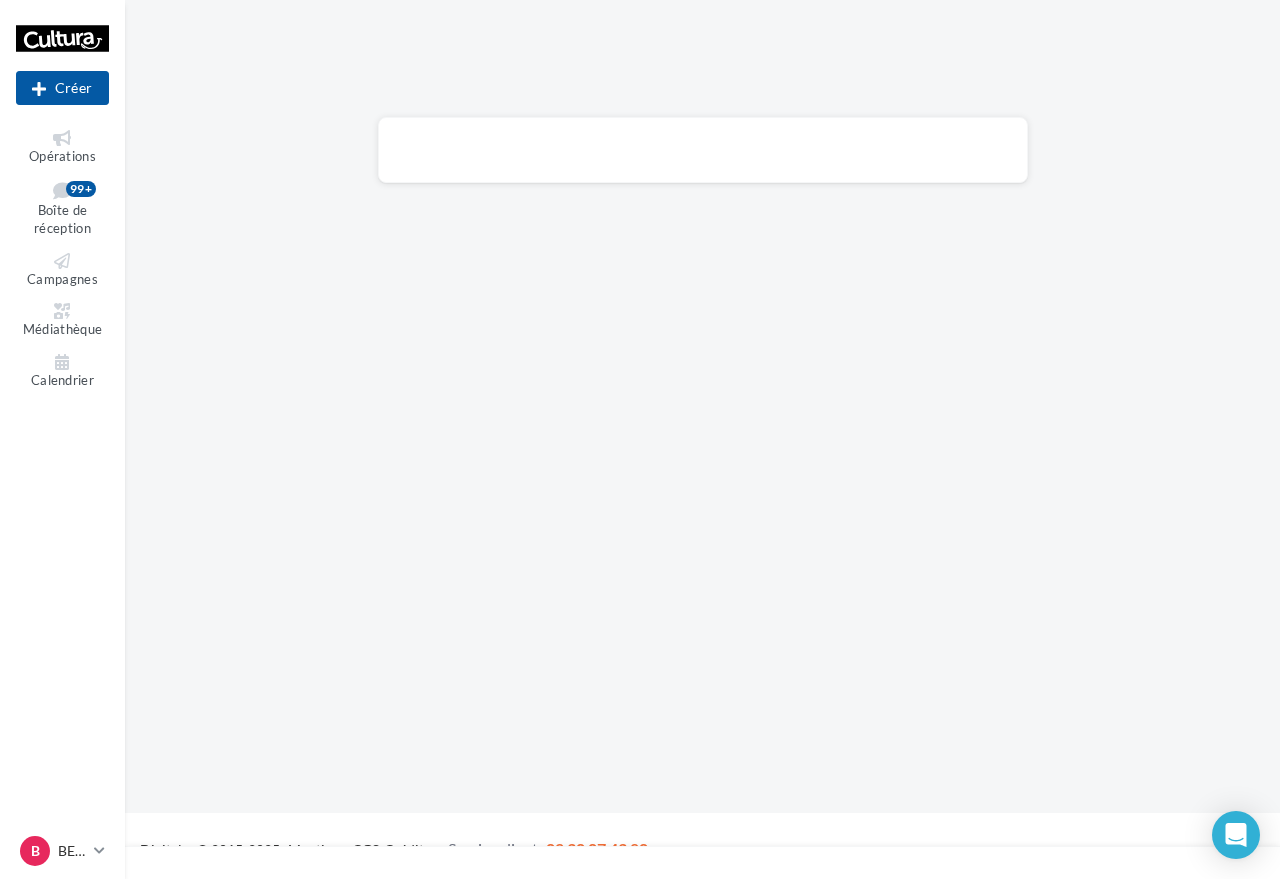scroll, scrollTop: 0, scrollLeft: 0, axis: both 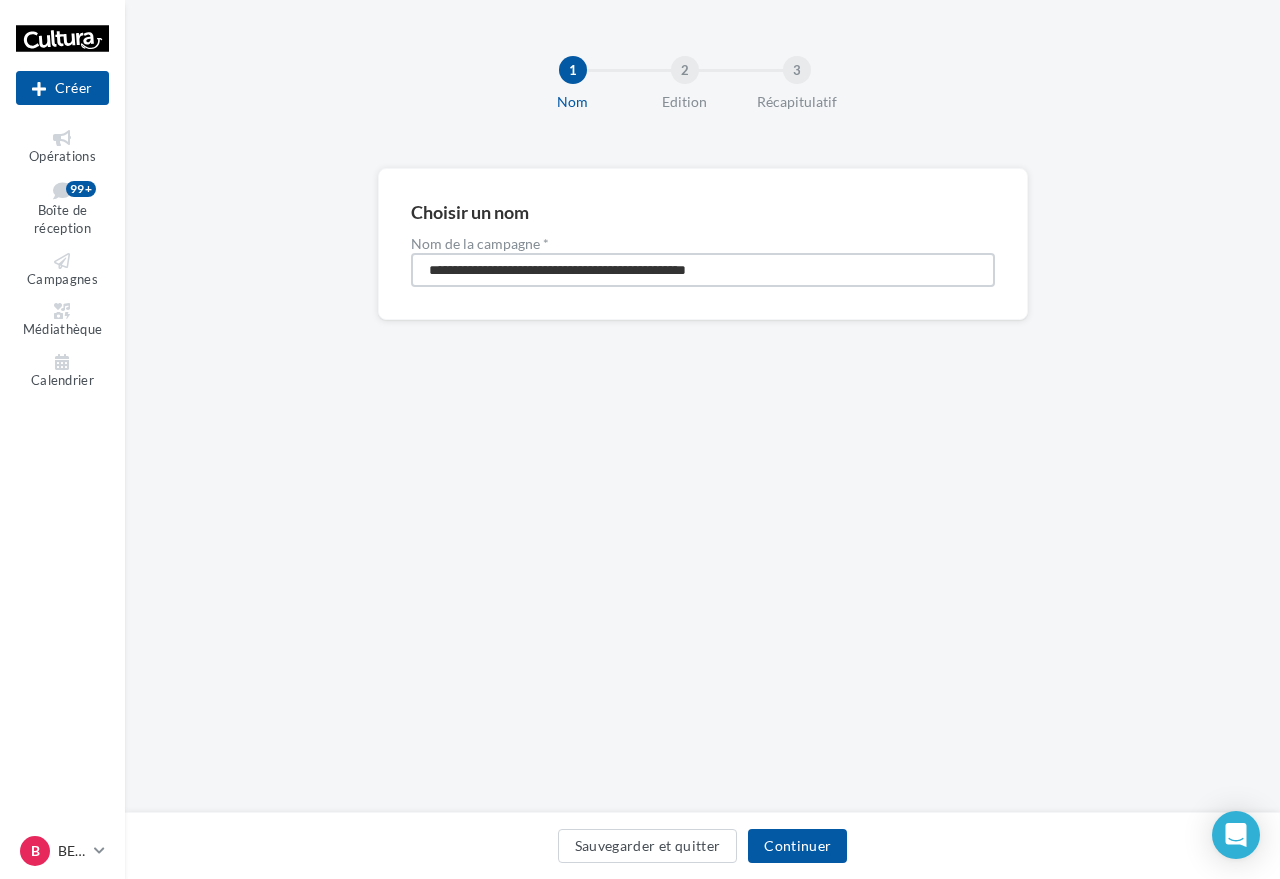 click on "**********" at bounding box center (703, 270) 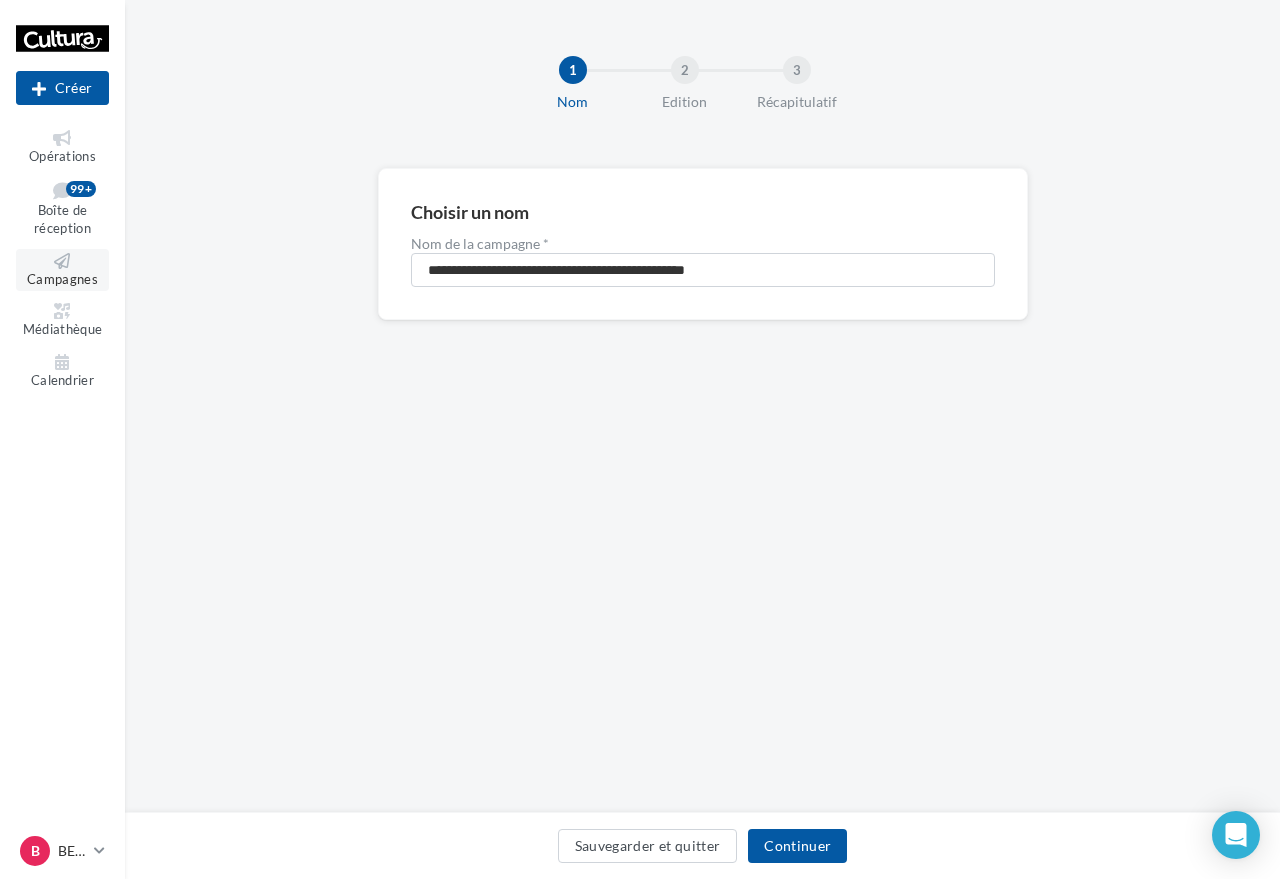 click at bounding box center (62, 261) 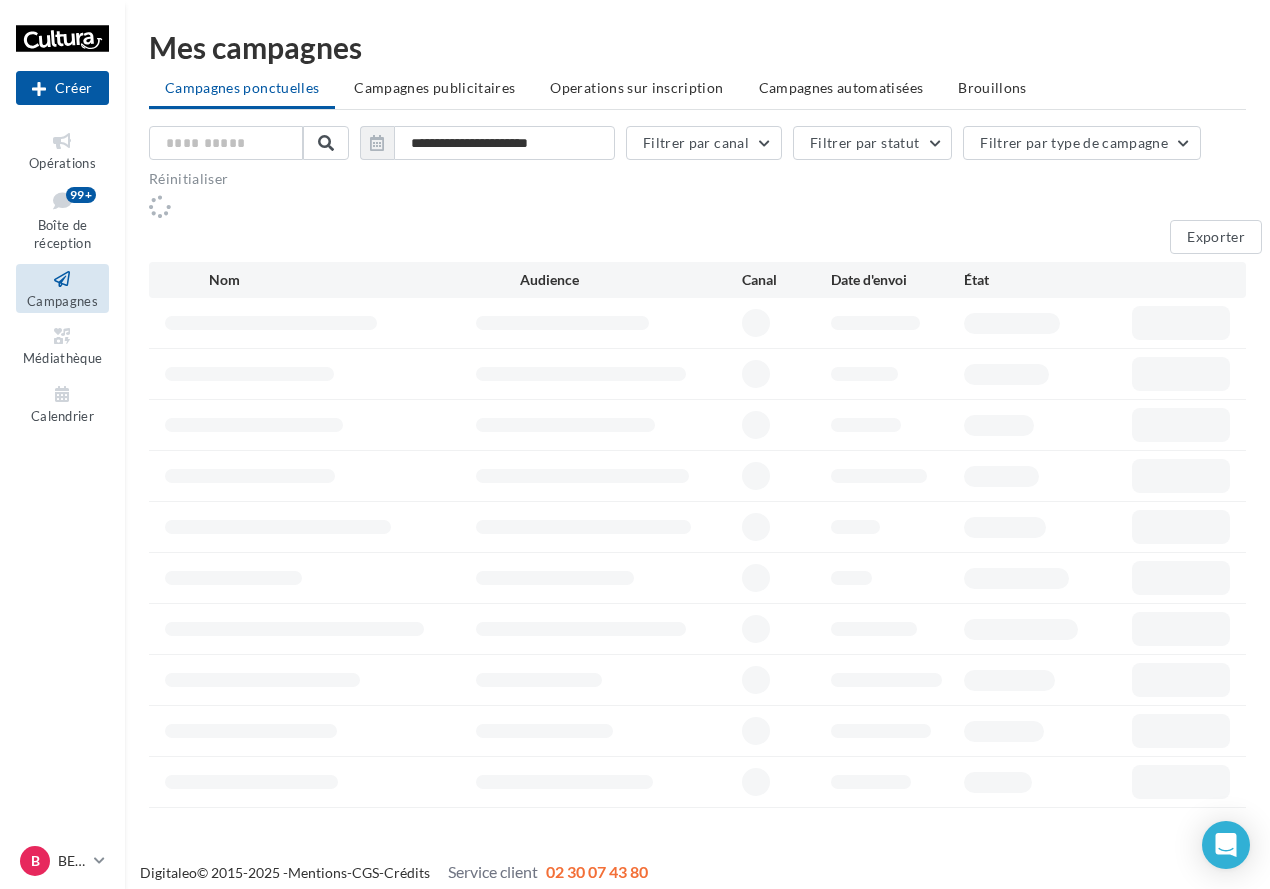 scroll, scrollTop: 0, scrollLeft: 0, axis: both 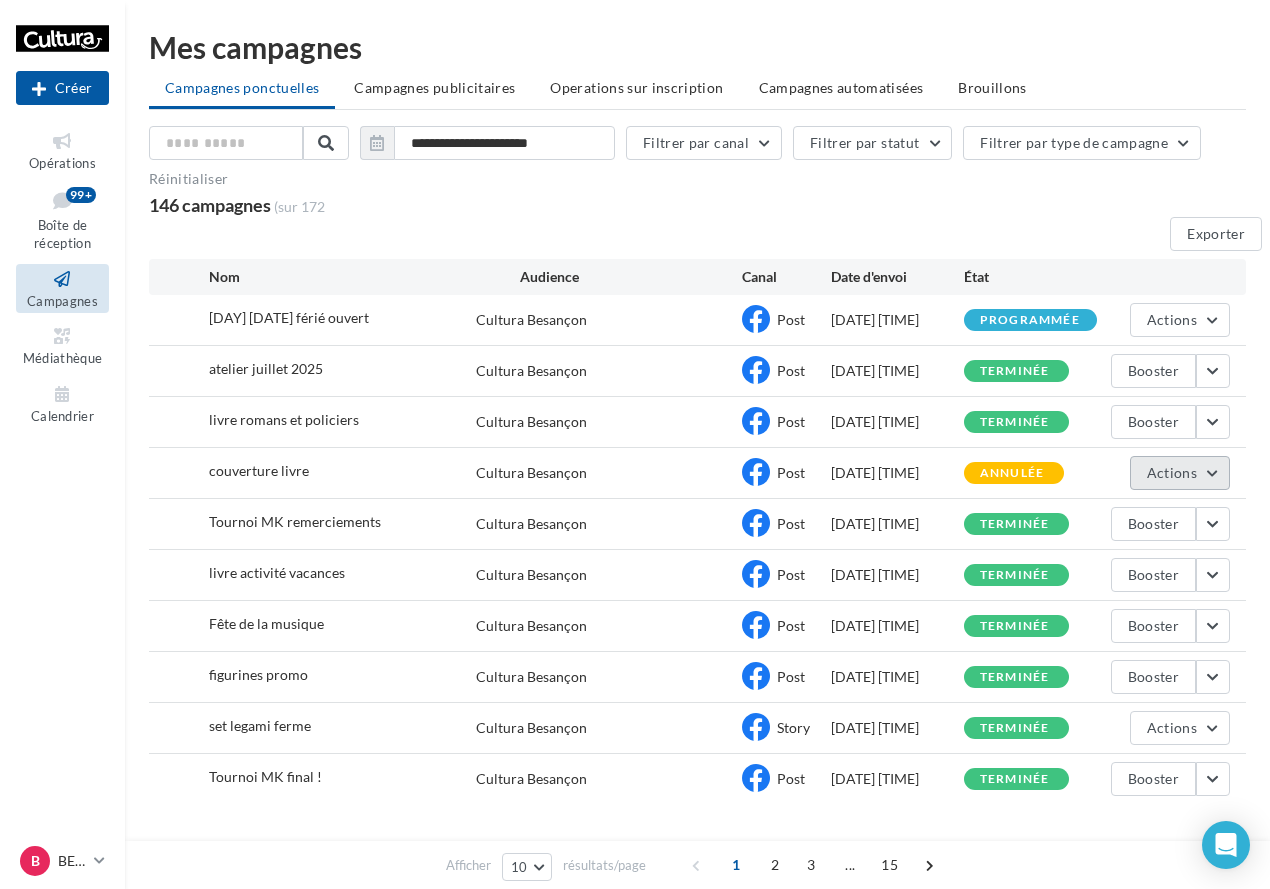 click on "Actions" at bounding box center (1180, 320) 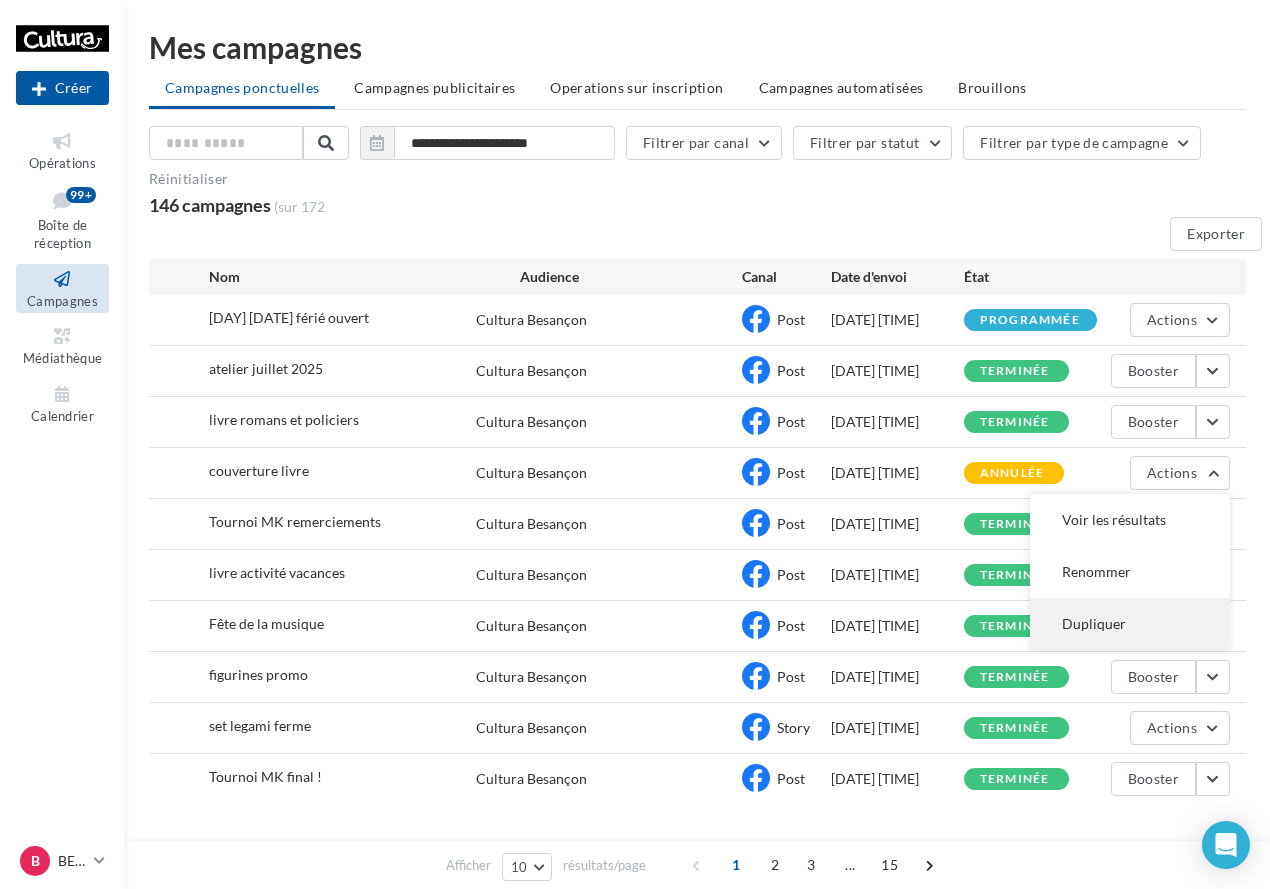 click on "Dupliquer" at bounding box center (1130, 520) 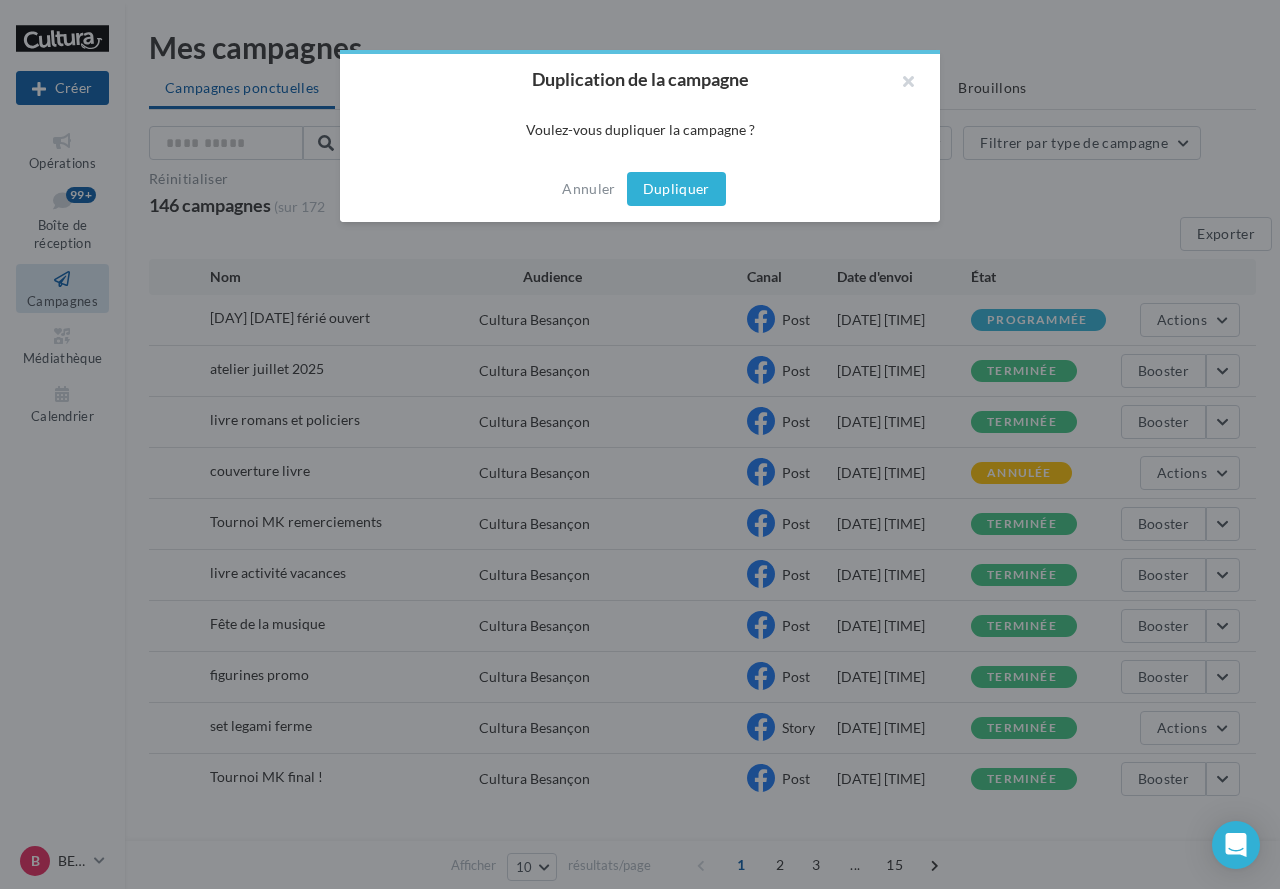 click on "Dupliquer" at bounding box center (676, 189) 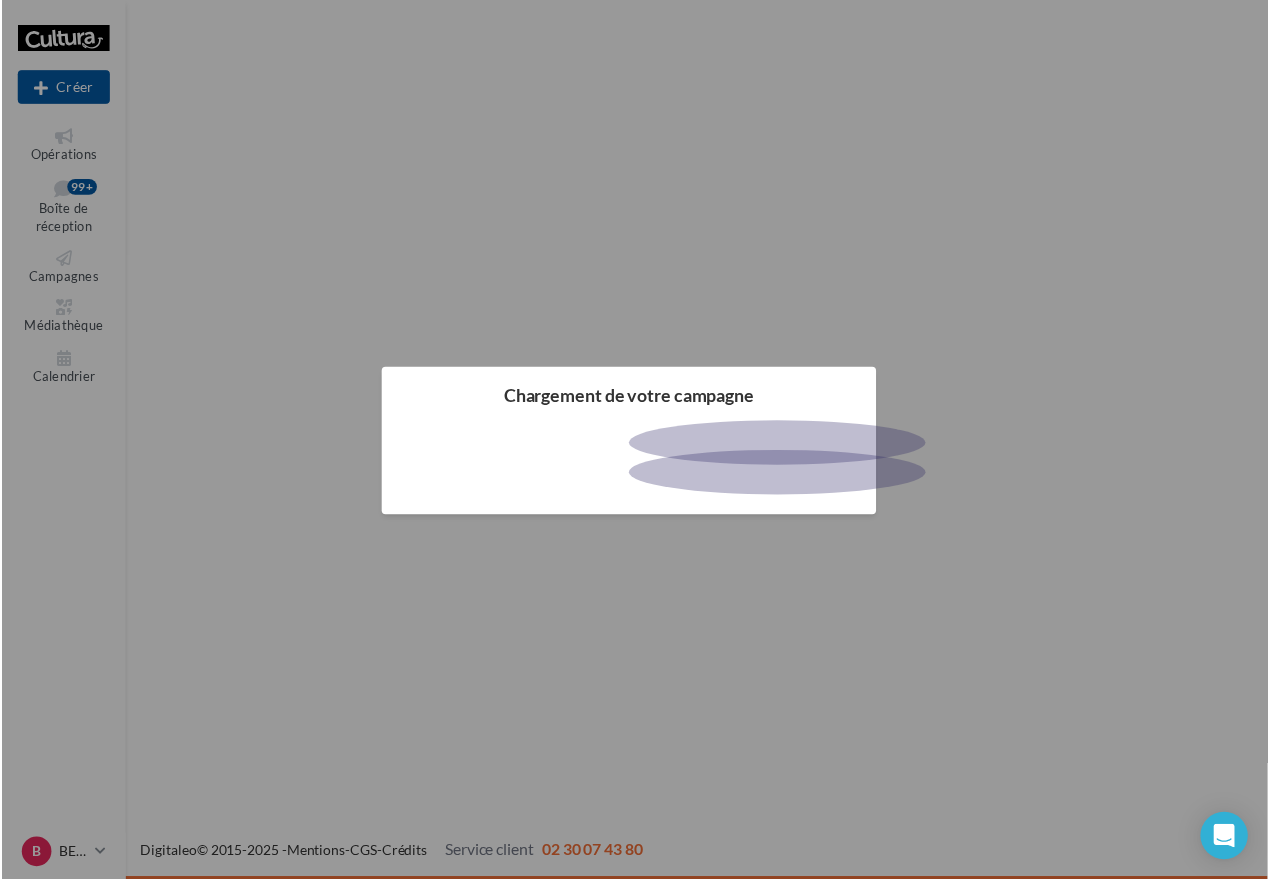 scroll, scrollTop: 0, scrollLeft: 0, axis: both 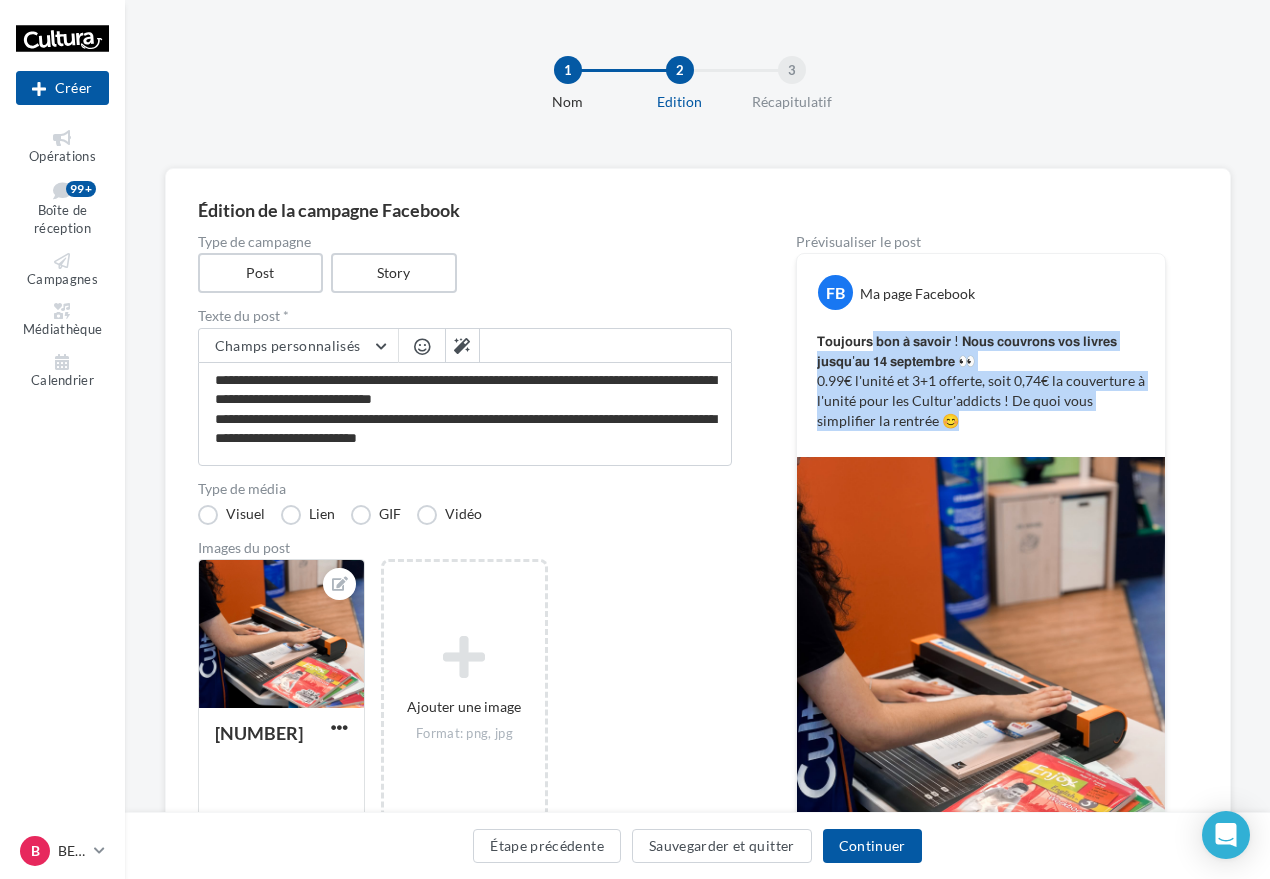 drag, startPoint x: 1028, startPoint y: 416, endPoint x: 869, endPoint y: 345, distance: 174.13214 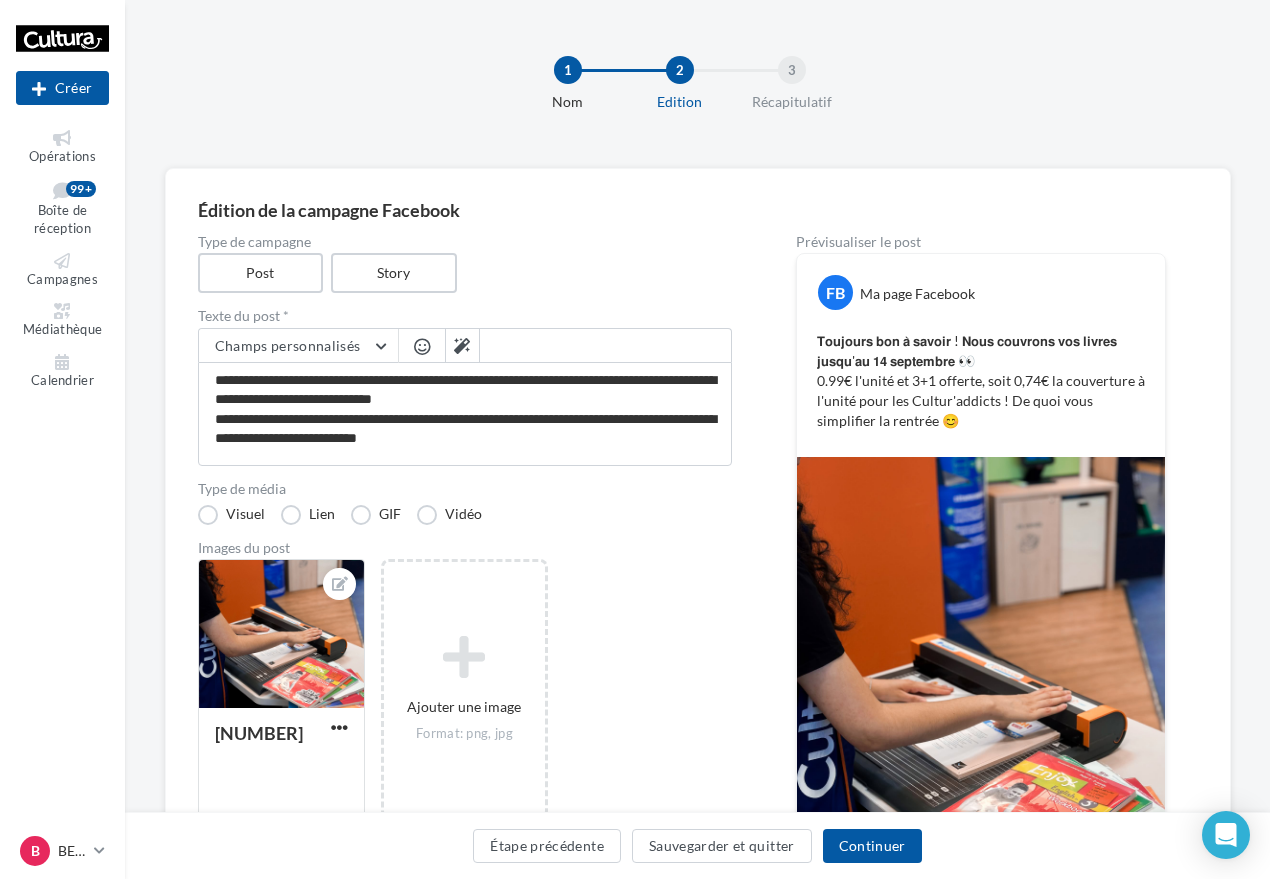 click on "𝗧𝗼𝘂𝗷𝗼𝘂𝗿𝘀 𝗯𝗼𝗻 𝗮̀ 𝘀𝗮𝘃𝗼𝗶𝗿 ! 𝗡𝗼𝘂𝘀 𝗰𝗼𝘂𝘃𝗿𝗼𝗻𝘀 𝘃𝗼𝘀 𝗹𝗶𝘃𝗿𝗲𝘀 𝗷𝘂𝘀𝗾𝘂'𝗮𝘂 𝟭𝟰 𝘀𝗲𝗽𝘁𝗲𝗺𝗯𝗿𝗲 👀 0.99€ l'unité et 3+1 offerte, soit 0,74€ la couverture à l'unité pour les Cultur'addicts ! De quoi vous simplifier la rentrée 😊" at bounding box center (981, 381) 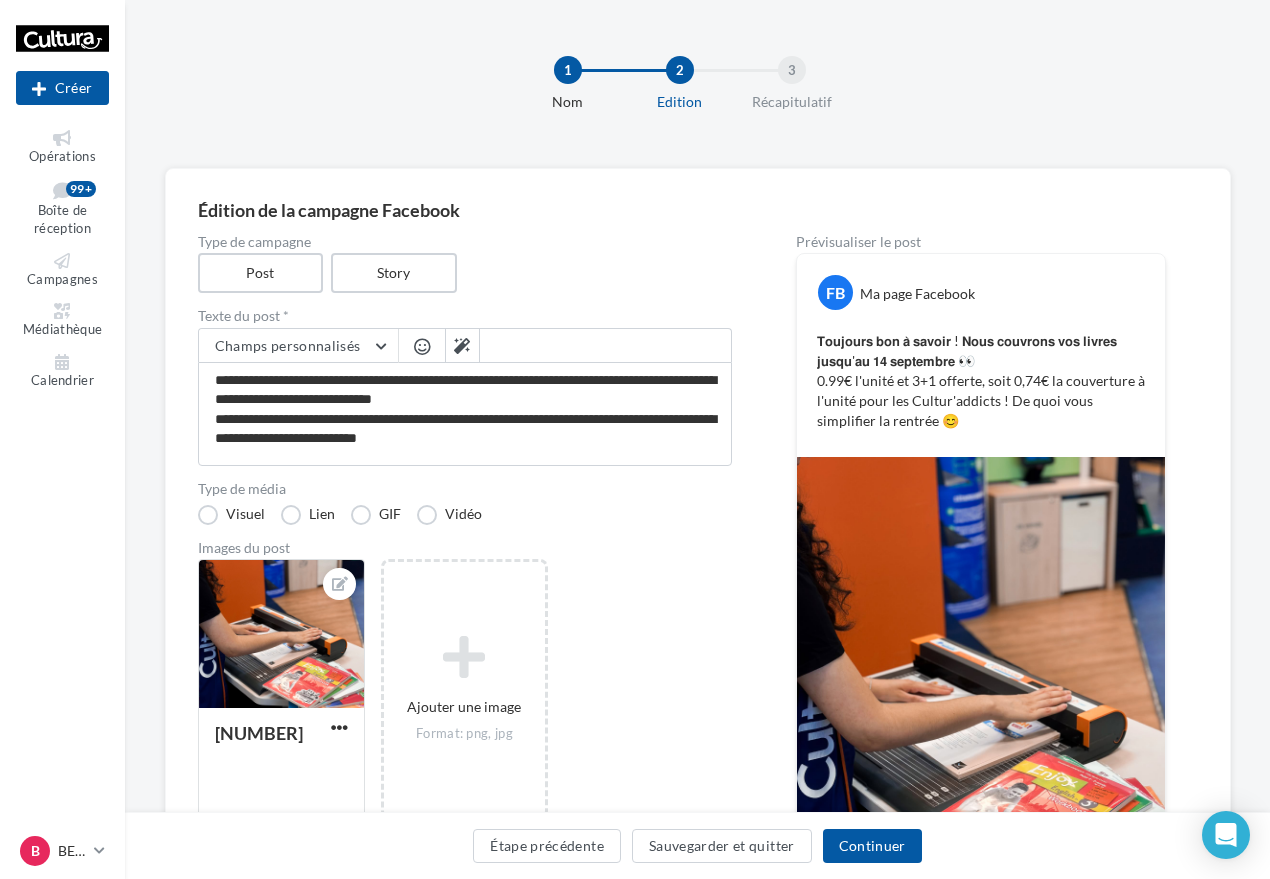 click on "𝗧𝗼𝘂𝗷𝗼𝘂𝗿𝘀 𝗯𝗼𝗻 𝗮̀ 𝘀𝗮𝘃𝗼𝗶𝗿 ! 𝗡𝗼𝘂𝘀 𝗰𝗼𝘂𝘃𝗿𝗼𝗻𝘀 𝘃𝗼𝘀 𝗹𝗶𝘃𝗿𝗲𝘀 𝗷𝘂𝘀𝗾𝘂'𝗮𝘂 𝟭𝟰 𝘀𝗲𝗽𝘁𝗲𝗺𝗯𝗿𝗲 👀 0.99€ l'unité et 3+1 offerte, soit 0,74€ la couverture à l'unité pour les Cultur'addicts ! De quoi vous simplifier la rentrée 😊" at bounding box center [981, 381] 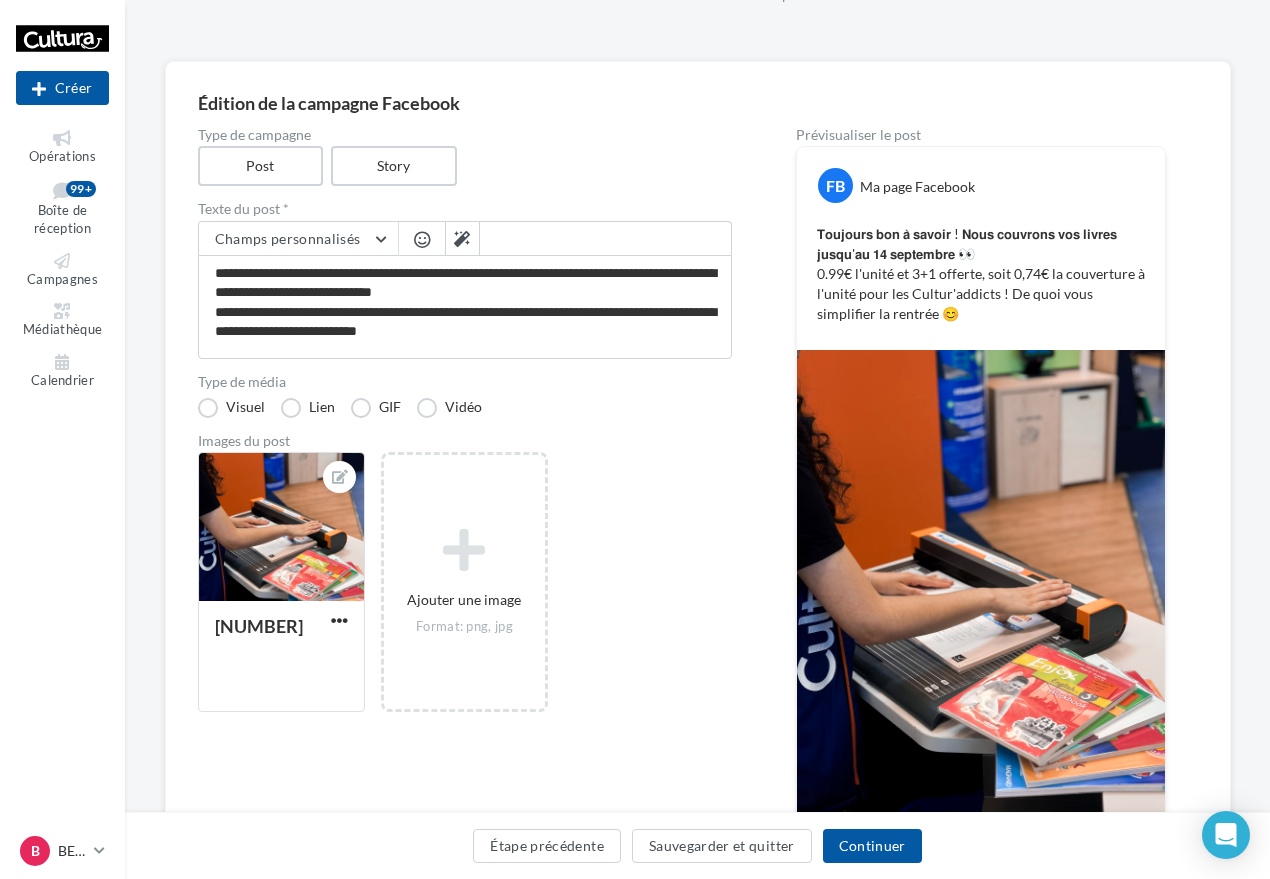 scroll, scrollTop: 63, scrollLeft: 0, axis: vertical 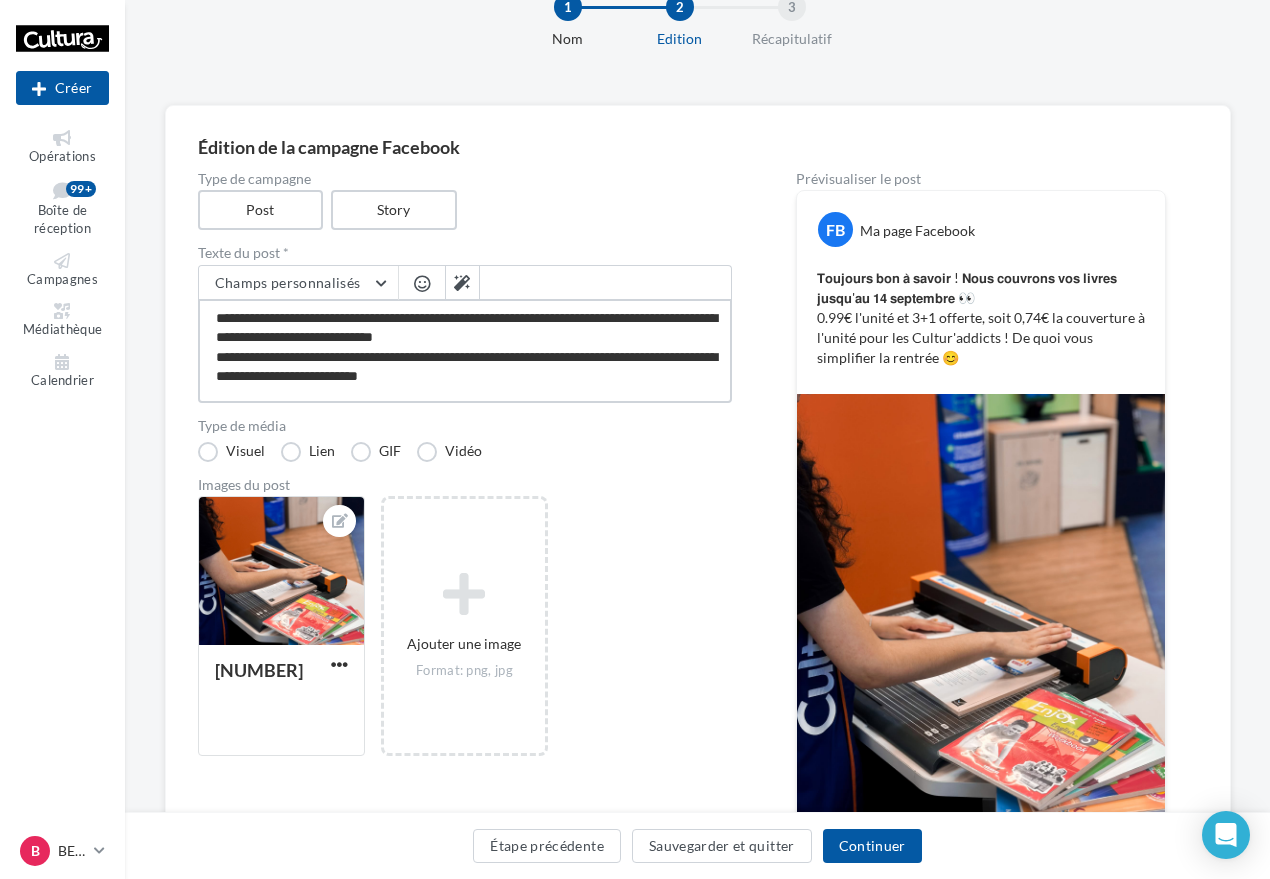 drag, startPoint x: 636, startPoint y: 374, endPoint x: 720, endPoint y: 393, distance: 86.12201 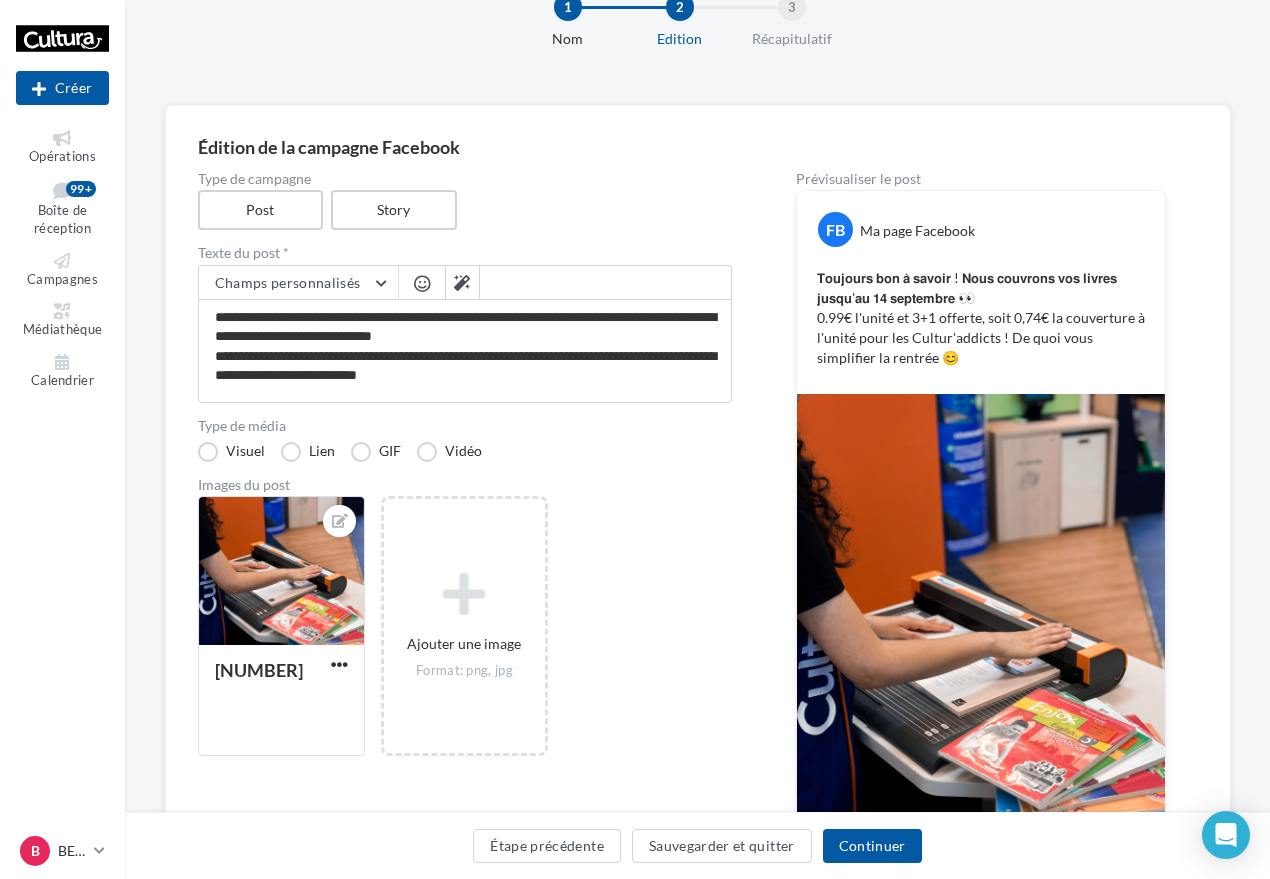 click on "Étape précédente   Sauvegarder et quitter    Continuer" at bounding box center [697, 850] 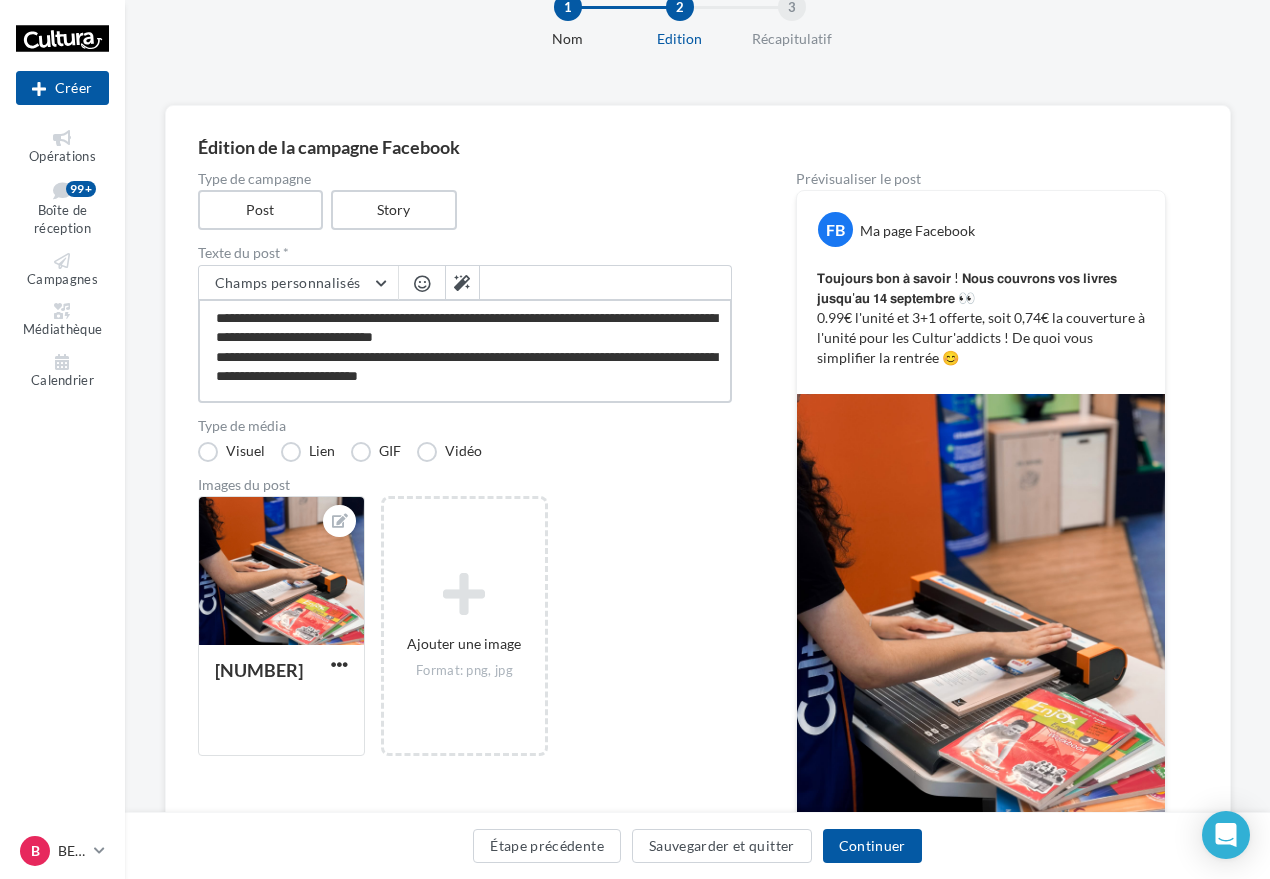 drag, startPoint x: 608, startPoint y: 381, endPoint x: 621, endPoint y: 397, distance: 20.615528 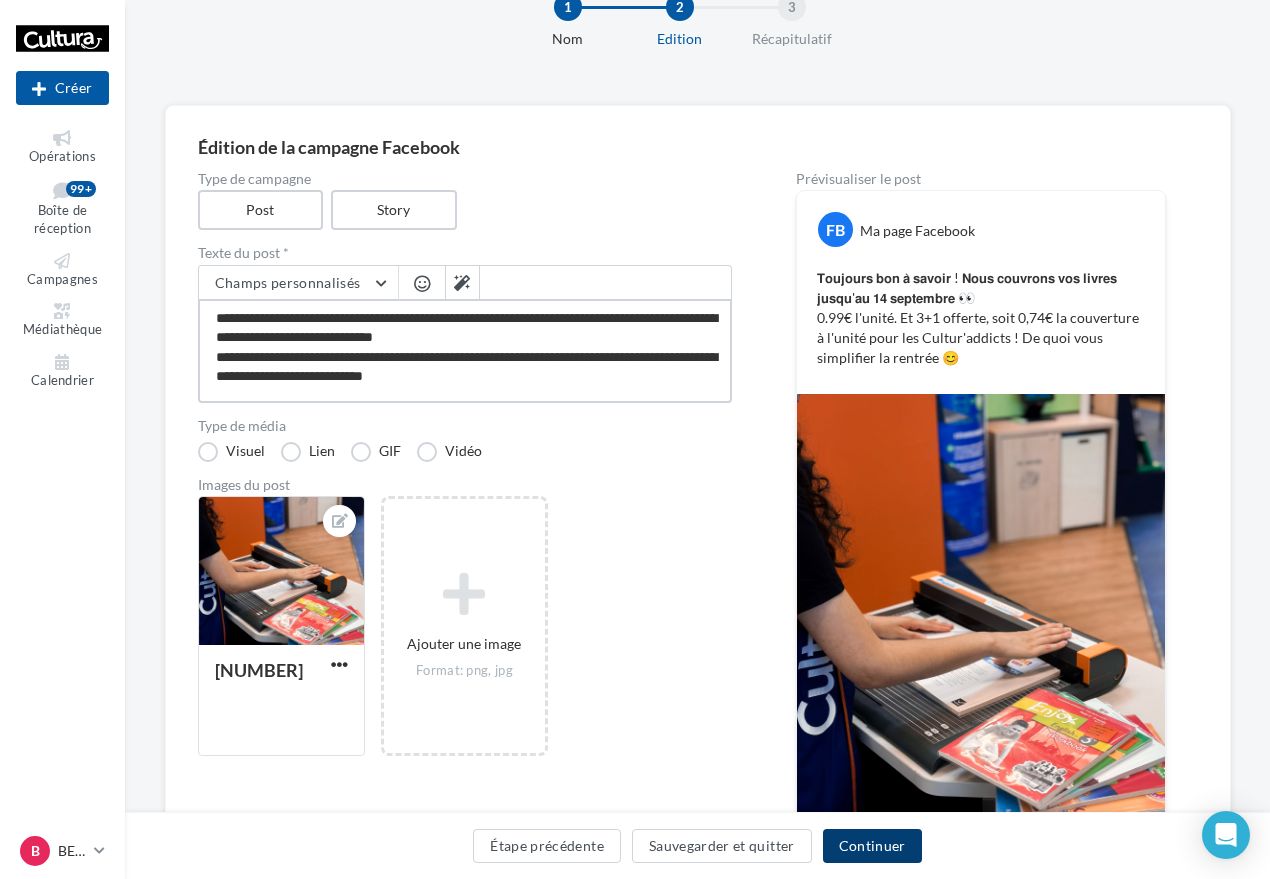 type on "**********" 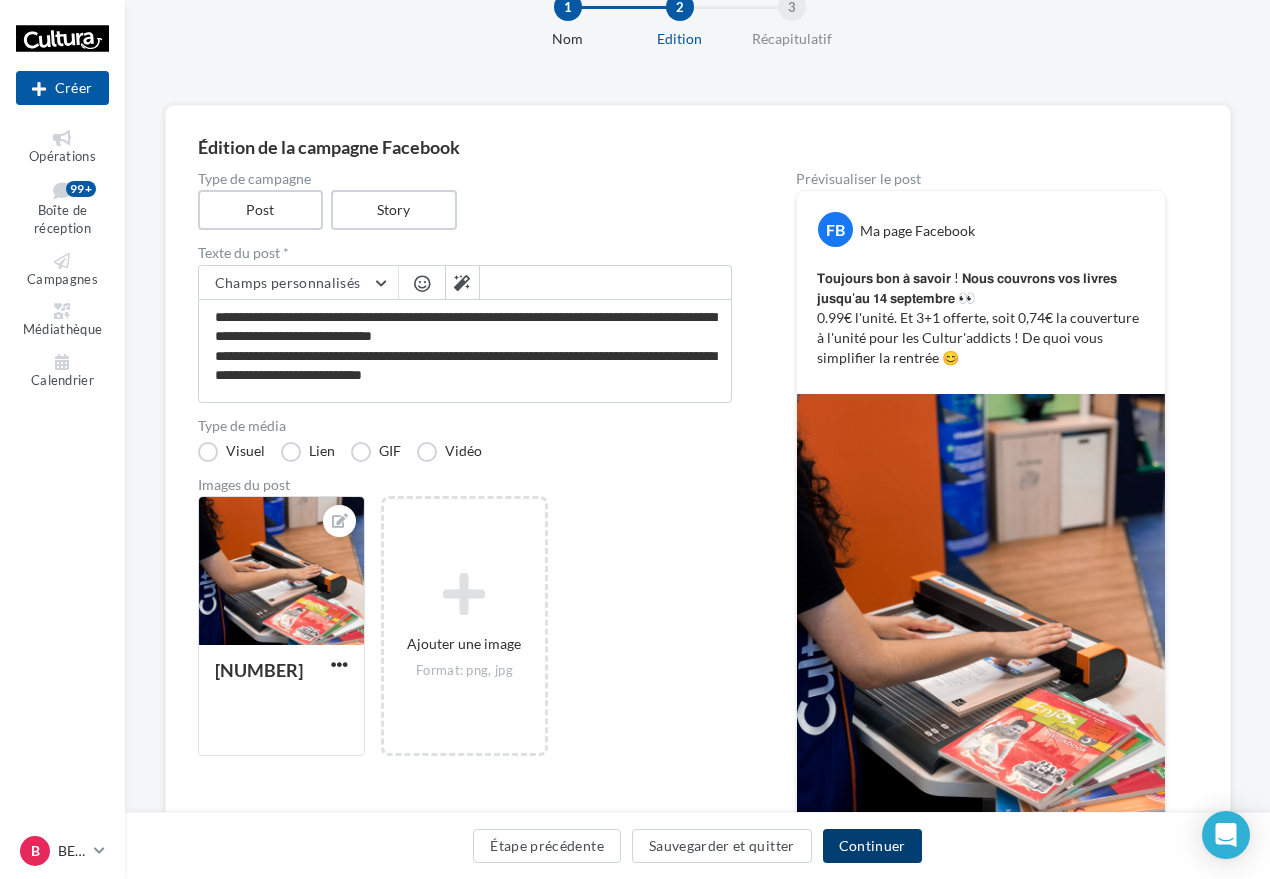 click on "Continuer" at bounding box center (872, 846) 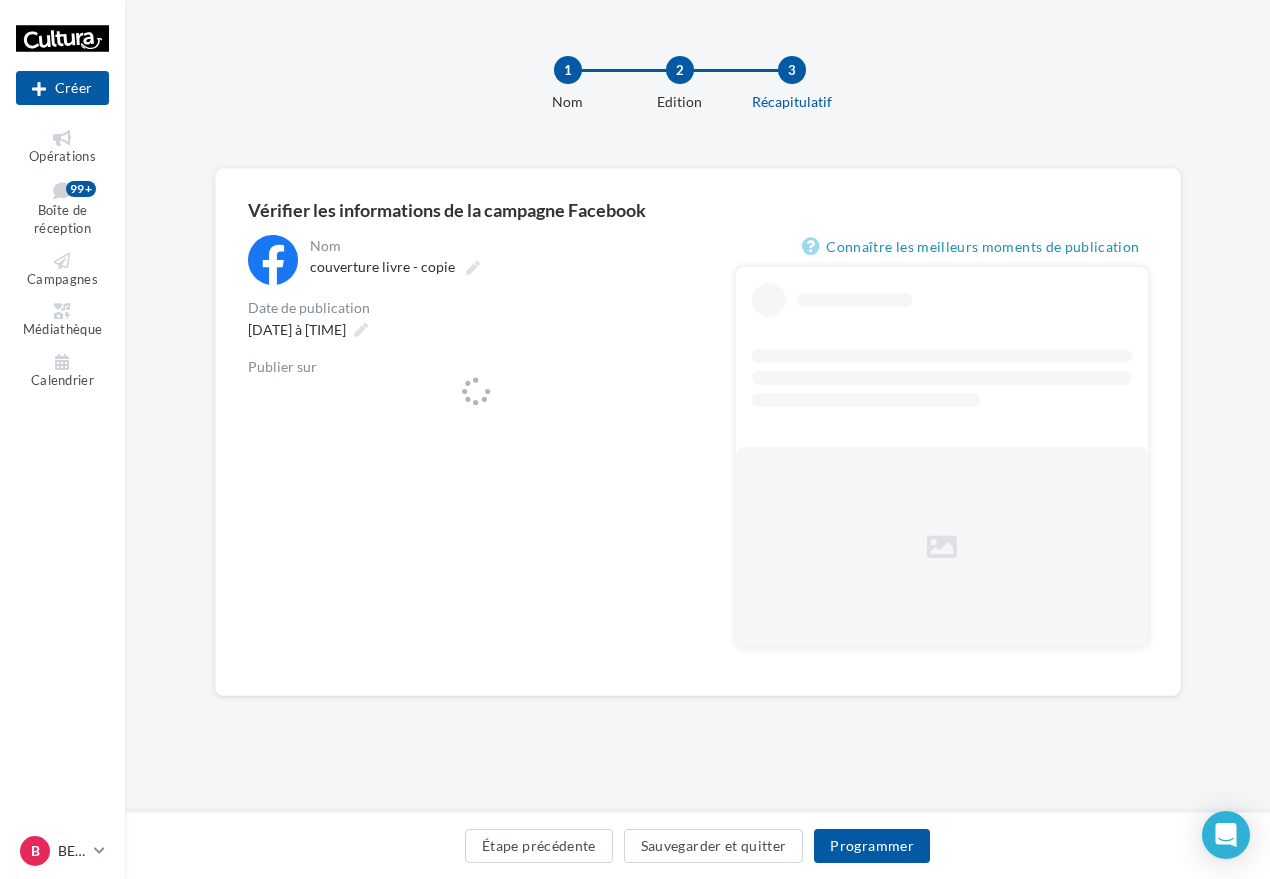 scroll, scrollTop: 0, scrollLeft: 0, axis: both 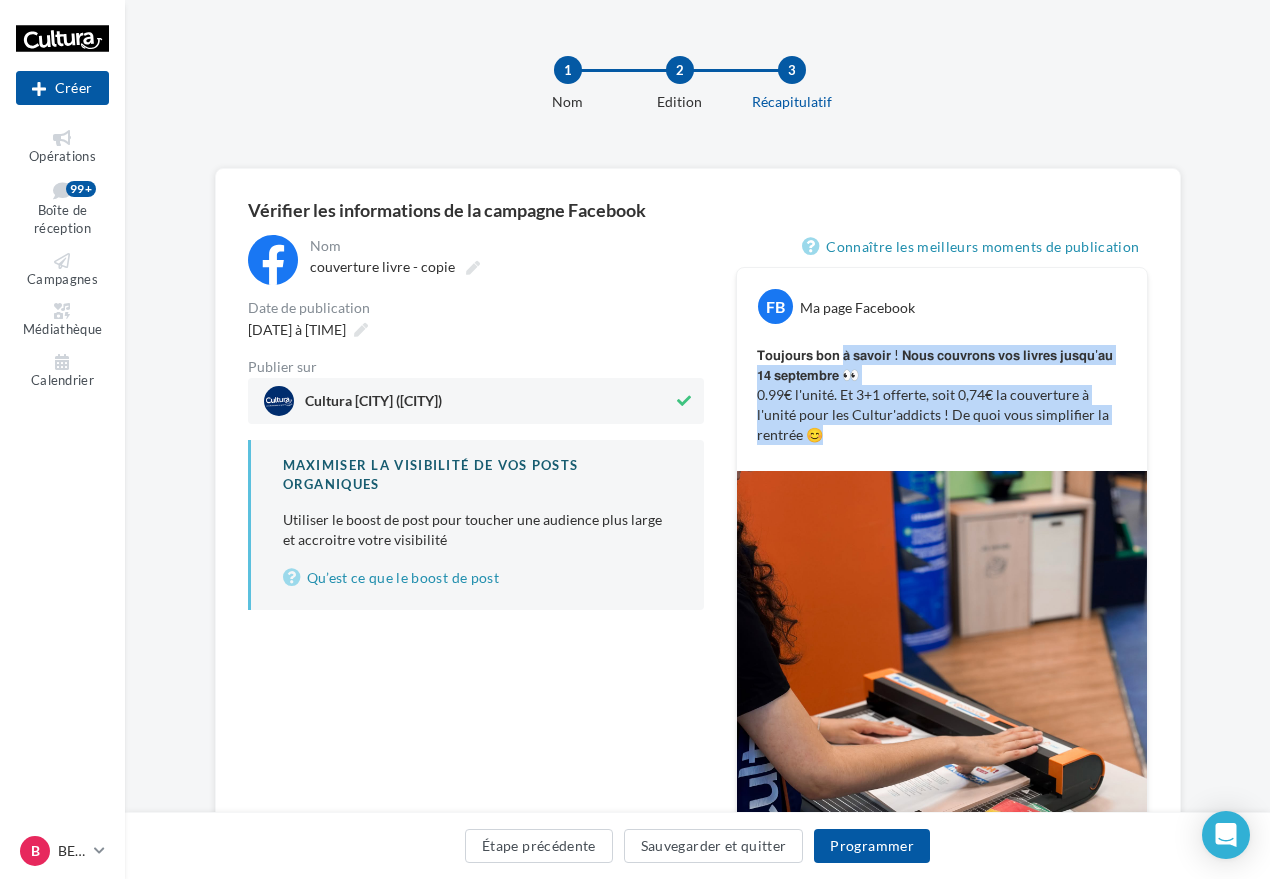 drag, startPoint x: 1010, startPoint y: 446, endPoint x: 845, endPoint y: 346, distance: 192.93782 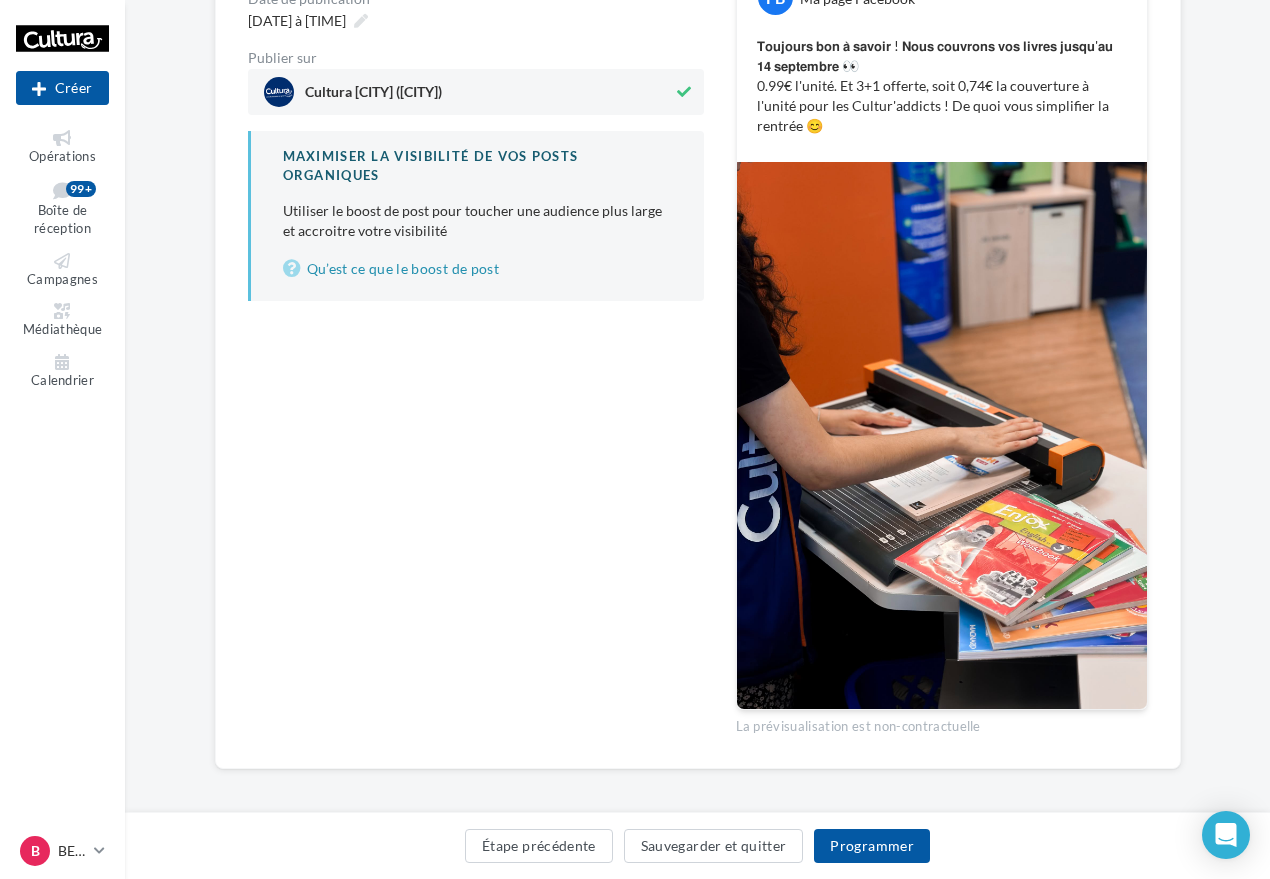 scroll, scrollTop: 317, scrollLeft: 0, axis: vertical 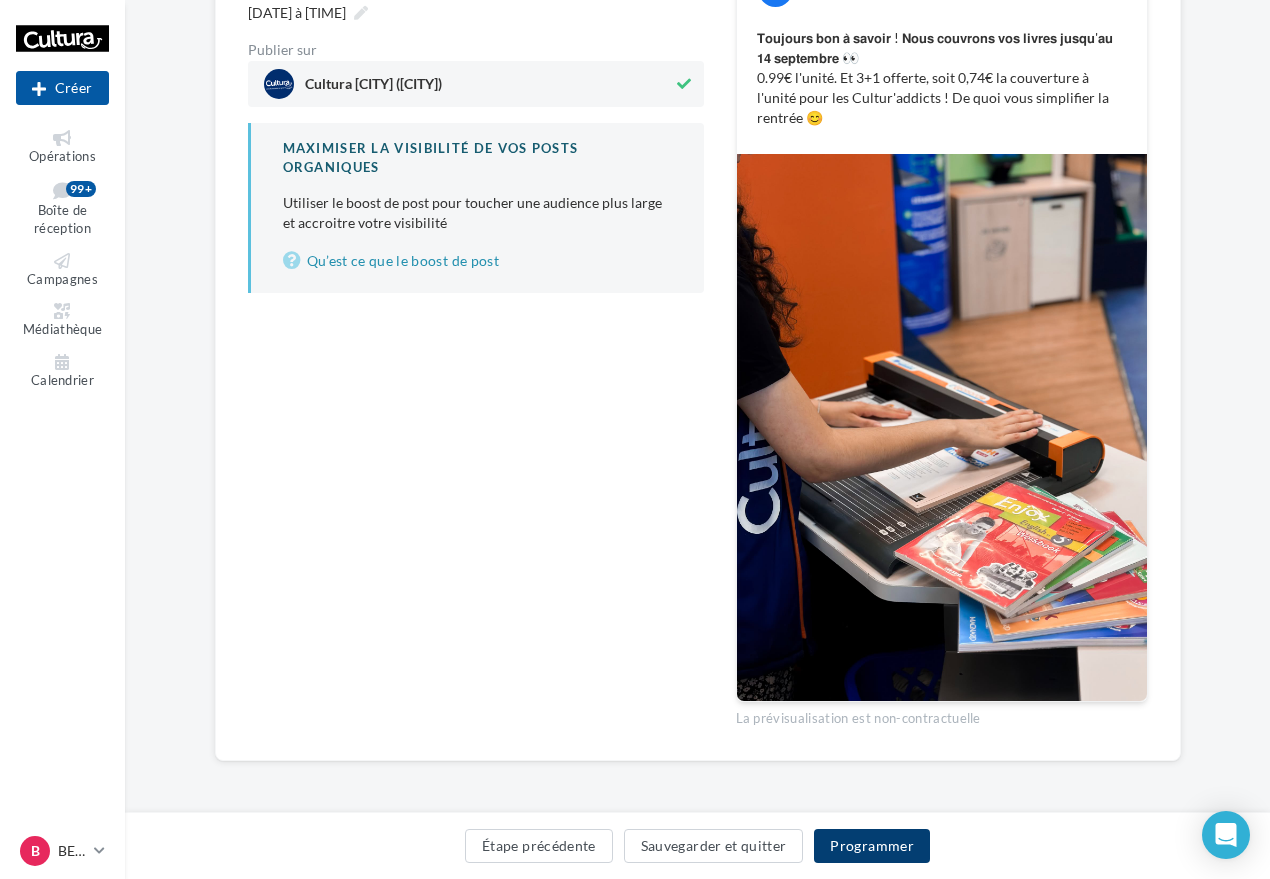 click on "Programmer" at bounding box center (872, 846) 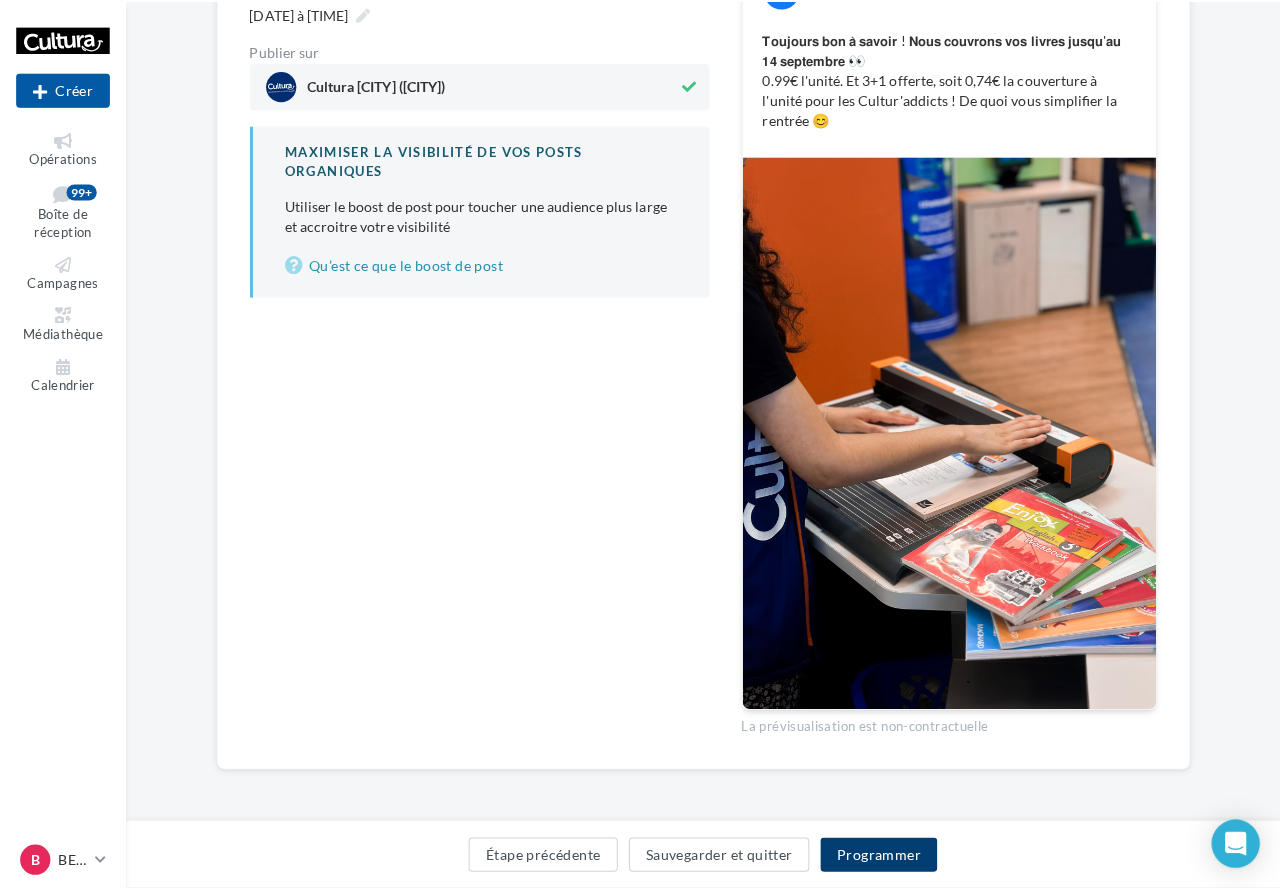 scroll, scrollTop: 307, scrollLeft: 0, axis: vertical 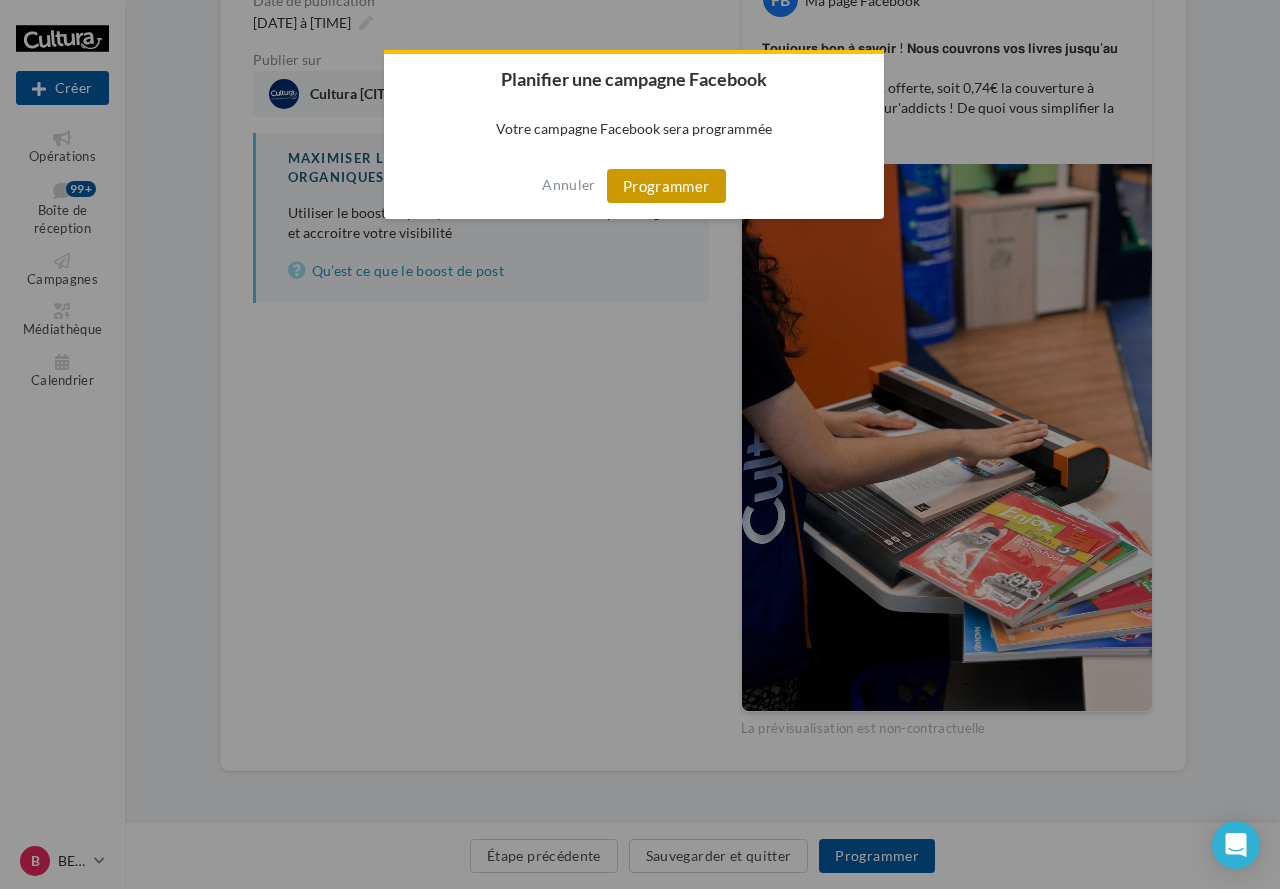 click on "Programmer" at bounding box center (666, 186) 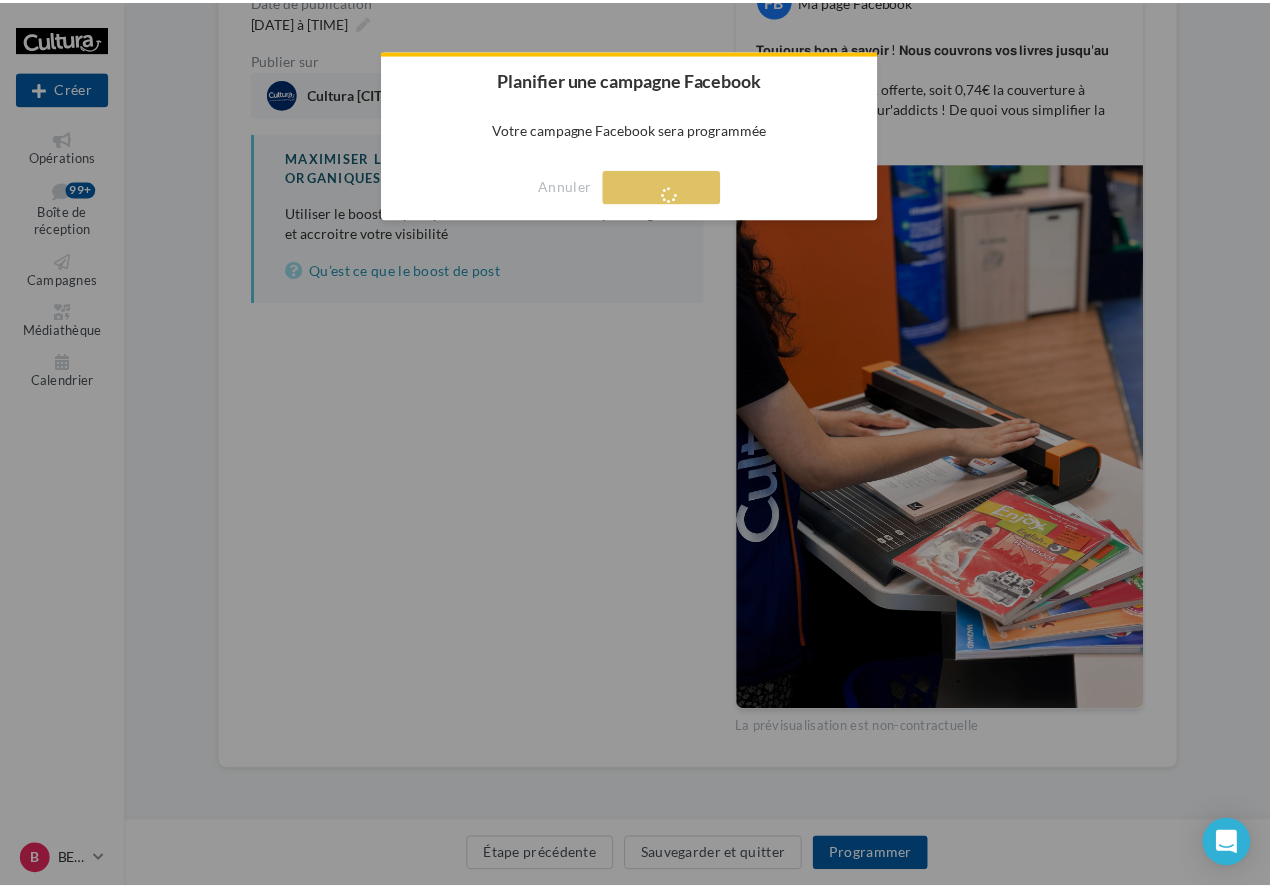 scroll, scrollTop: 32, scrollLeft: 0, axis: vertical 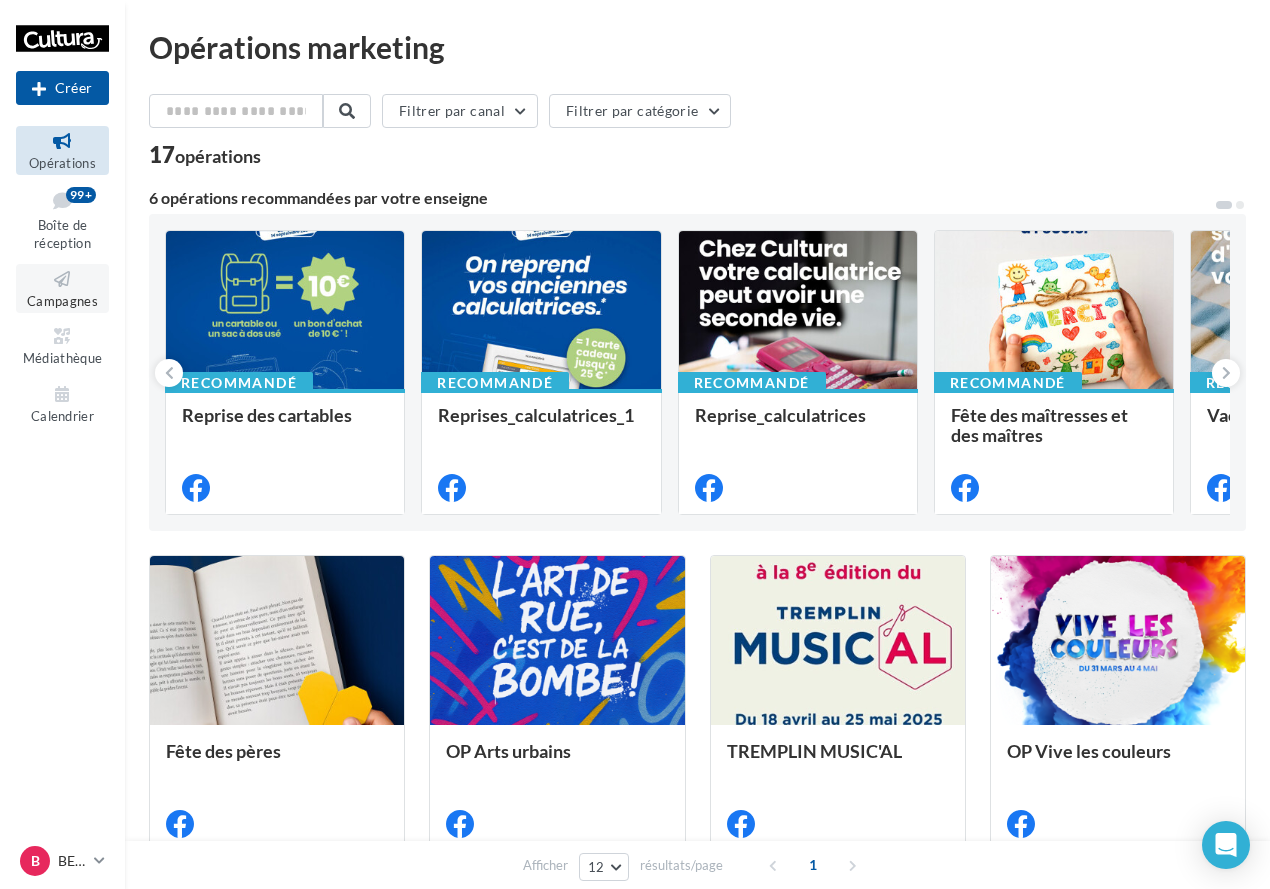 click on "Campagnes" at bounding box center [62, 301] 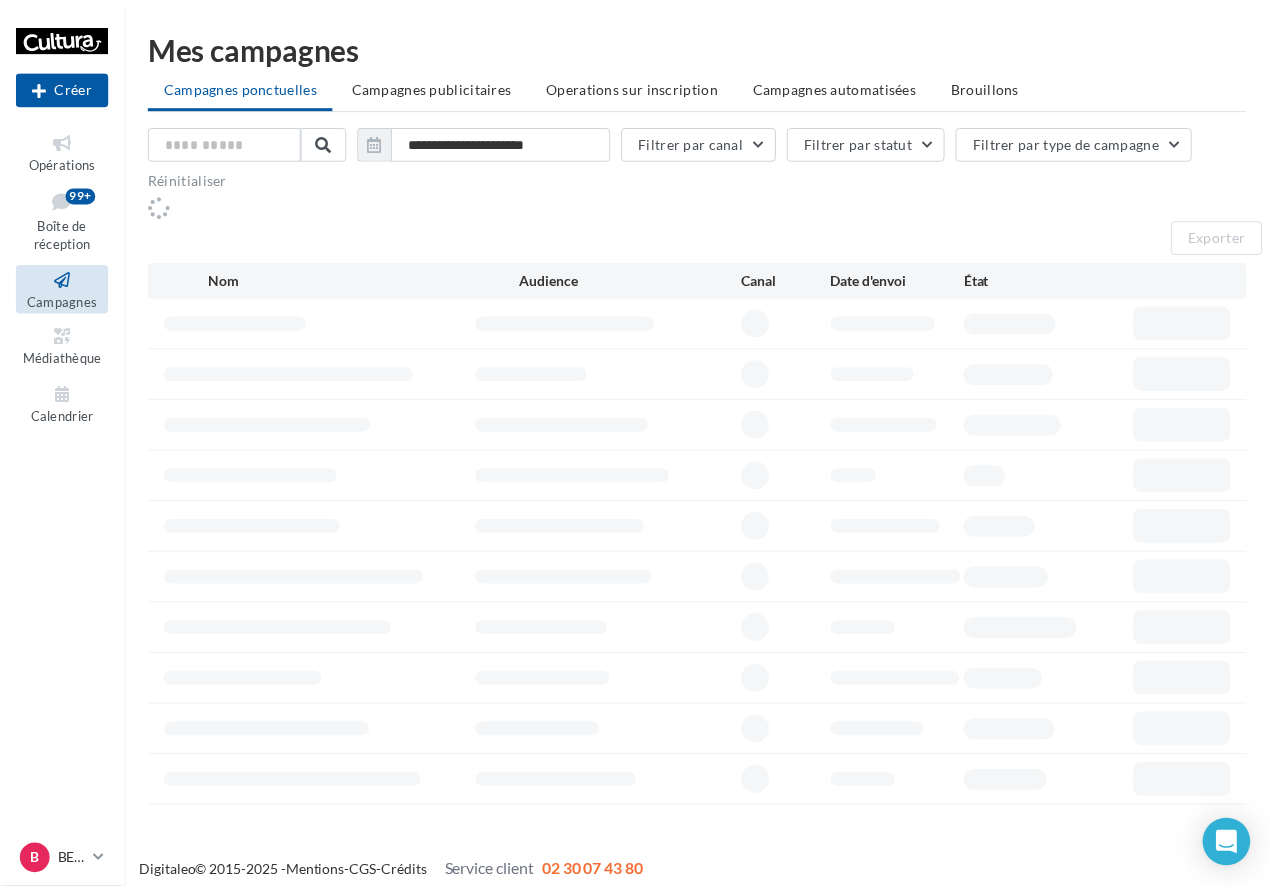 scroll, scrollTop: 0, scrollLeft: 0, axis: both 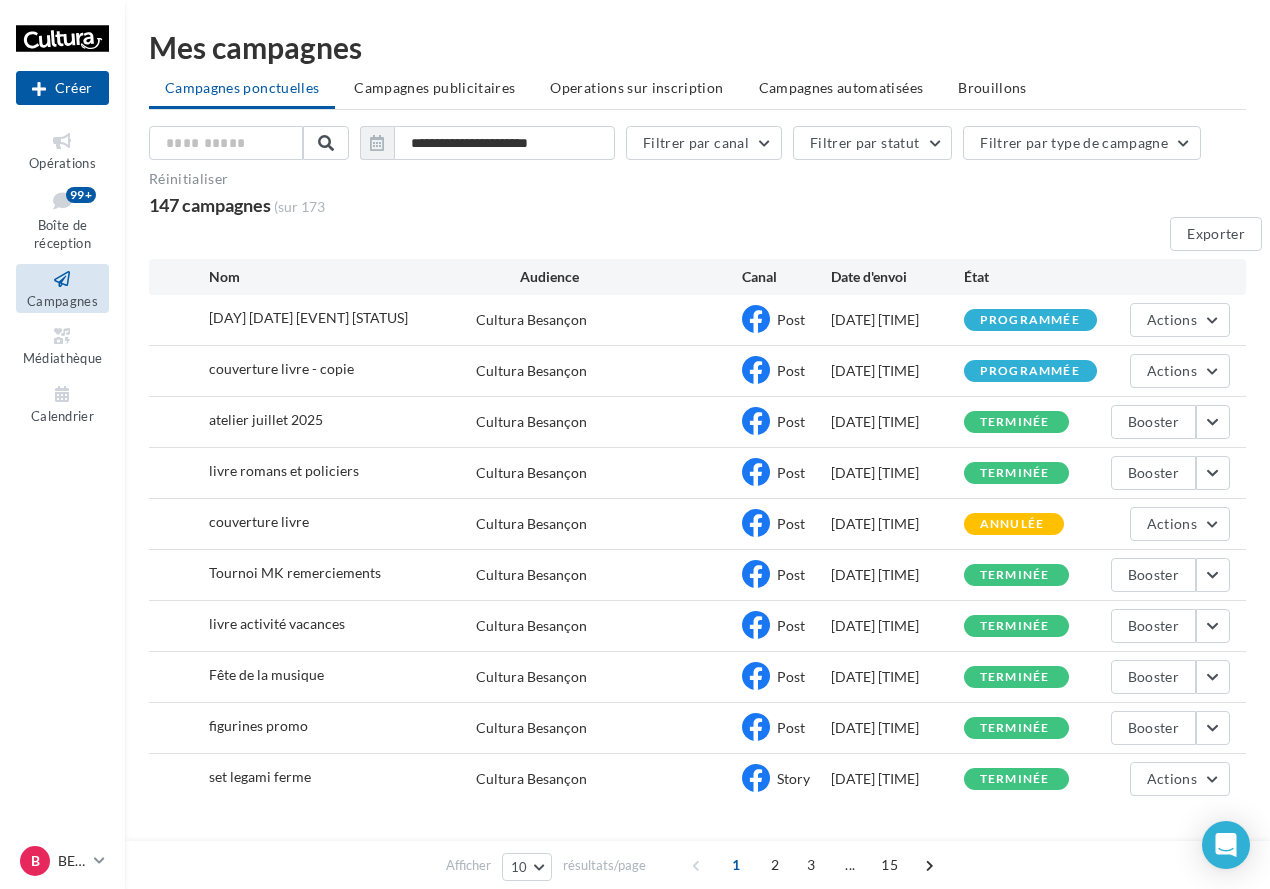 drag, startPoint x: 865, startPoint y: 378, endPoint x: 917, endPoint y: 376, distance: 52.03845 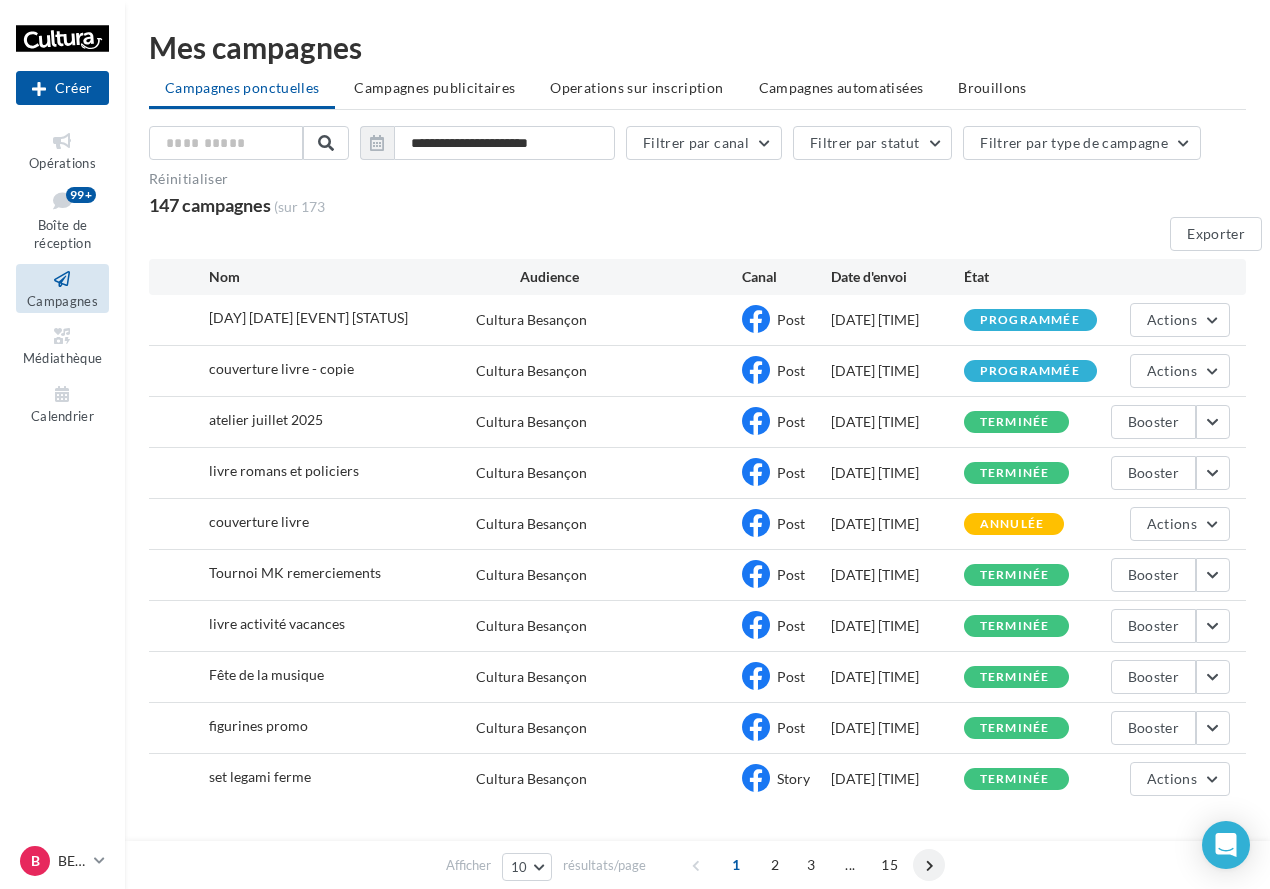 click at bounding box center (929, 865) 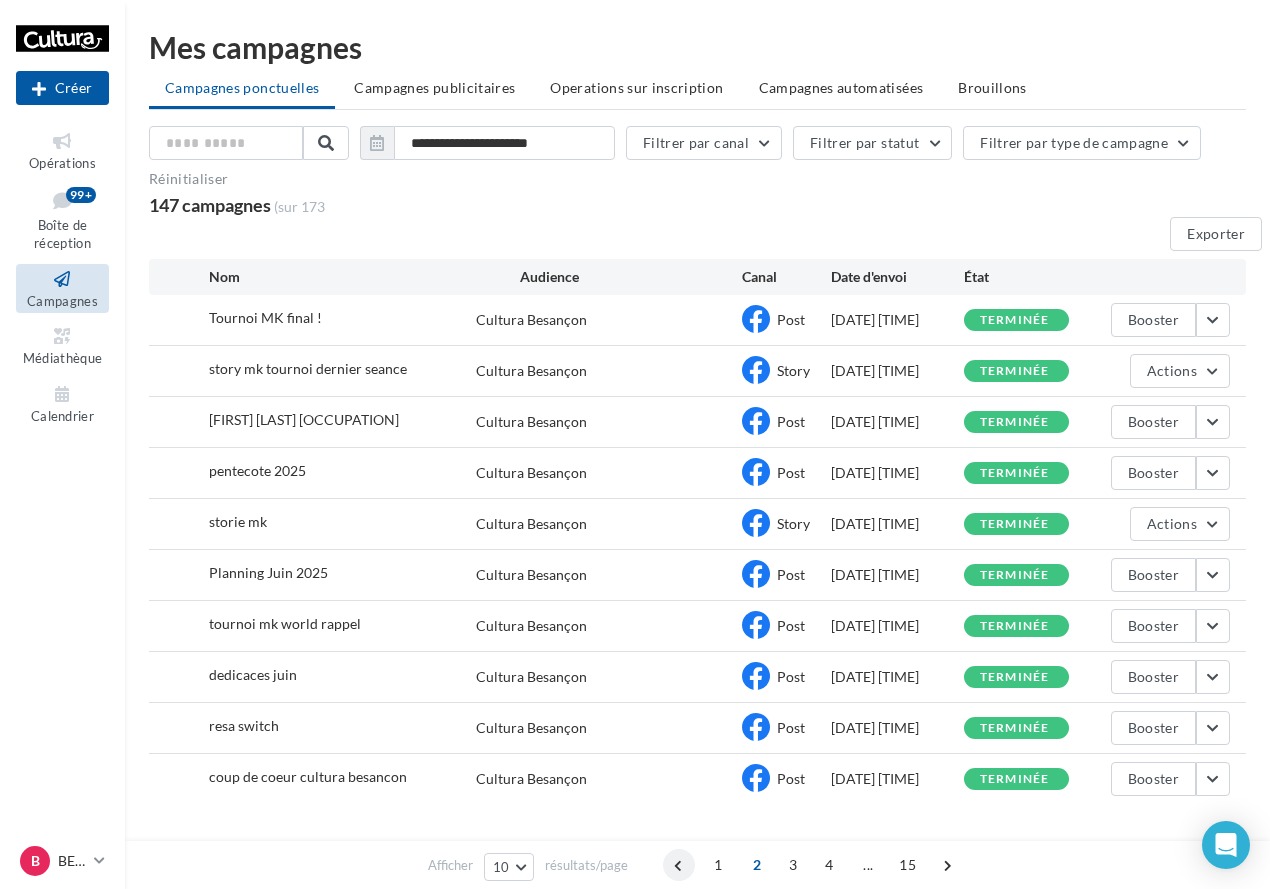 click at bounding box center [679, 865] 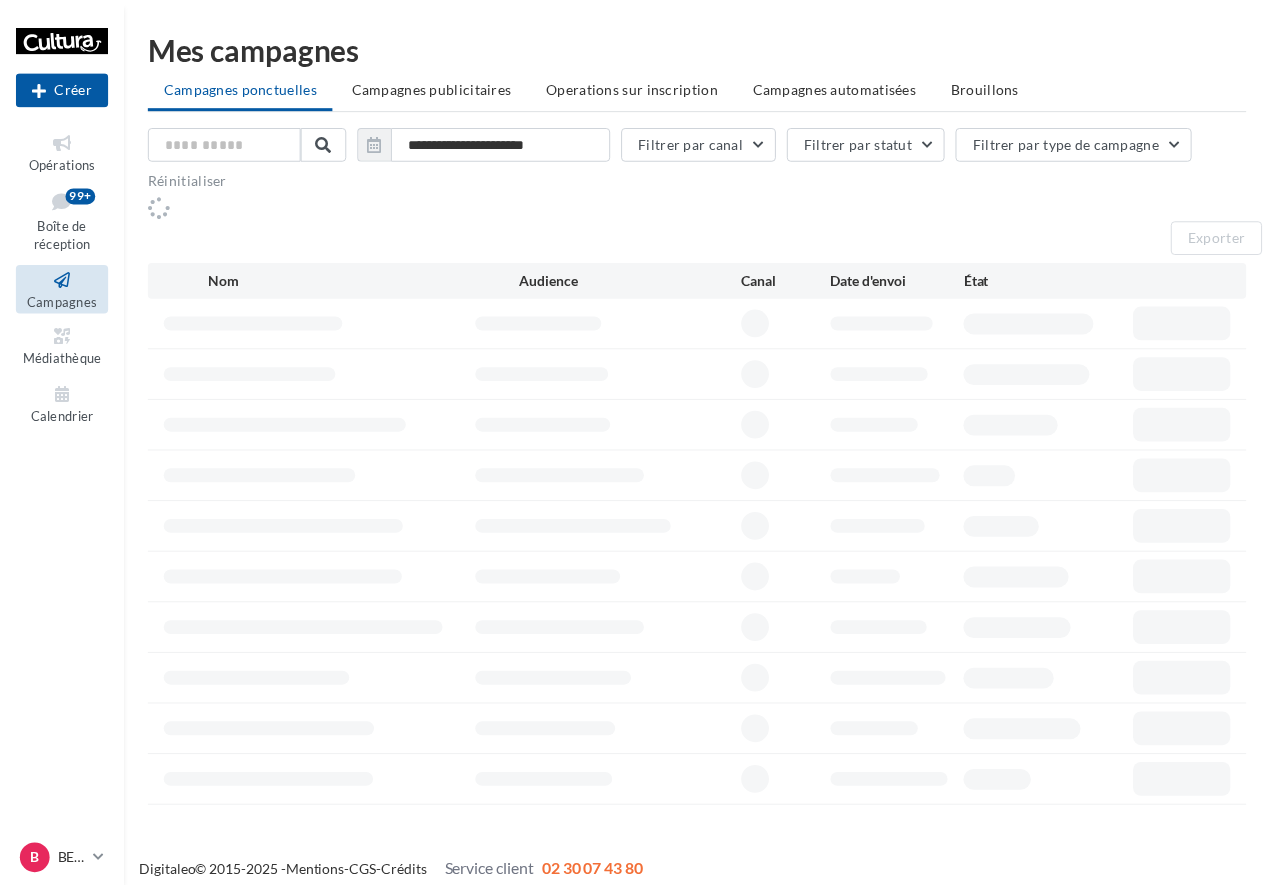 scroll, scrollTop: 0, scrollLeft: 0, axis: both 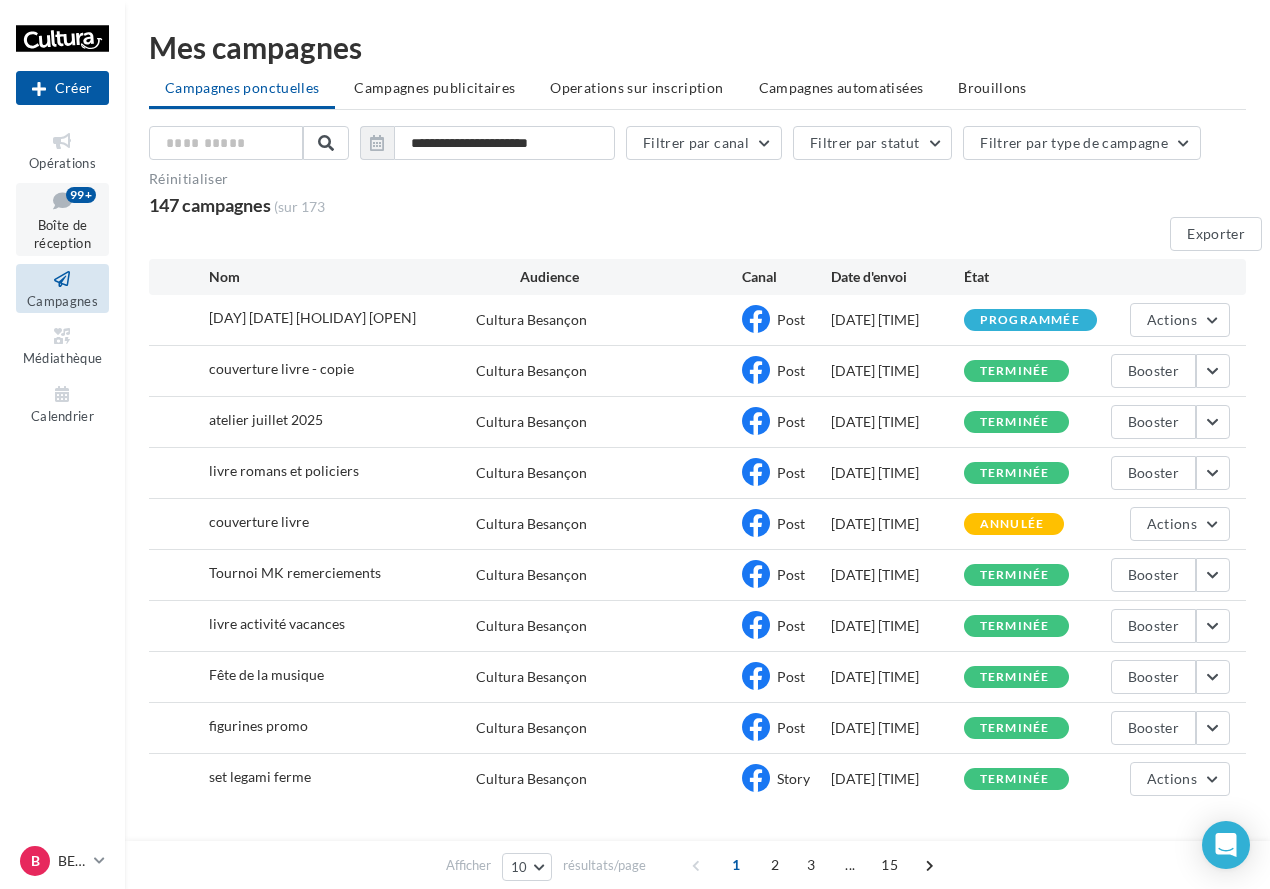 click on "Boîte de réception" at bounding box center [62, 234] 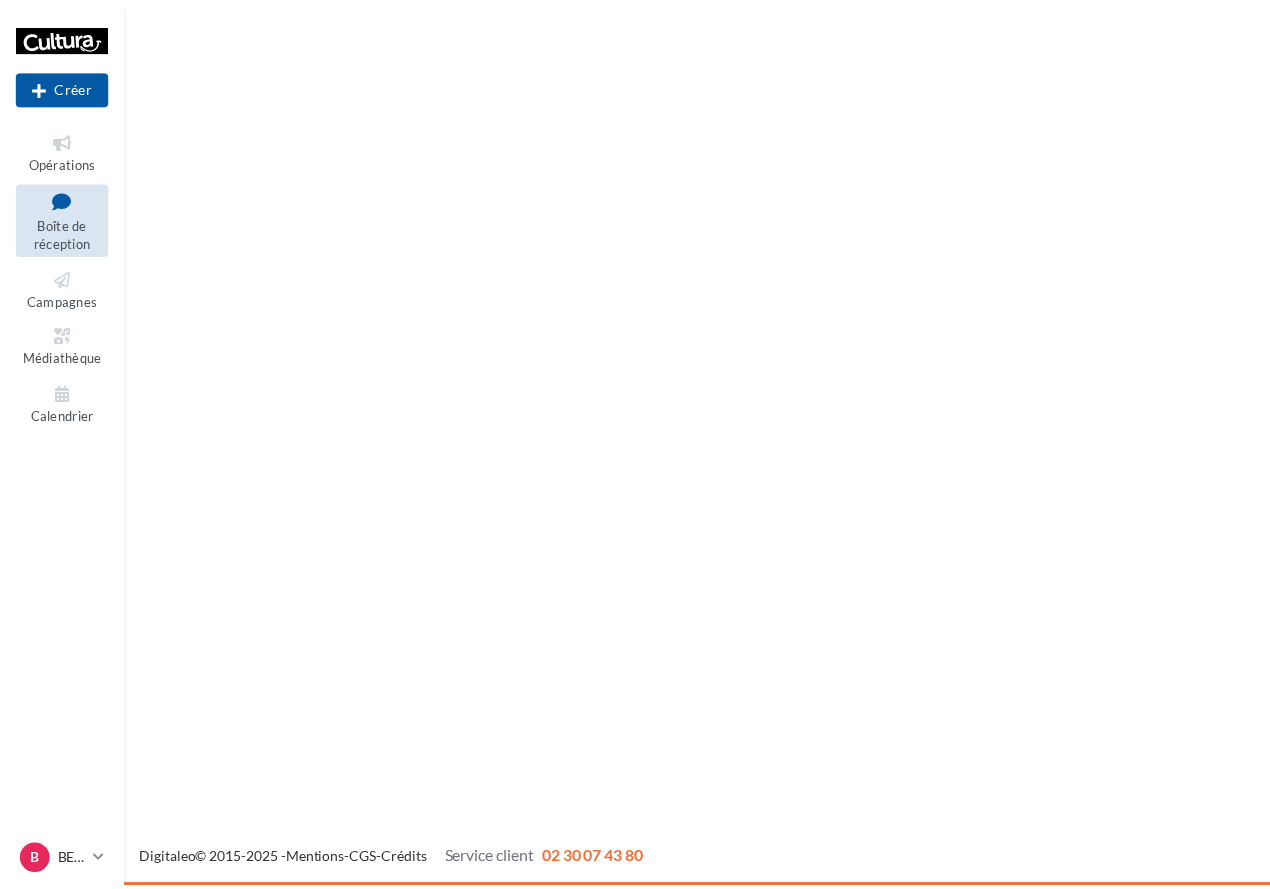 scroll, scrollTop: 0, scrollLeft: 0, axis: both 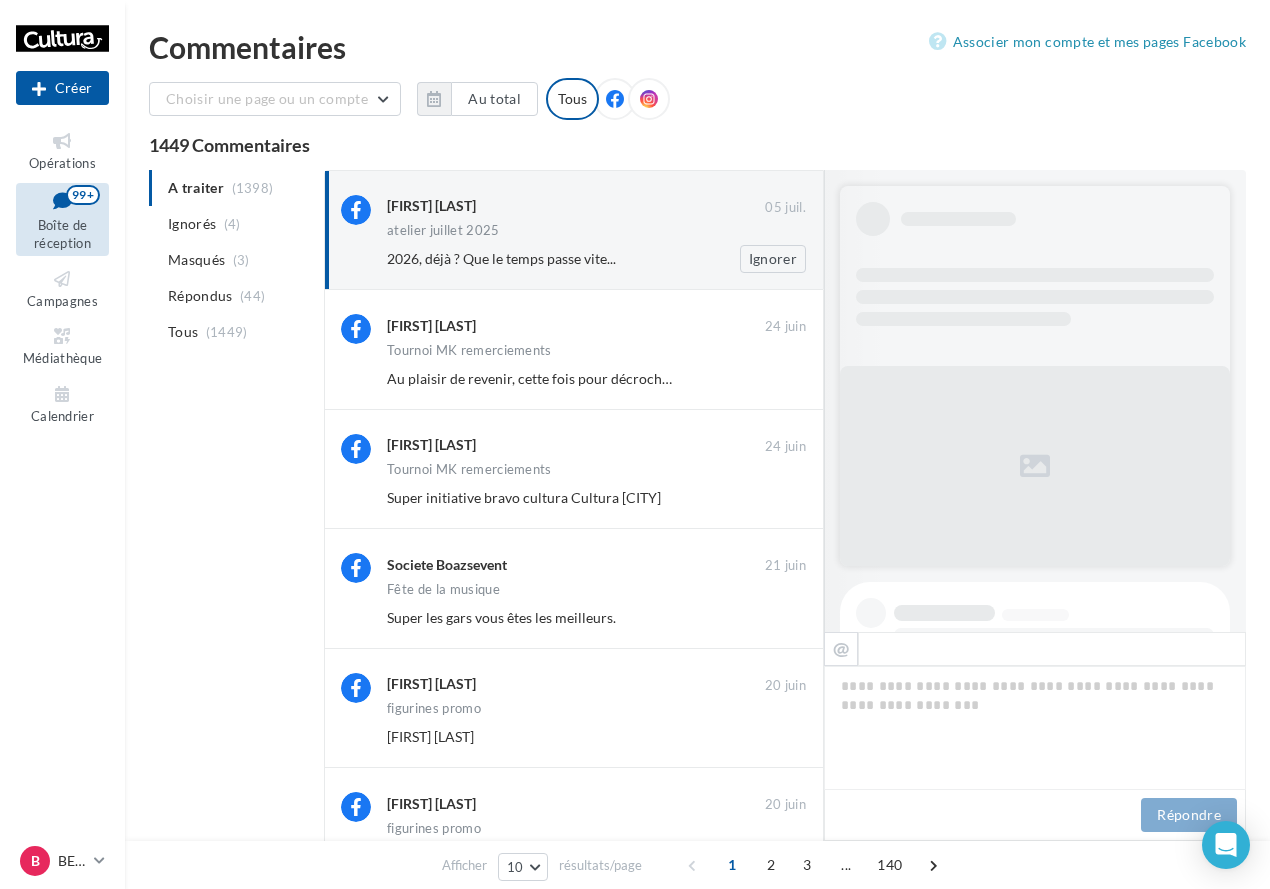 click on "2026, déjà ? Que le temps passe vite...
Ignorer" at bounding box center (604, 259) 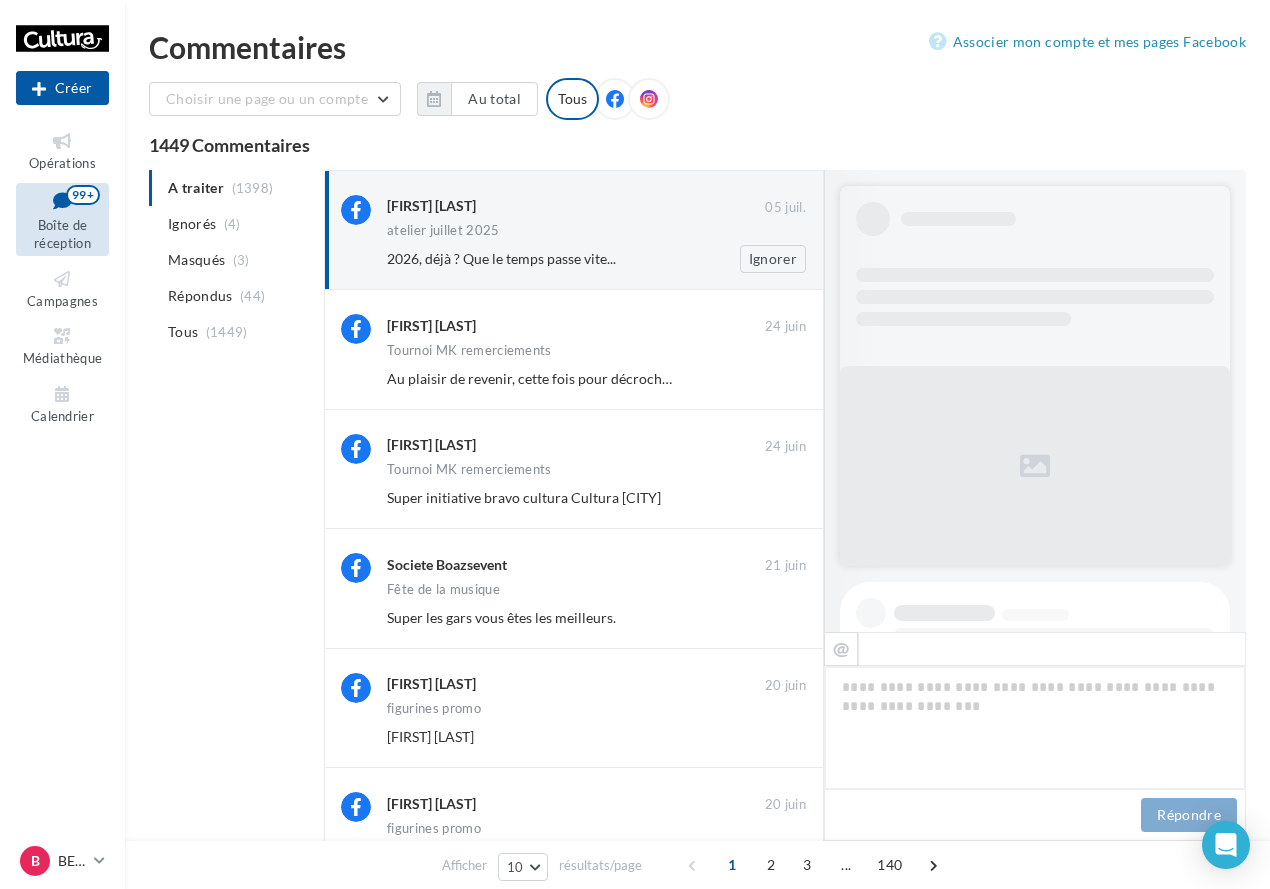 scroll, scrollTop: 197, scrollLeft: 0, axis: vertical 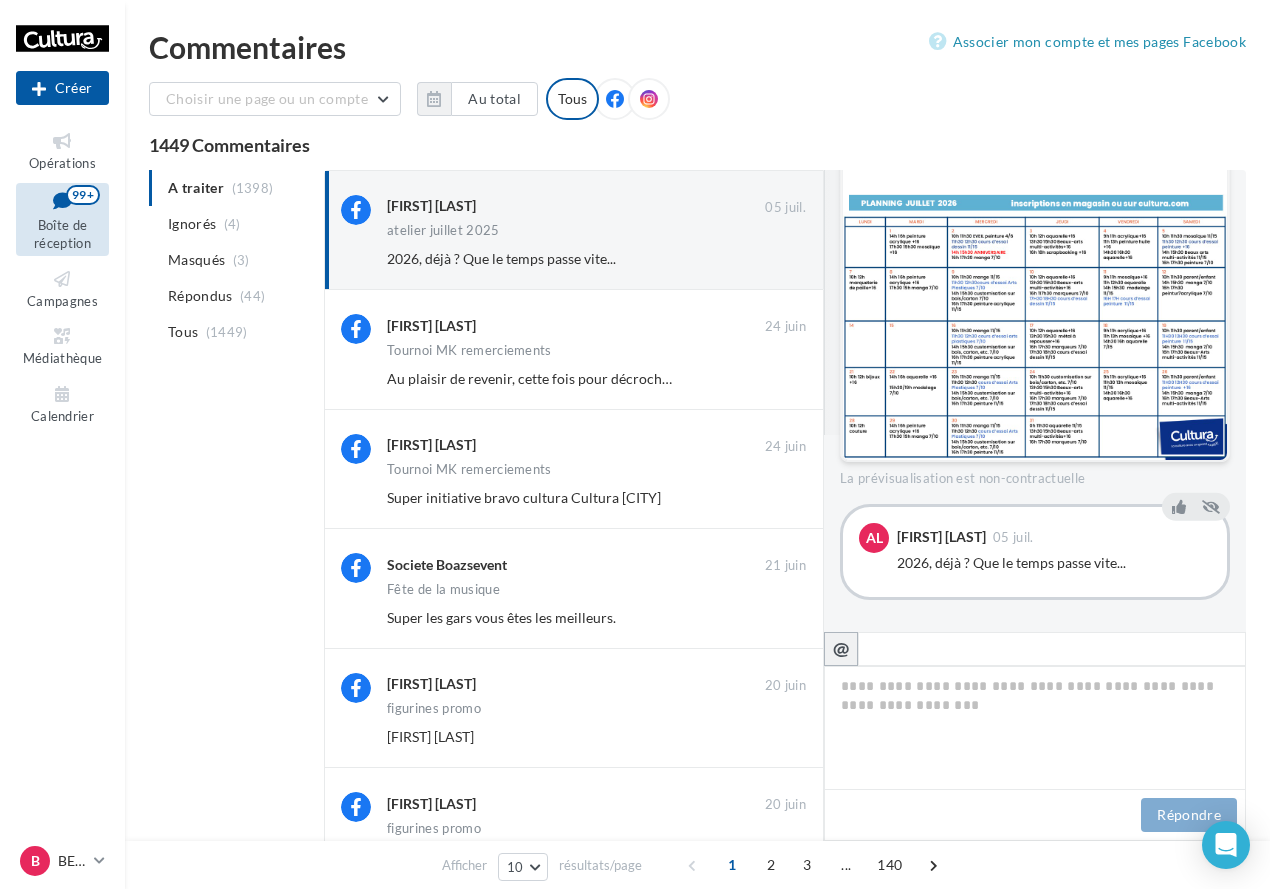 click on "@" at bounding box center [841, 649] 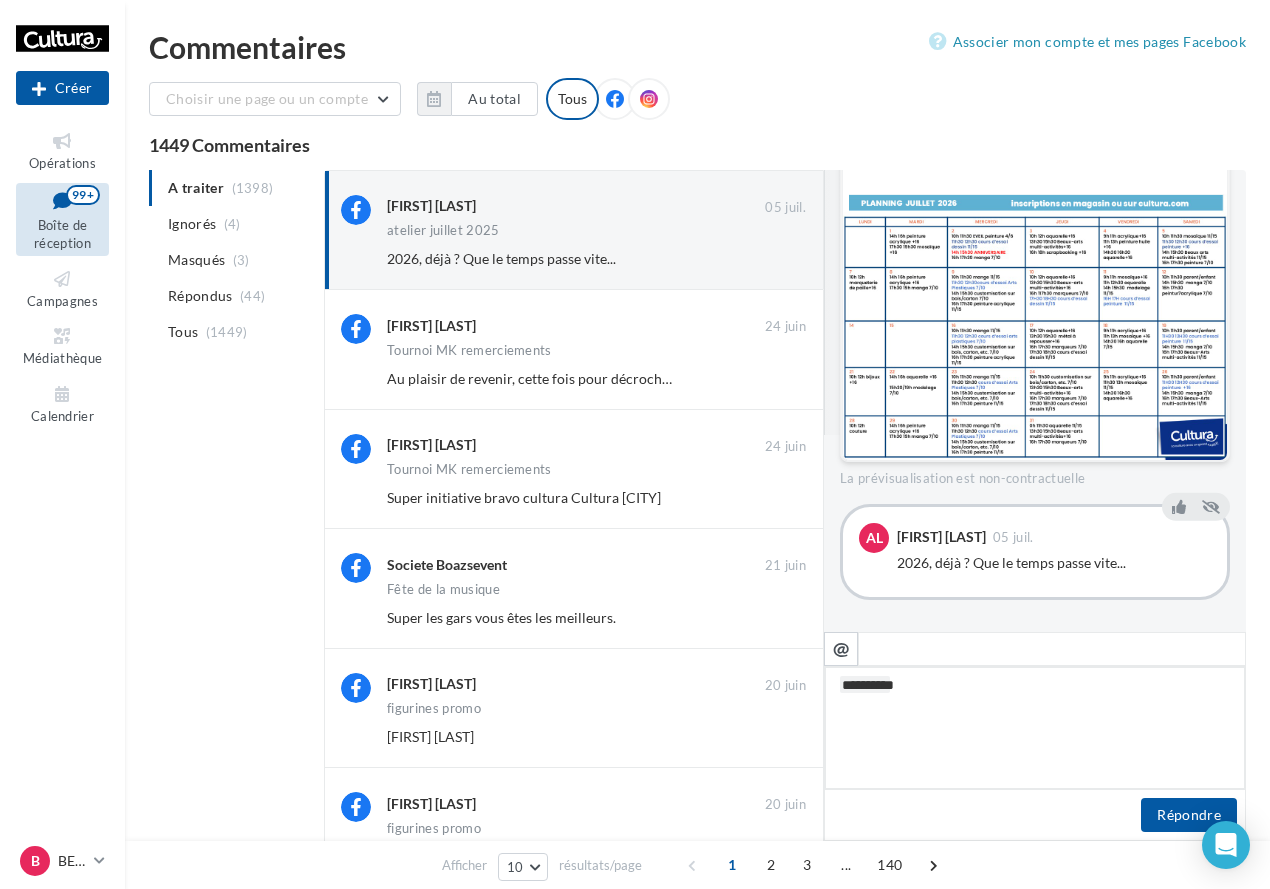 click on "*********" at bounding box center (1035, 728) 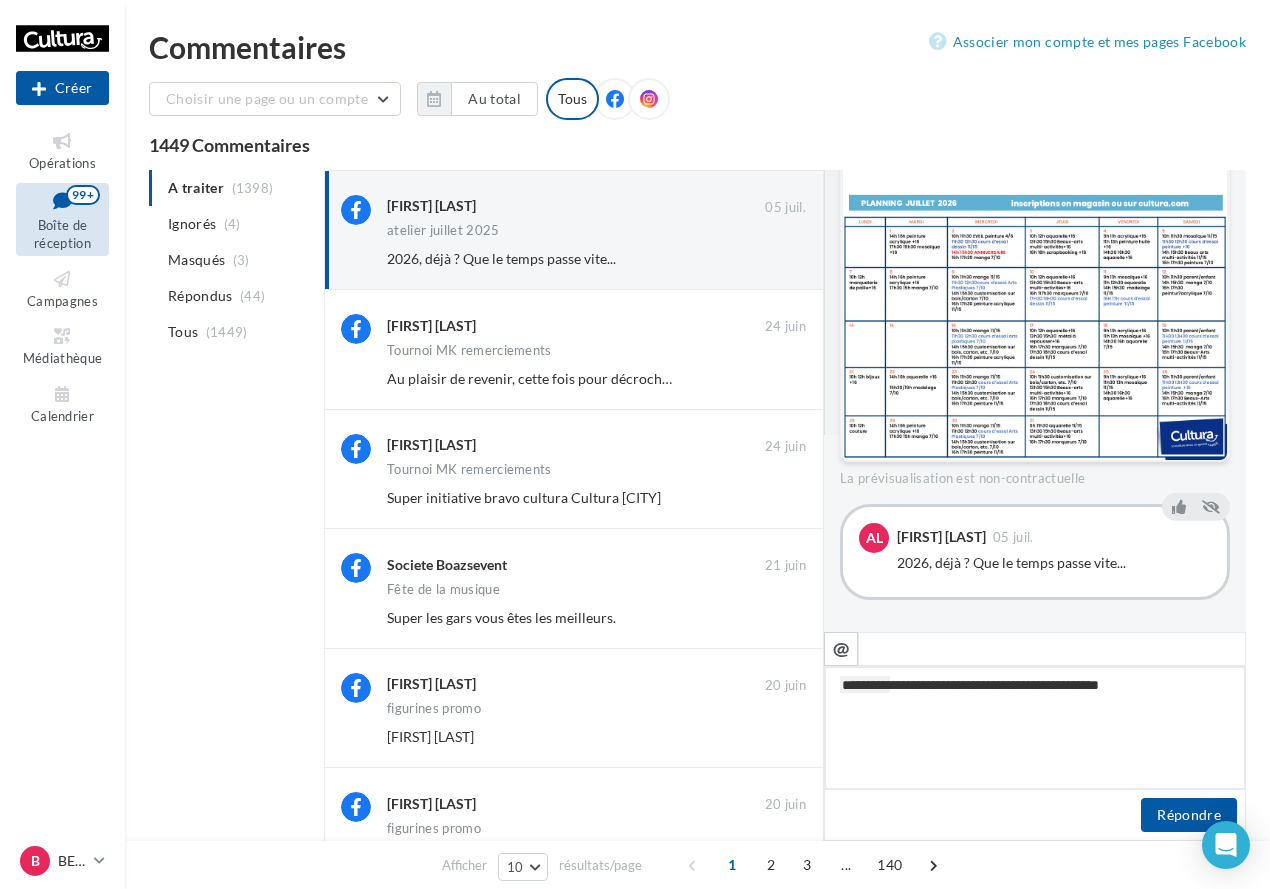 click on "**********" at bounding box center (1035, 728) 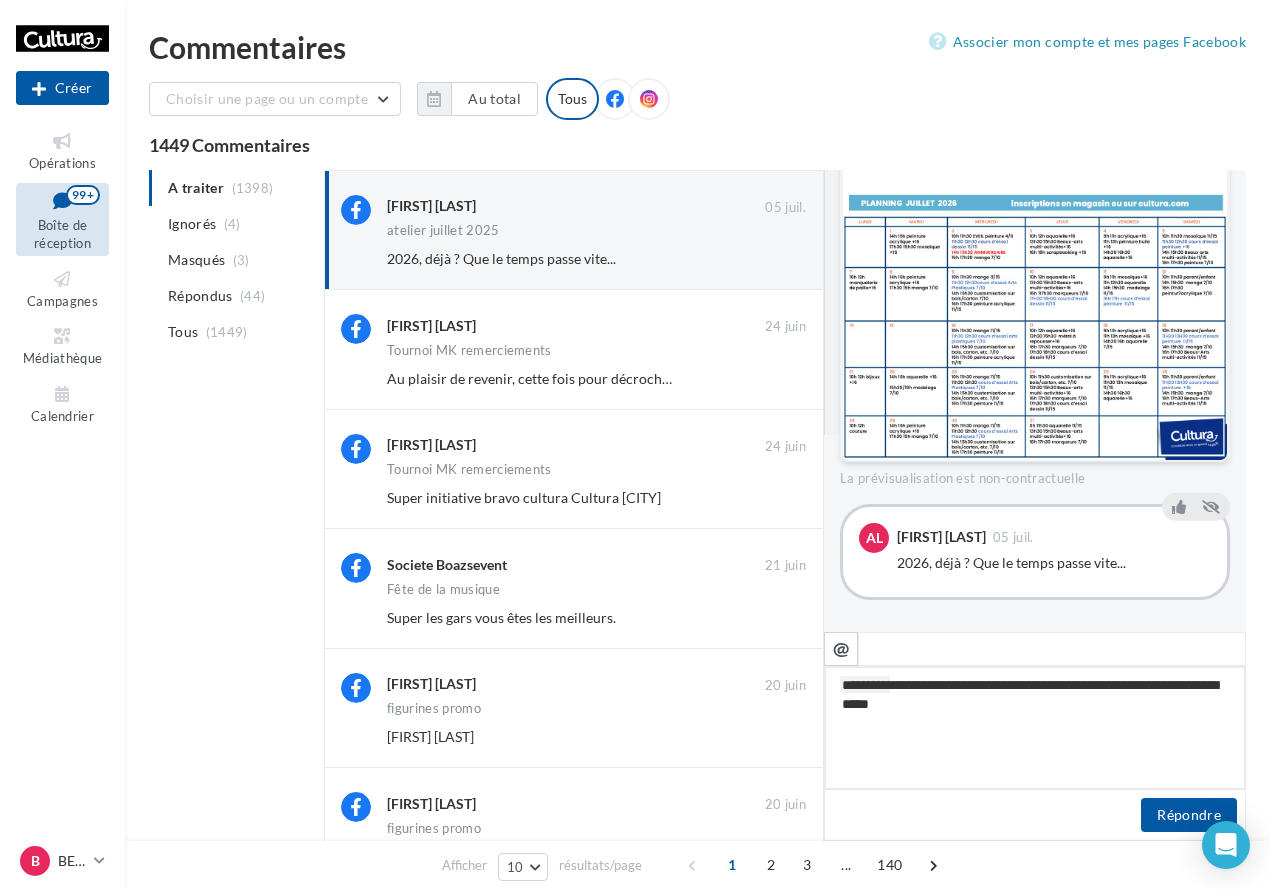 click on "**********" at bounding box center [1035, 728] 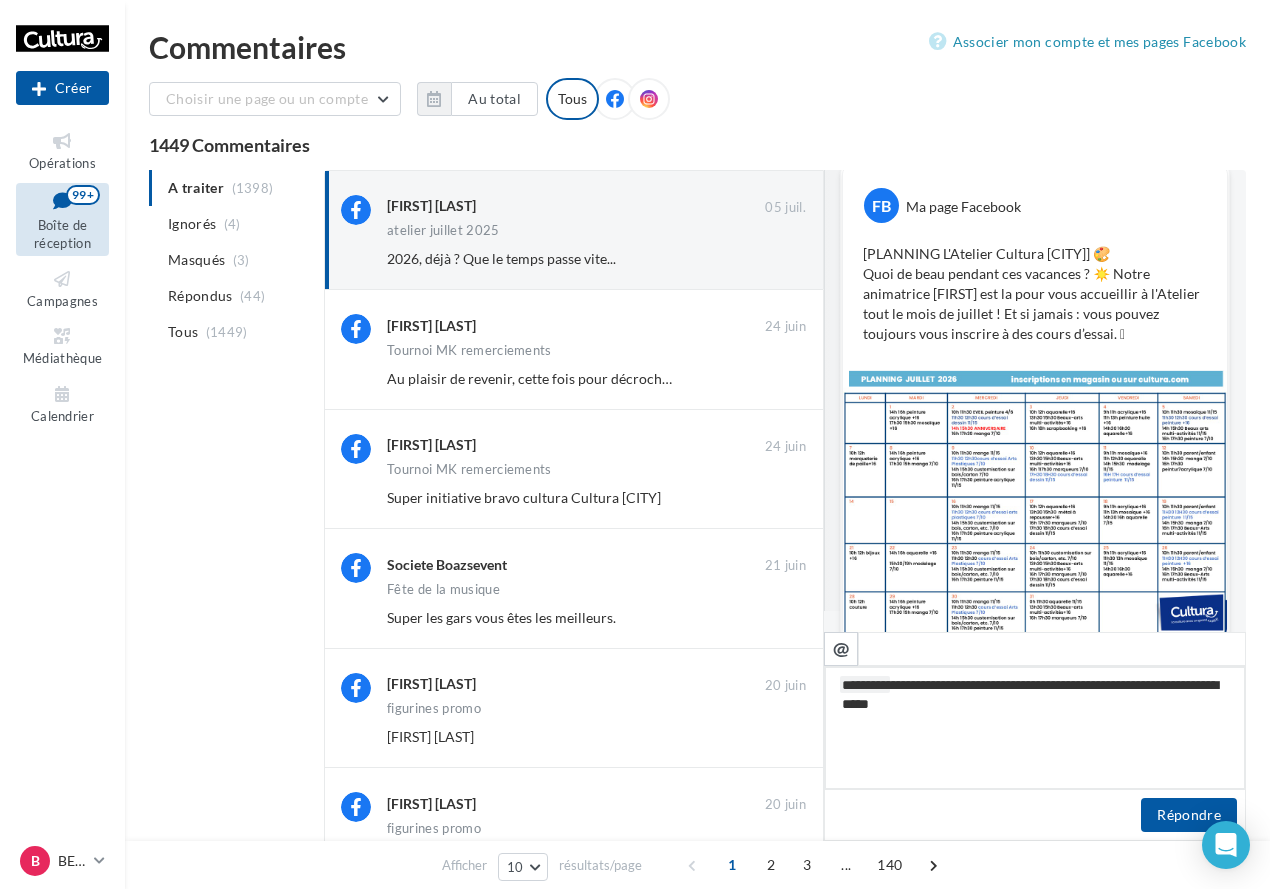 scroll, scrollTop: 0, scrollLeft: 0, axis: both 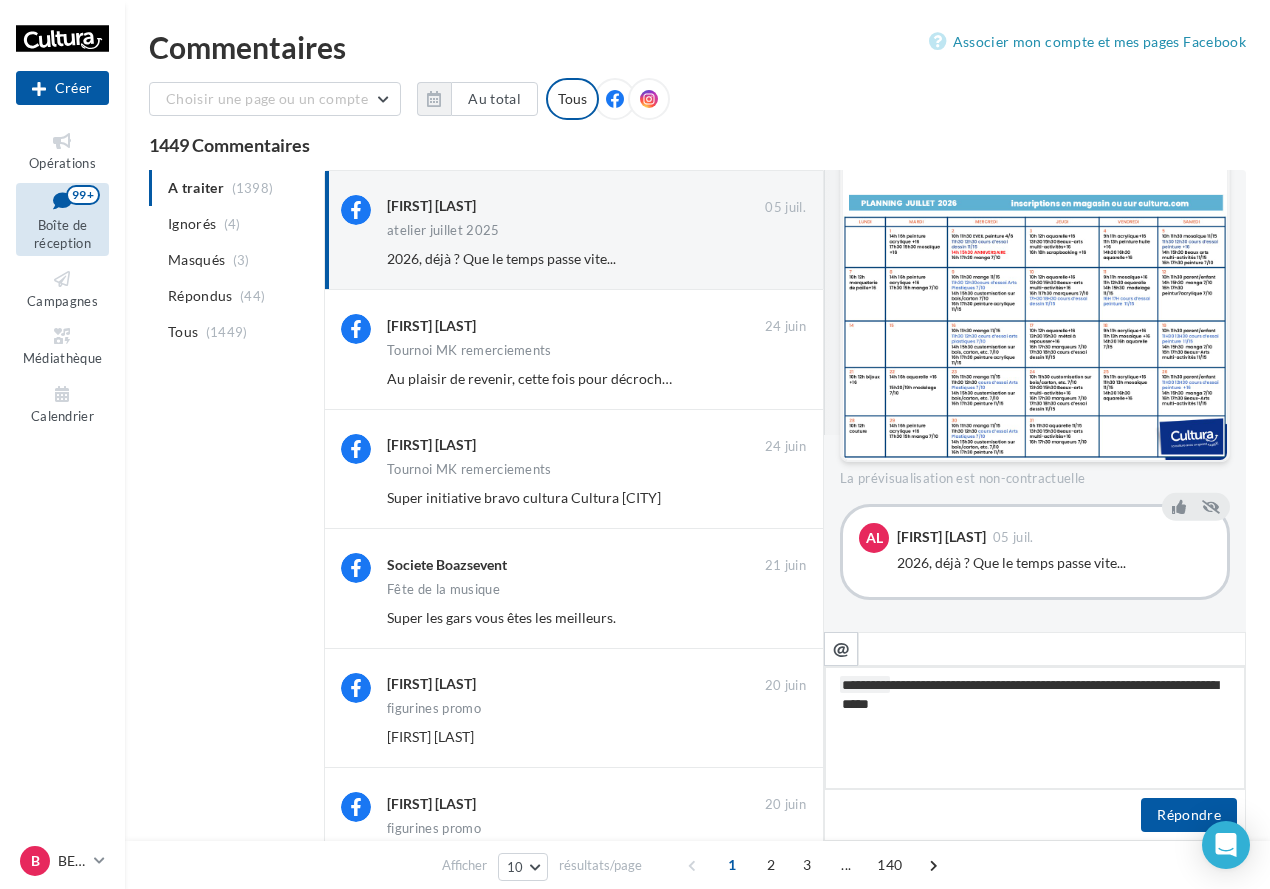 drag, startPoint x: 1069, startPoint y: 726, endPoint x: 1090, endPoint y: 723, distance: 21.213203 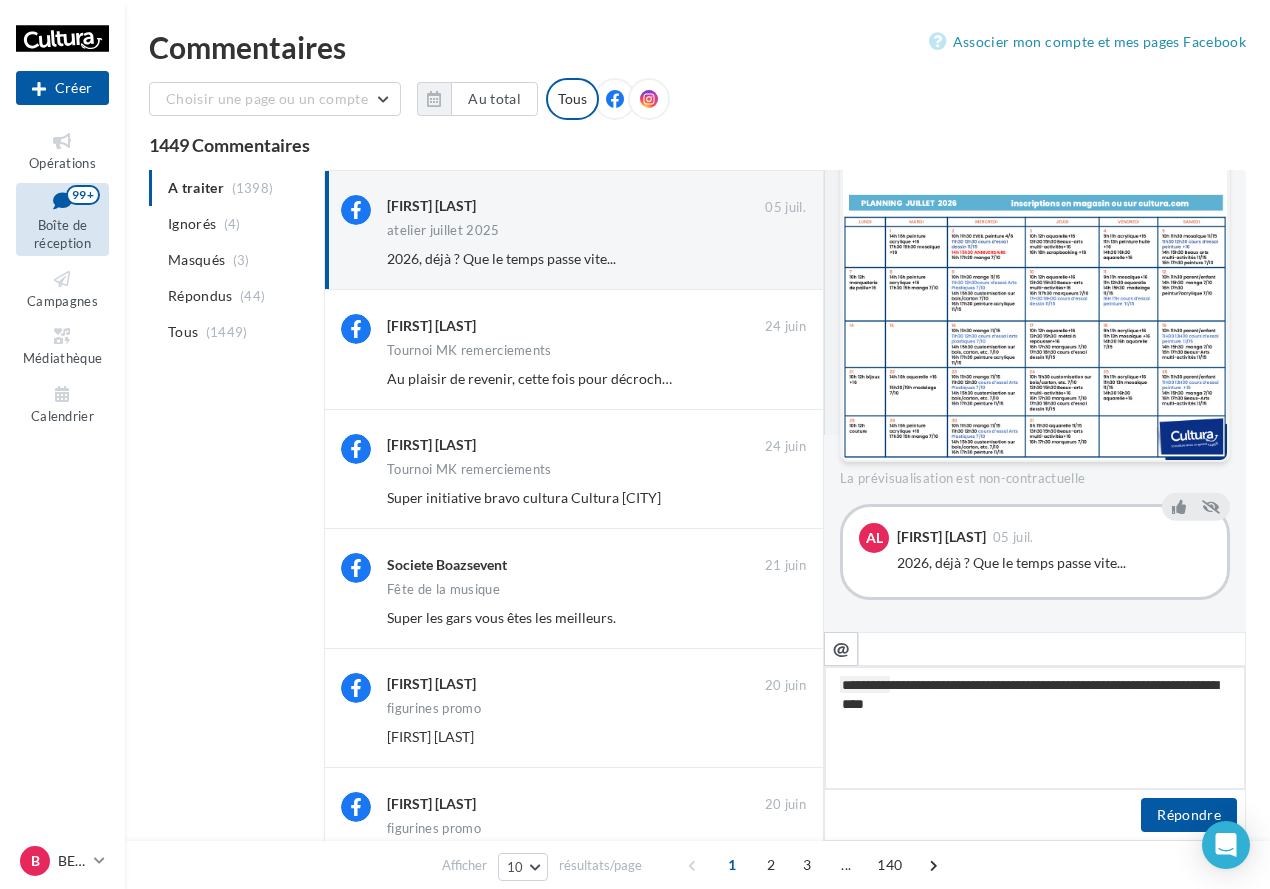 drag, startPoint x: 1061, startPoint y: 733, endPoint x: 888, endPoint y: 731, distance: 173.01157 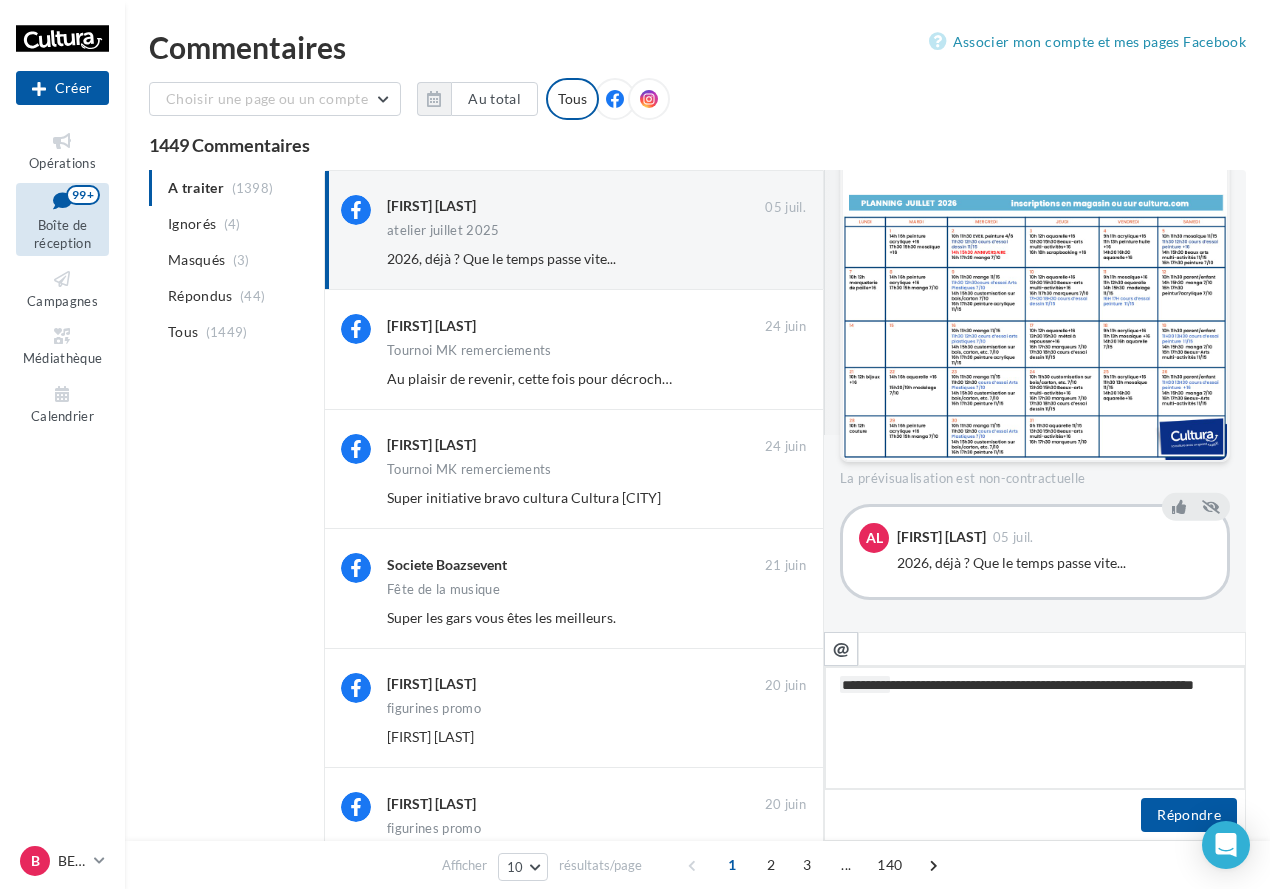 click on "**********" at bounding box center (1035, 728) 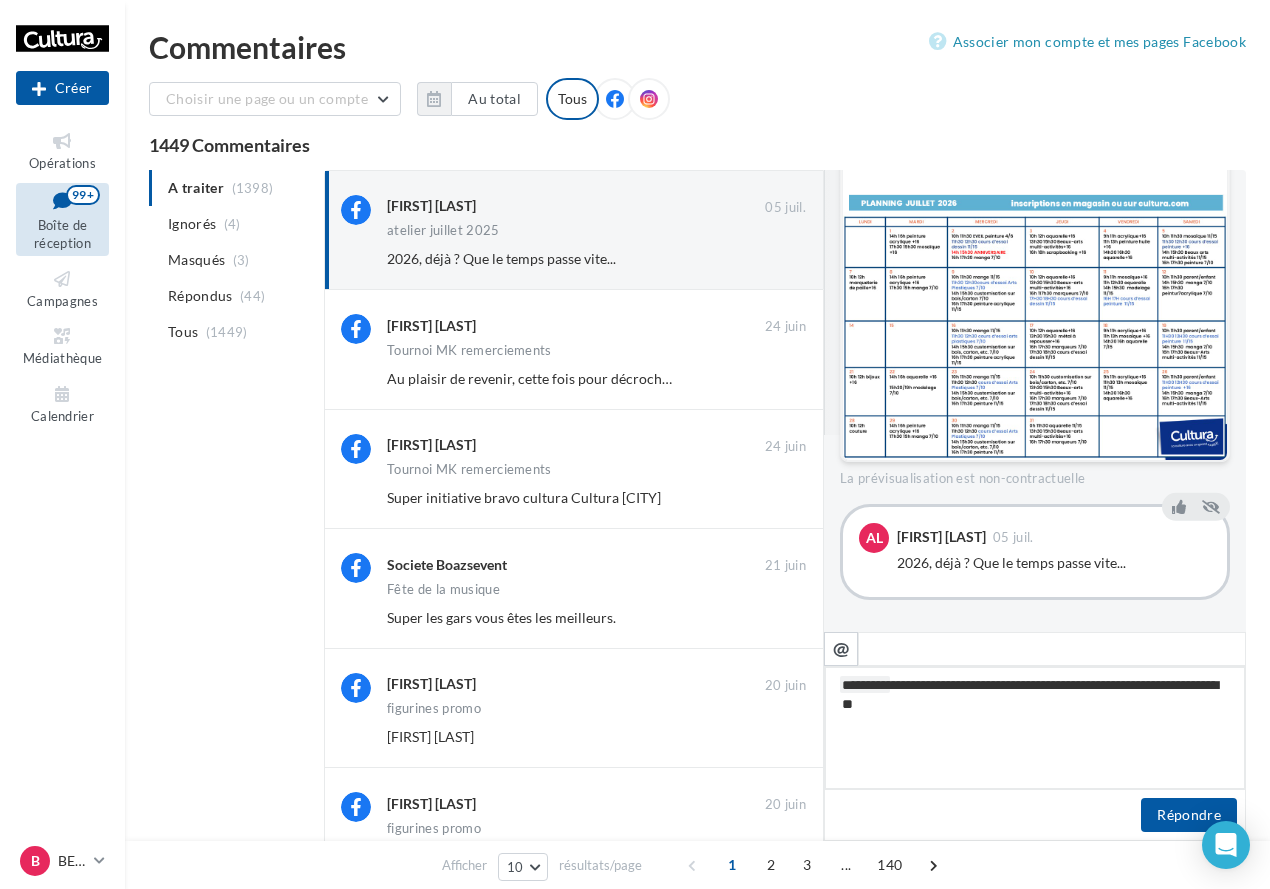 click on "**********" at bounding box center [1035, 728] 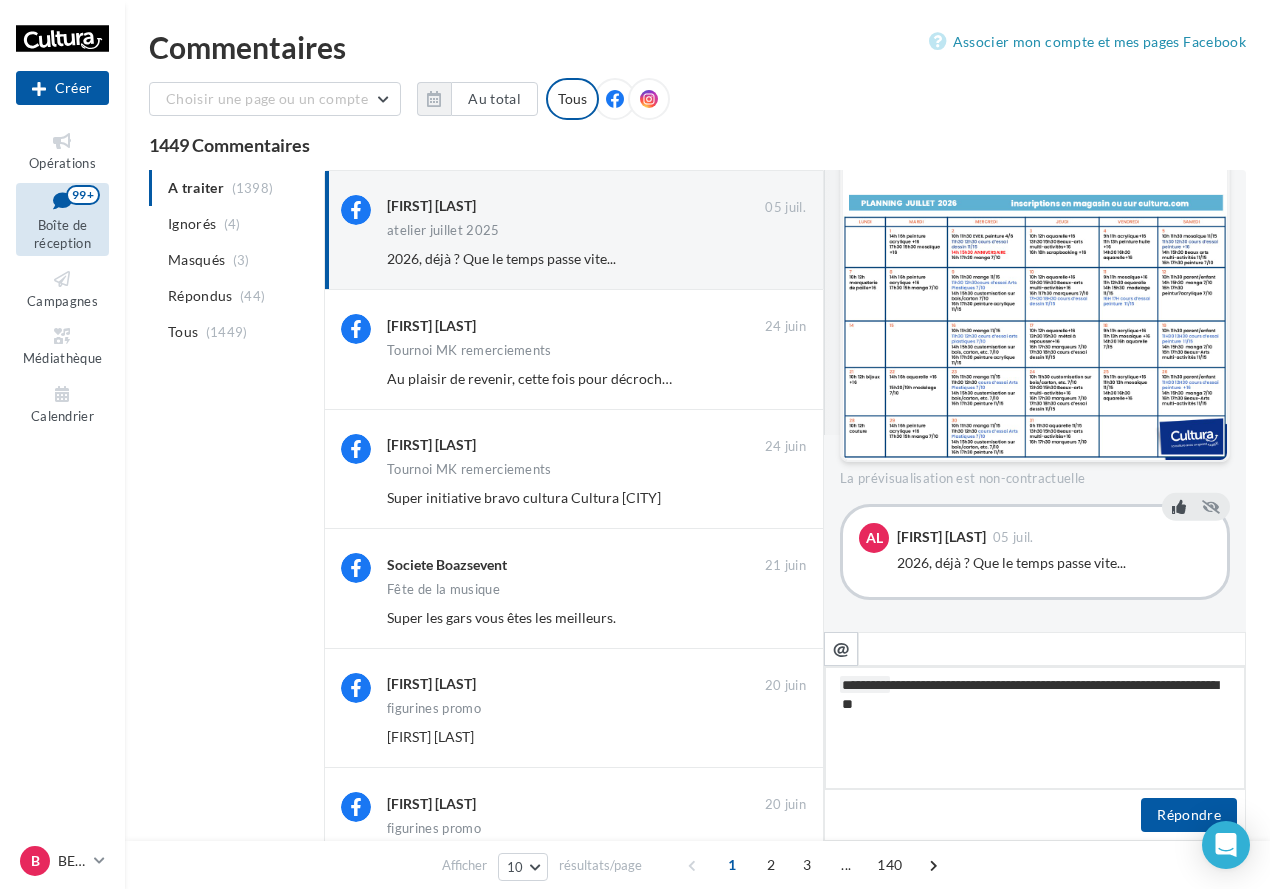 type on "**********" 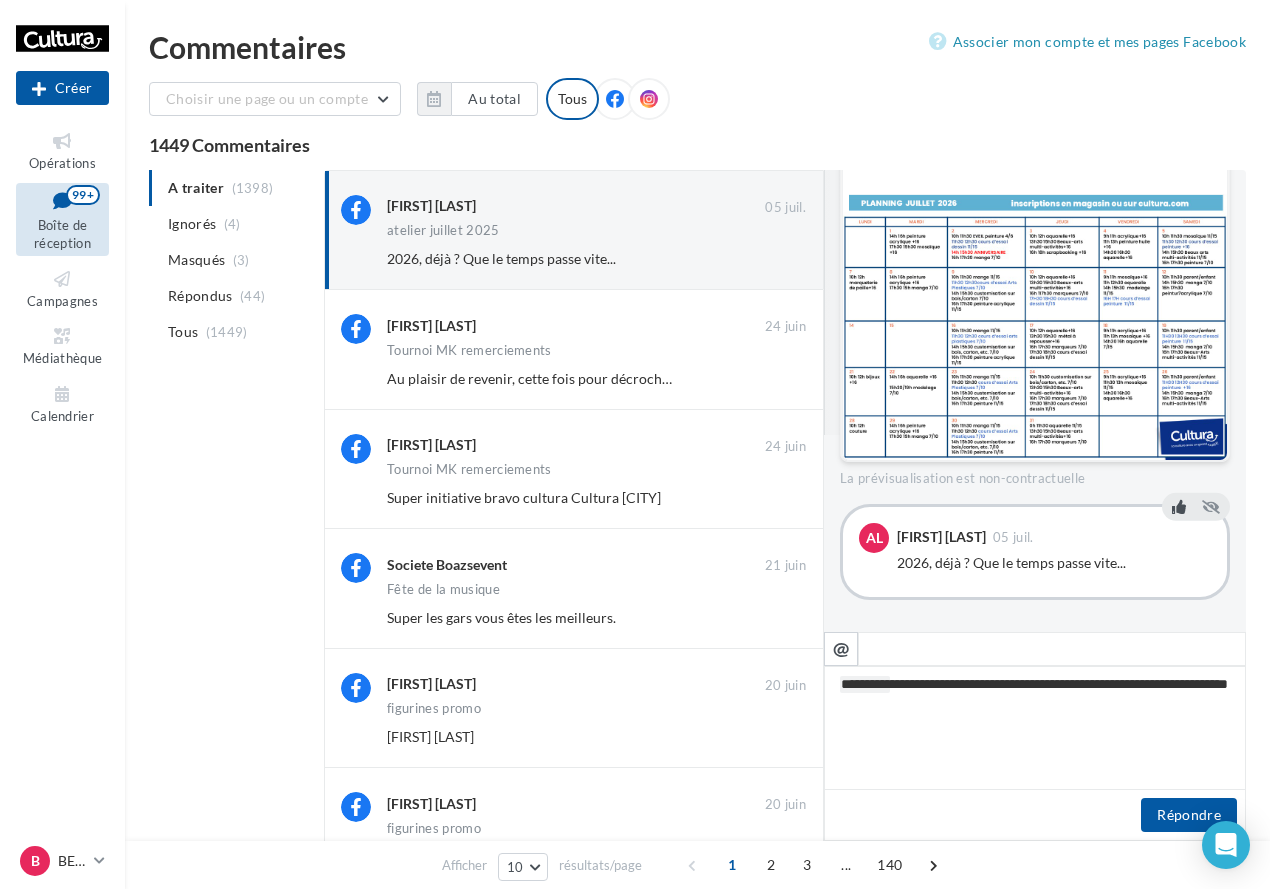 click at bounding box center [1179, 507] 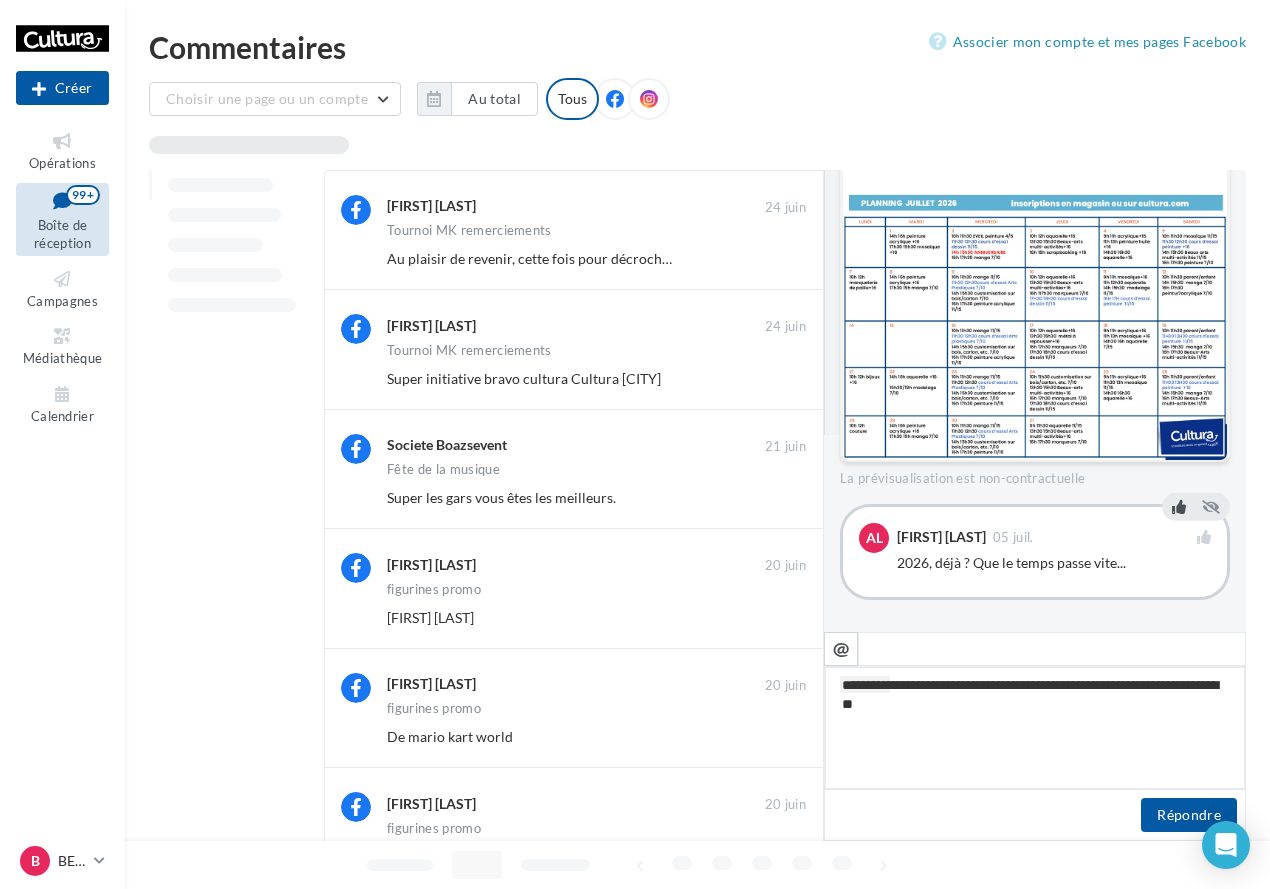 drag, startPoint x: 1079, startPoint y: 724, endPoint x: 1121, endPoint y: 729, distance: 42.296574 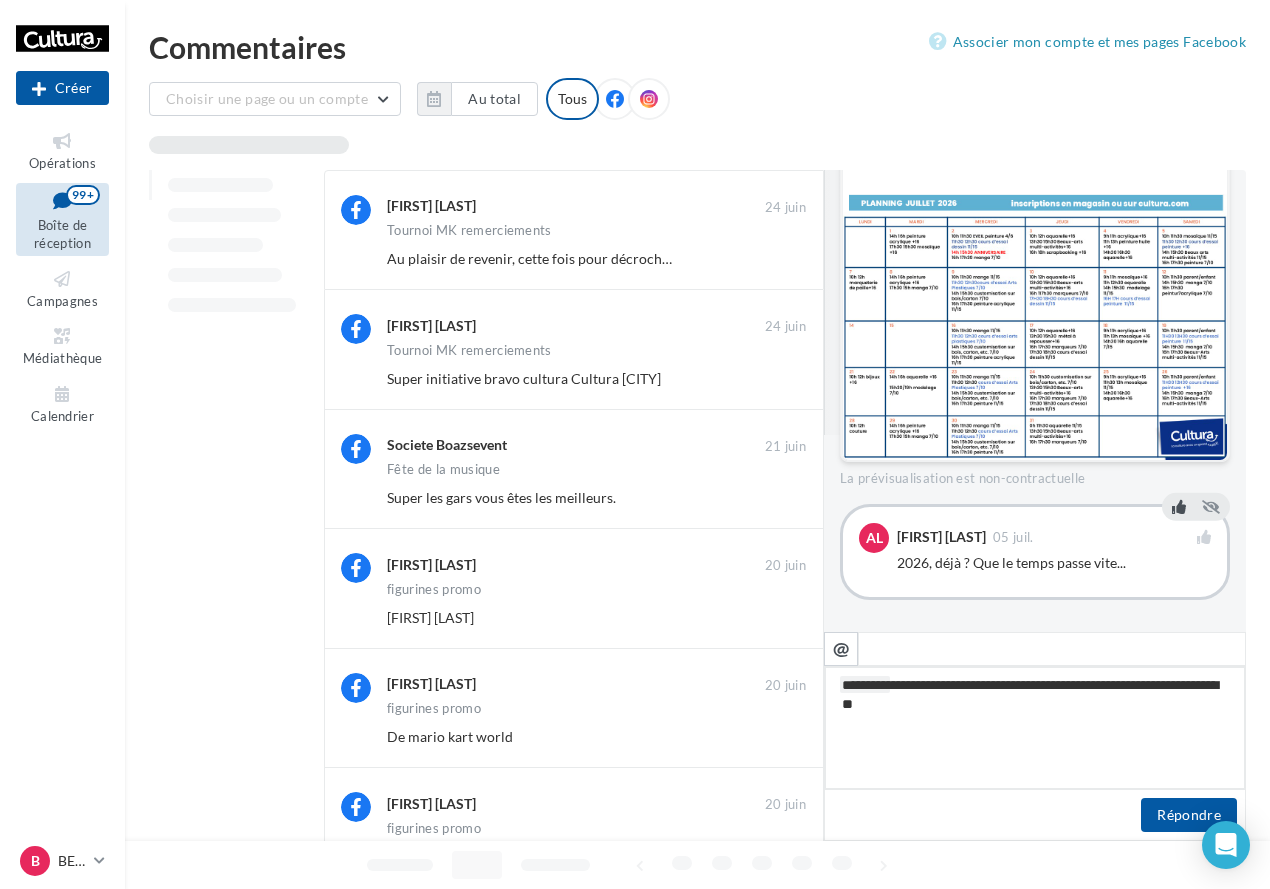 click on "**********" at bounding box center (1035, 728) 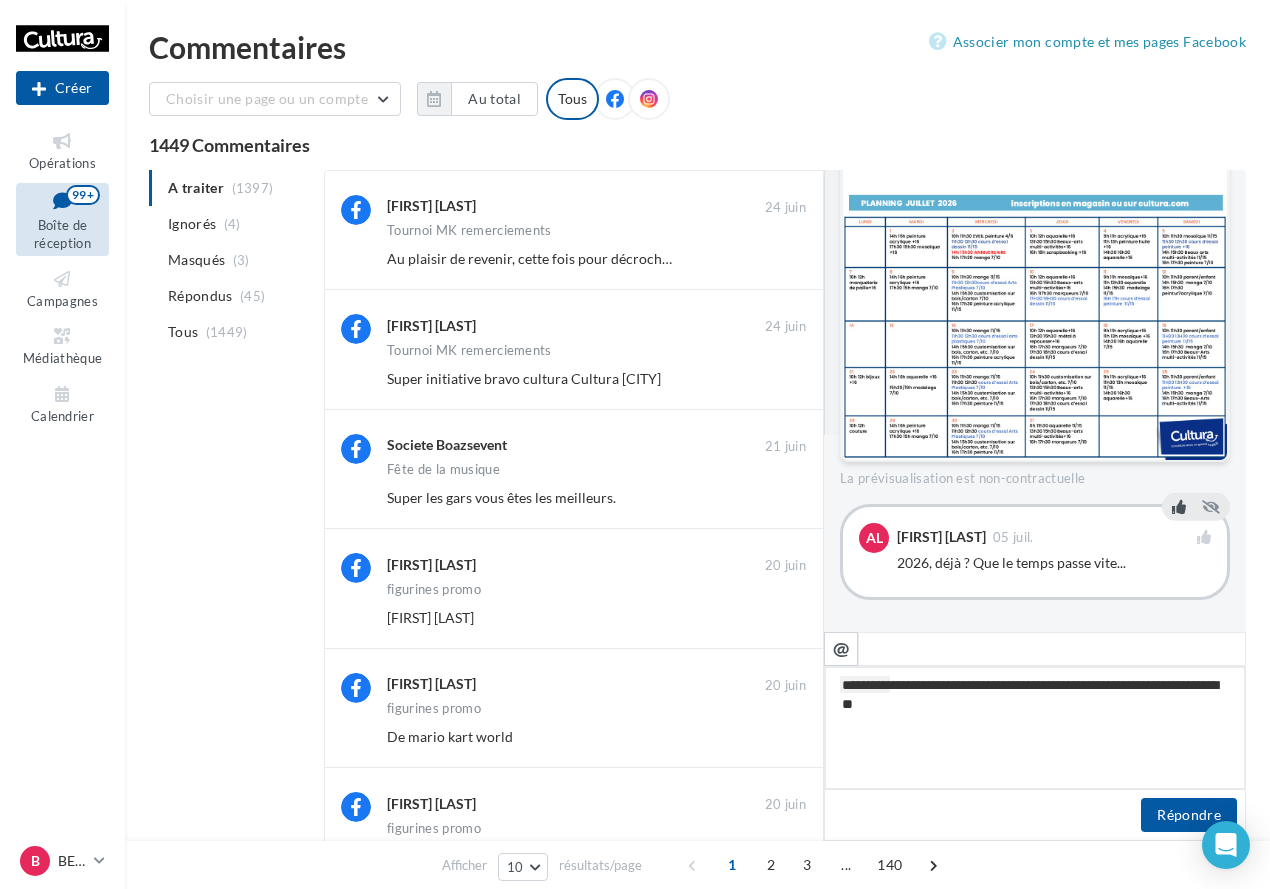drag, startPoint x: 1121, startPoint y: 729, endPoint x: 1062, endPoint y: 721, distance: 59.5399 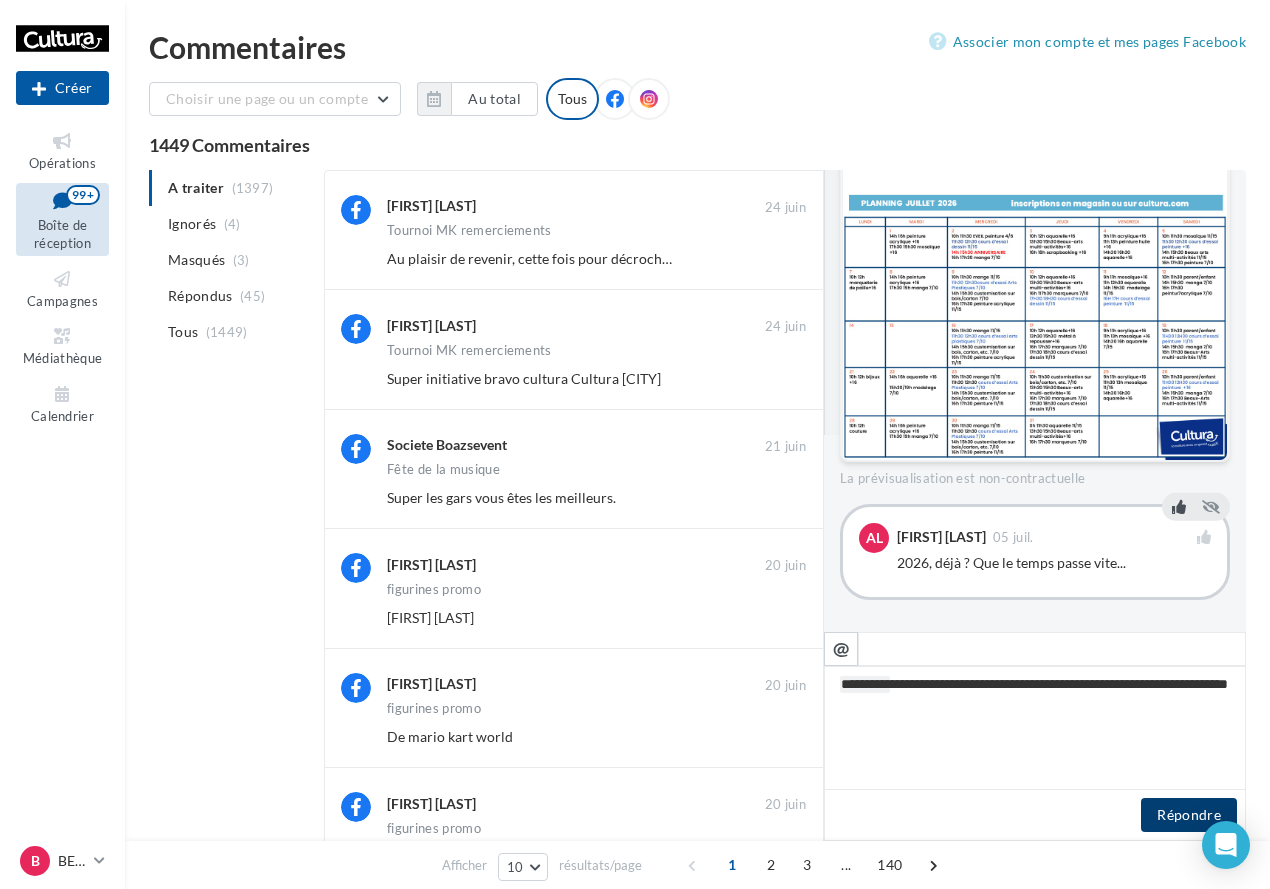 click on "Répondre" at bounding box center (1189, 815) 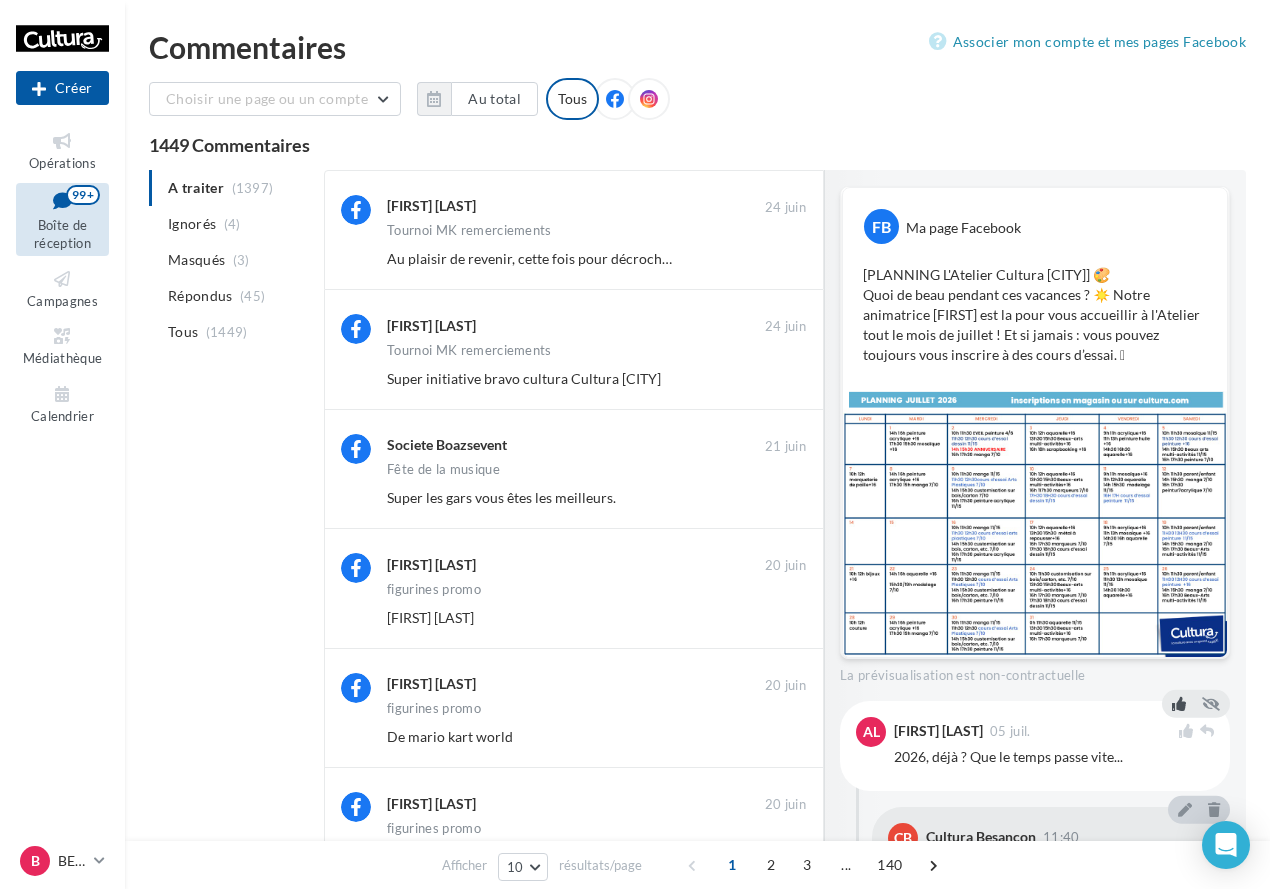 scroll, scrollTop: 100, scrollLeft: 0, axis: vertical 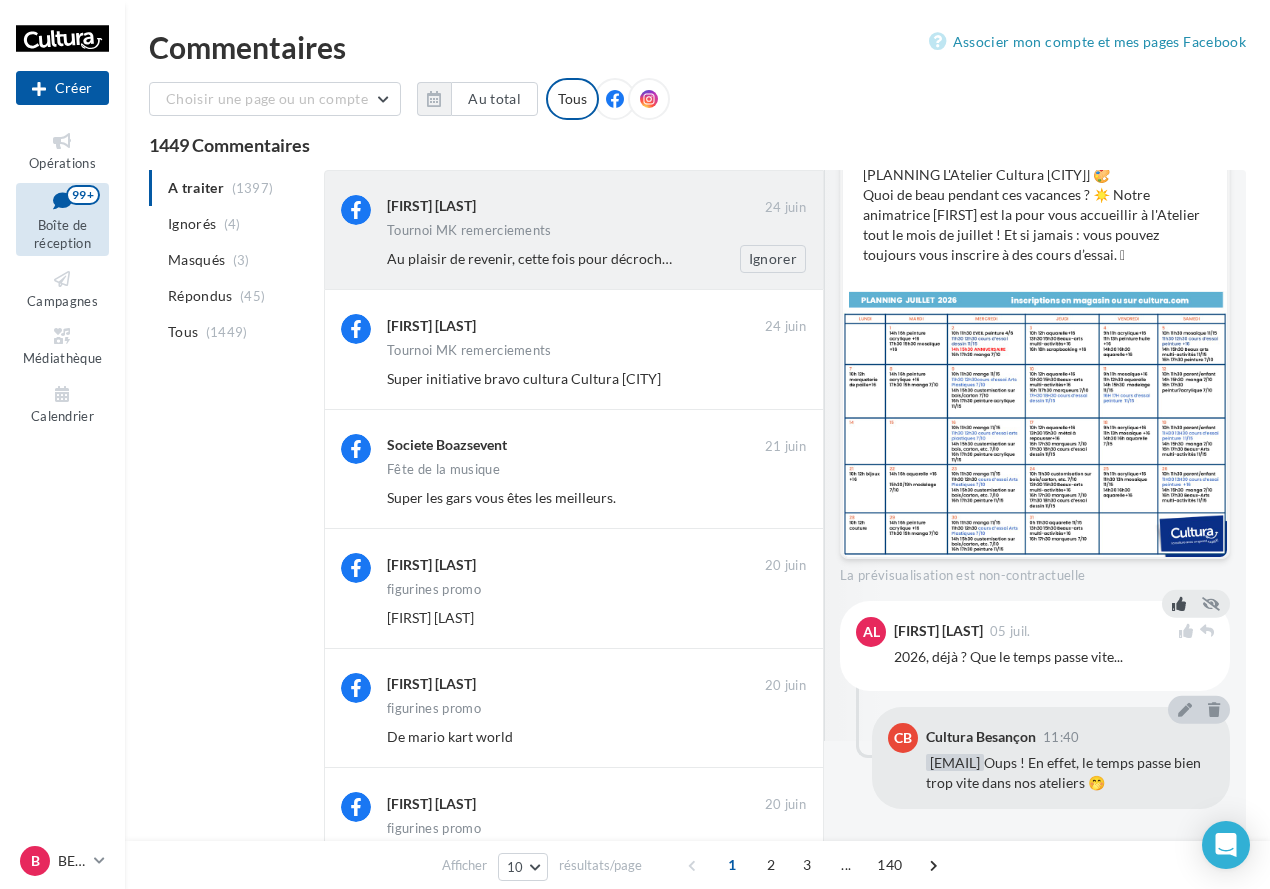 click on "Nico Lachaume
24 juin
Tournoi MK remerciements
Au plaisir de revenir, cette fois pour décrocher la 1ère place 😉
Ignorer" at bounding box center [574, 230] 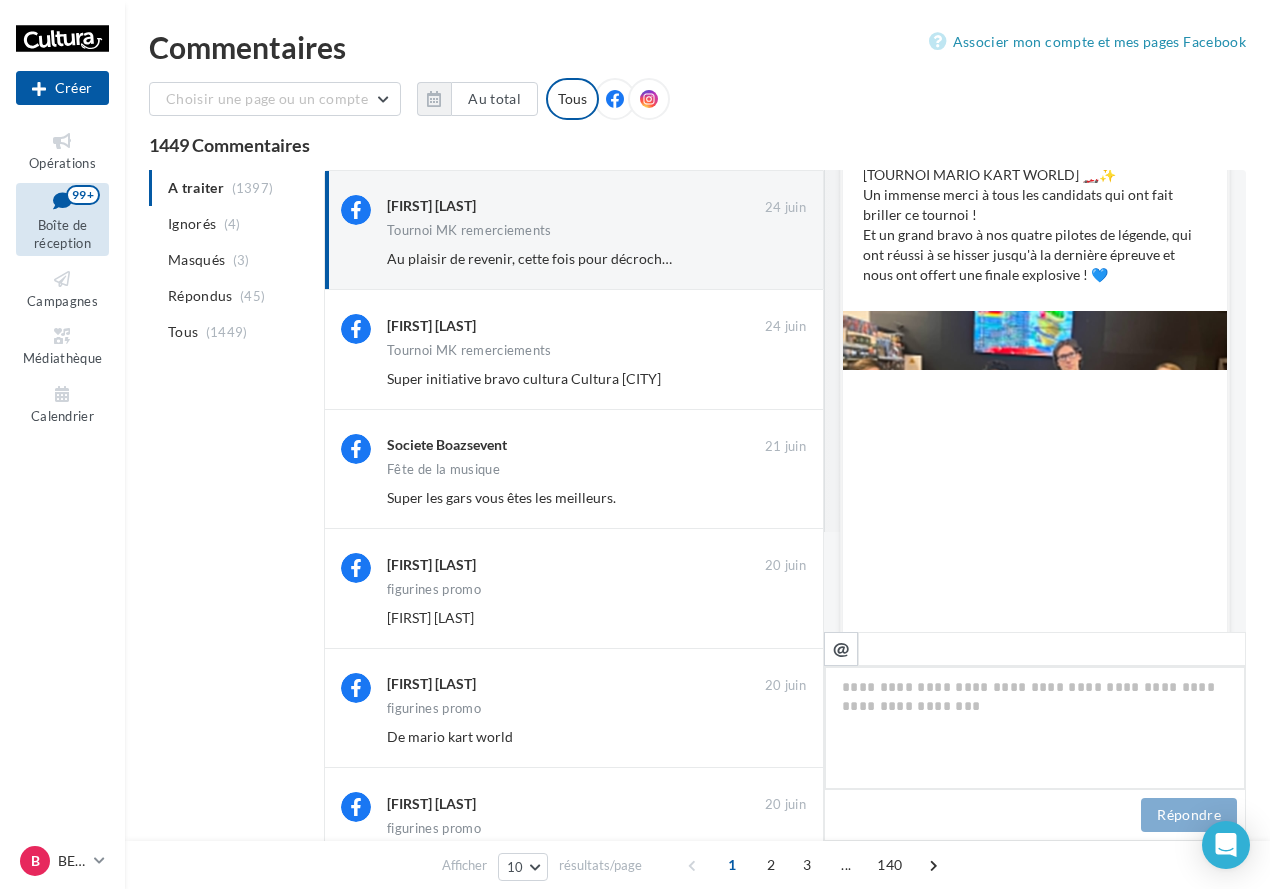 scroll, scrollTop: 461, scrollLeft: 0, axis: vertical 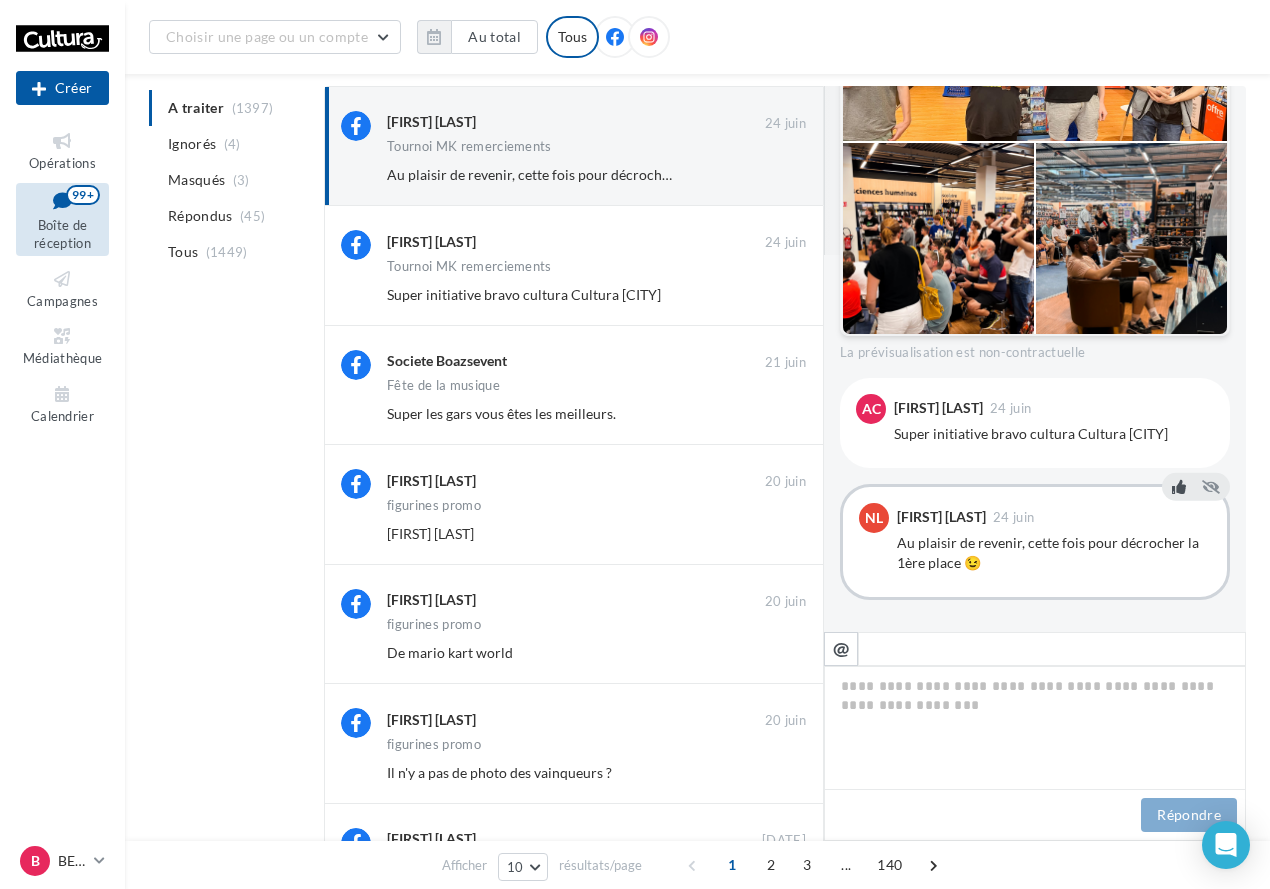 click at bounding box center (1179, 487) 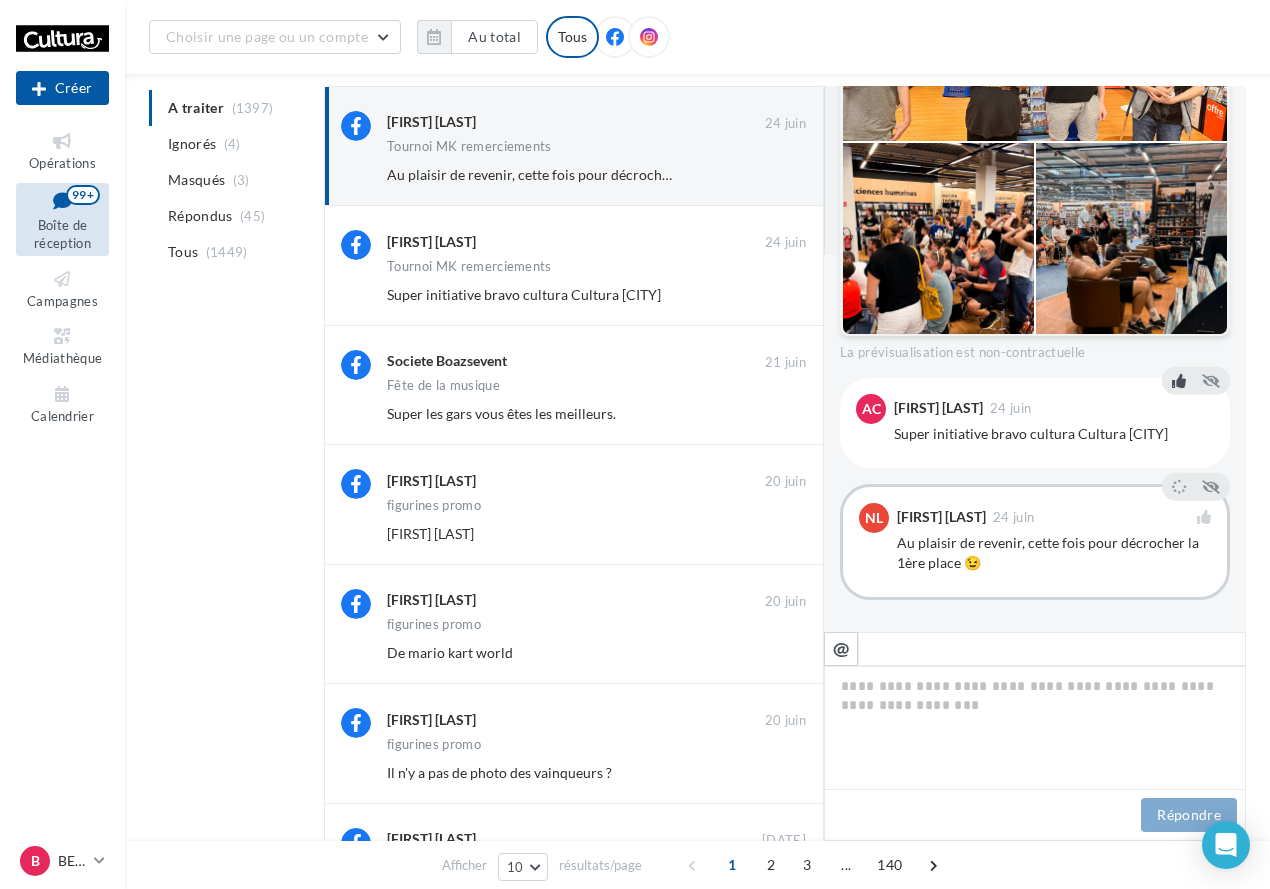 click at bounding box center (1179, 381) 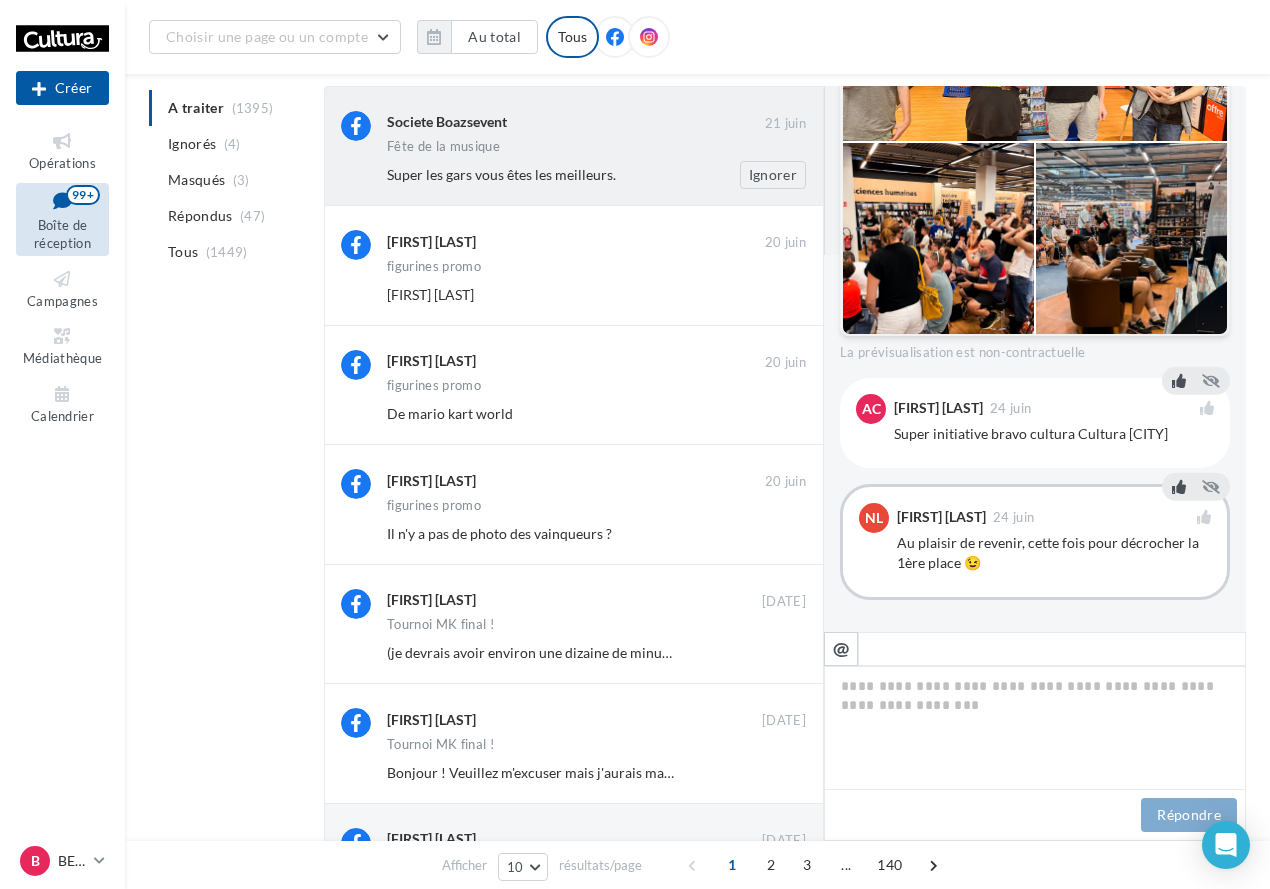 click on "Fête de la musique" at bounding box center (596, 148) 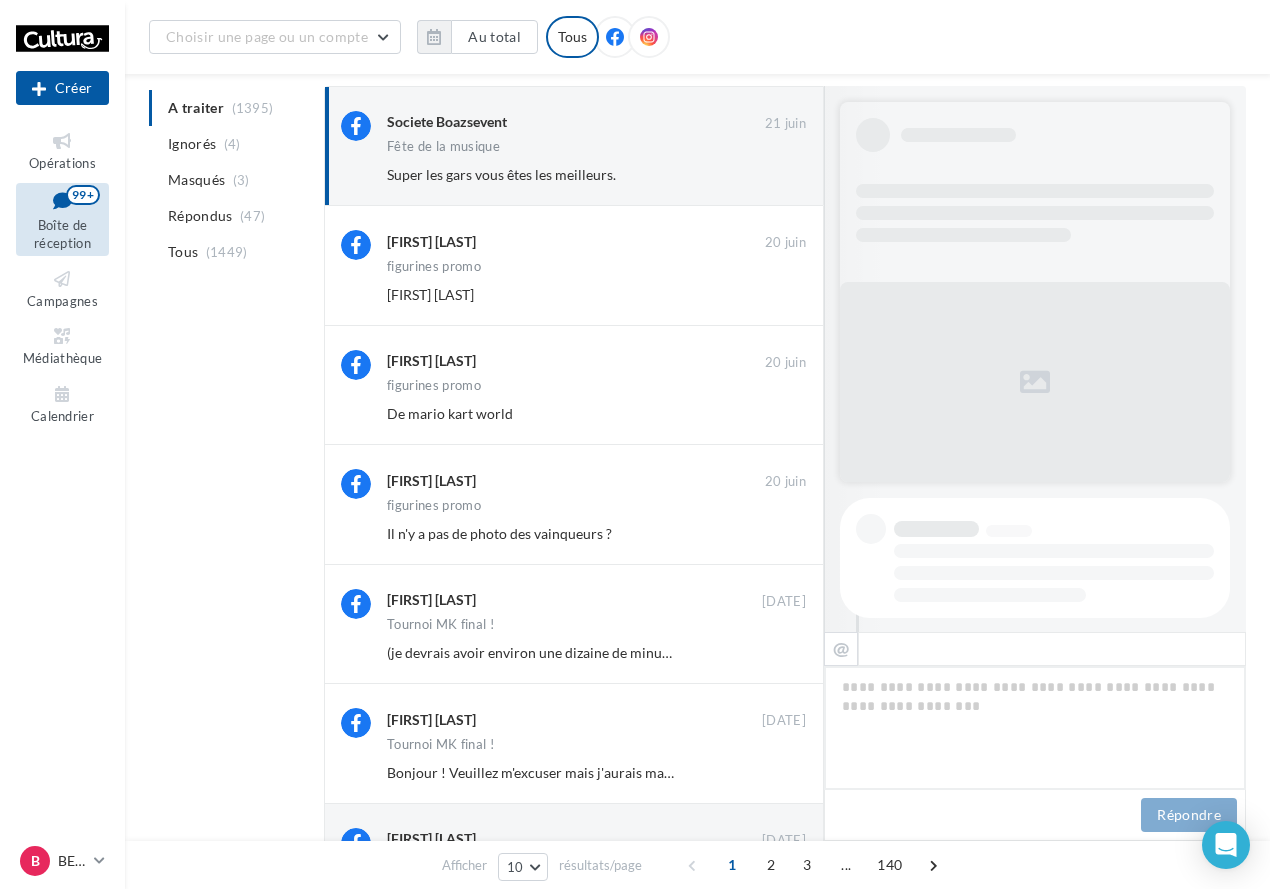 scroll, scrollTop: 319, scrollLeft: 0, axis: vertical 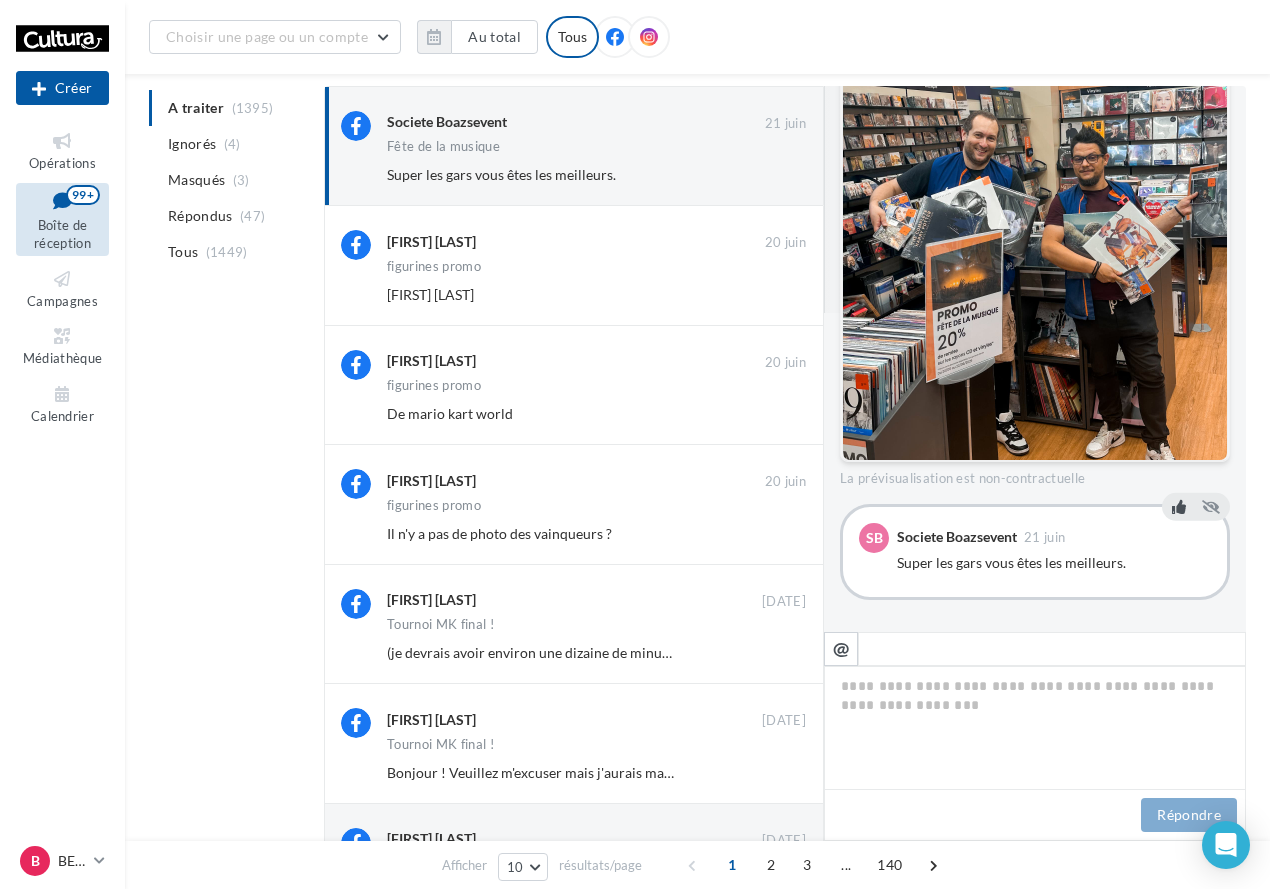 click at bounding box center [1179, 507] 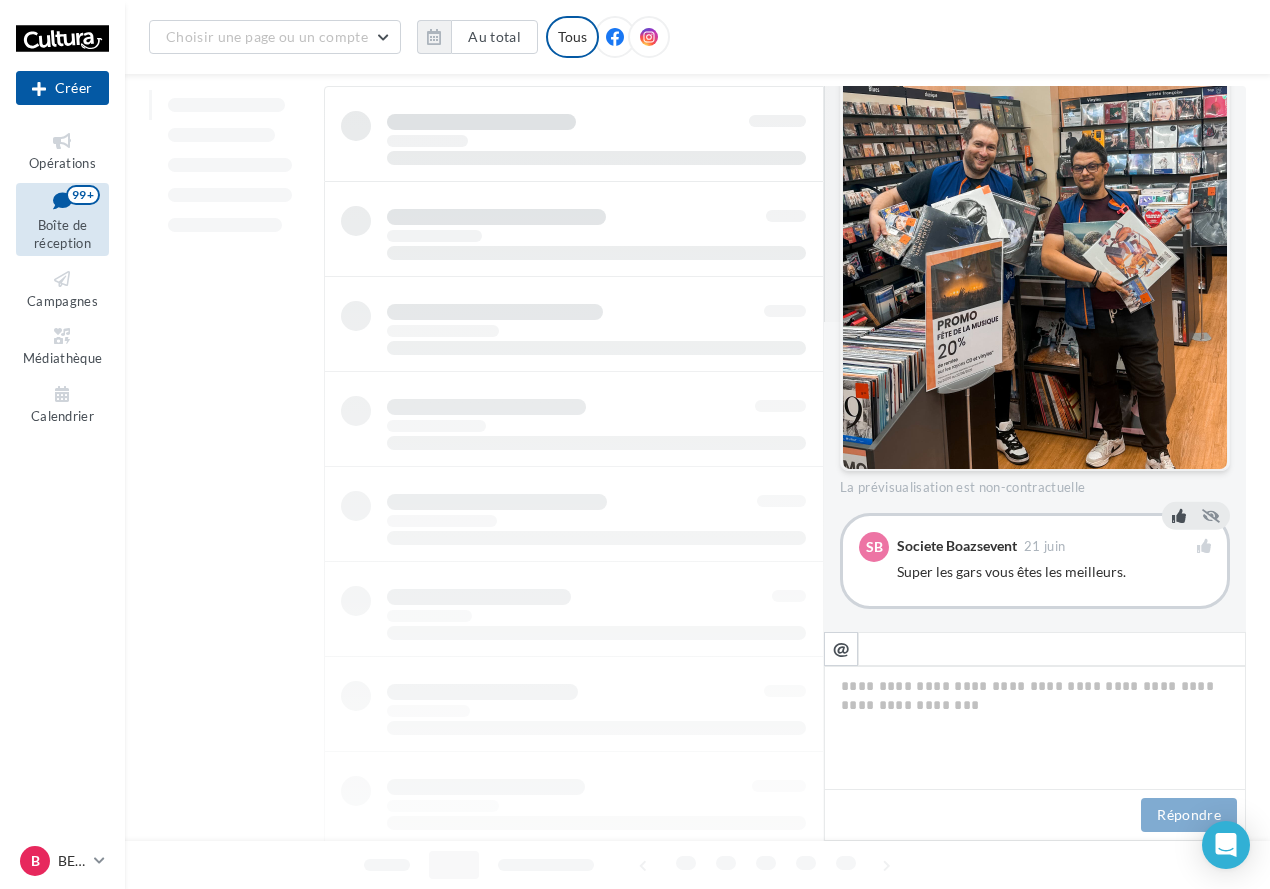 scroll, scrollTop: 319, scrollLeft: 0, axis: vertical 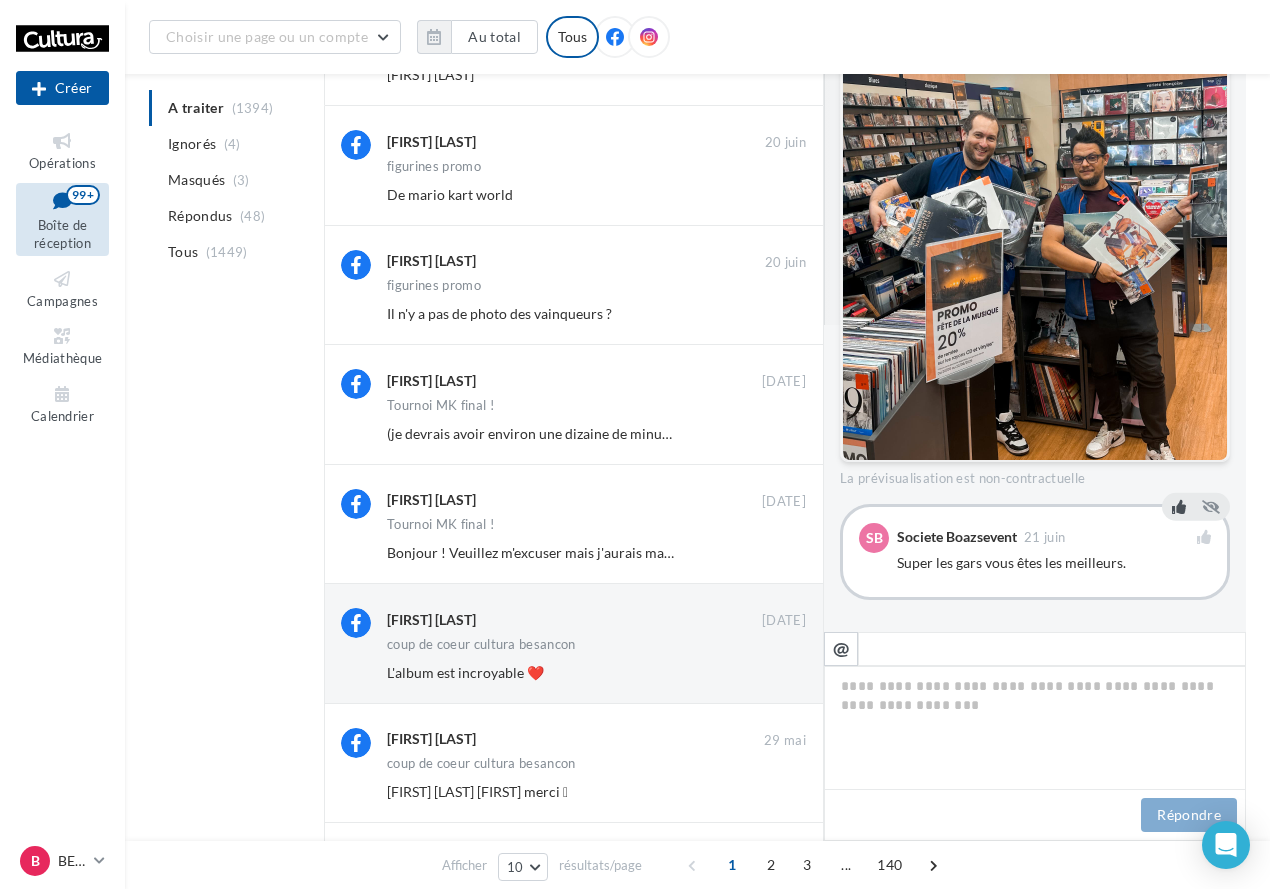 click on "A traiter
(1394)
Ignorés
(4)
Masqués
(3)
Répondus
(48)
Tous
(1449)" at bounding box center [232, 180] 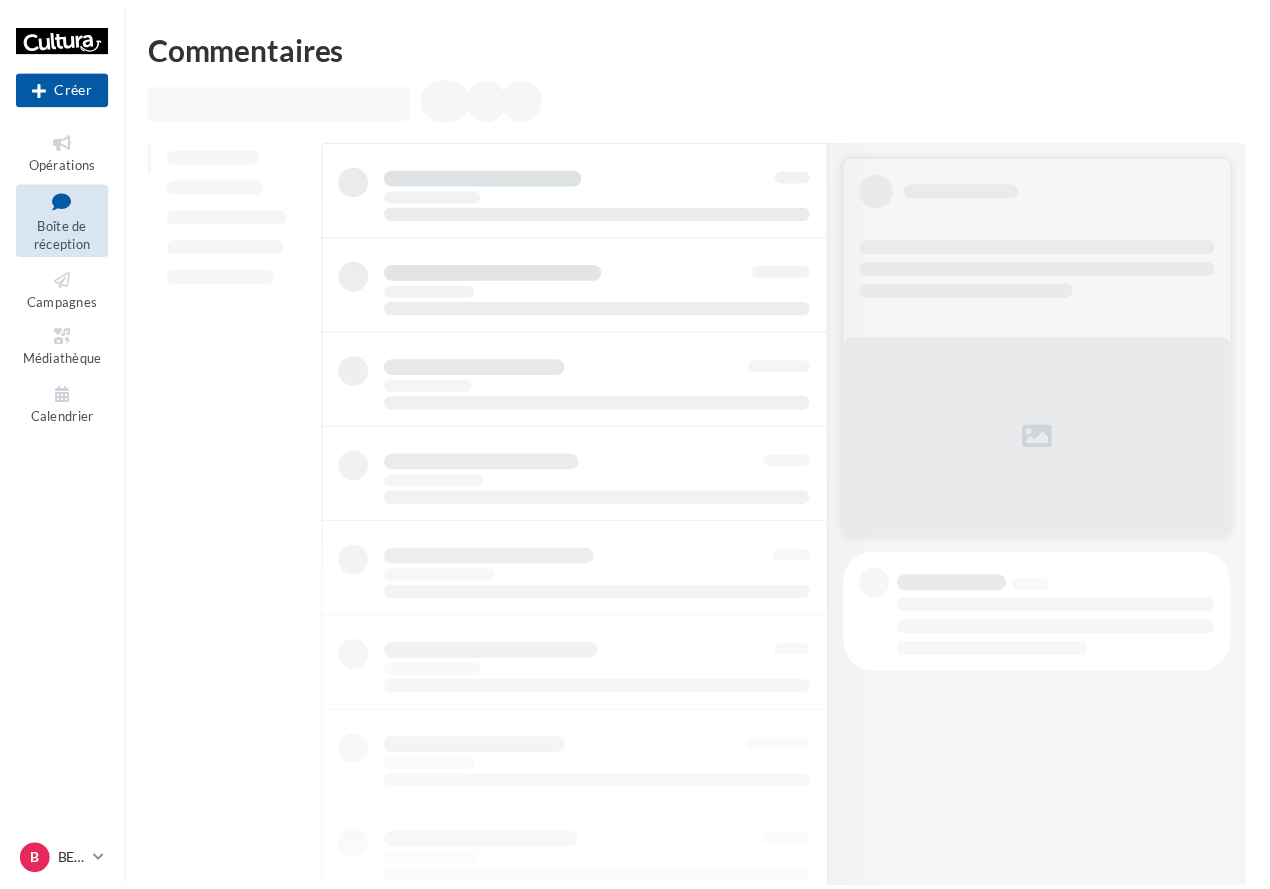 scroll, scrollTop: 0, scrollLeft: 0, axis: both 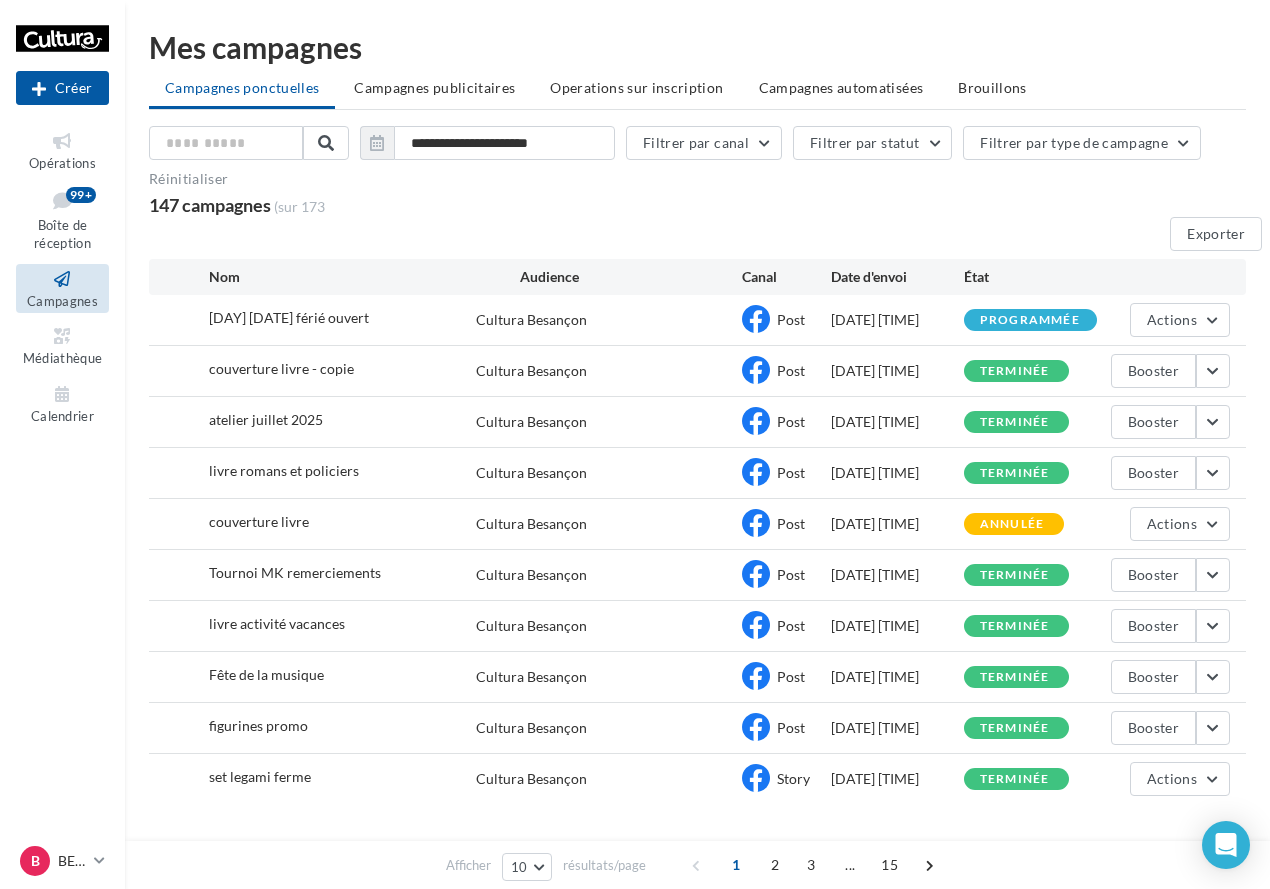 click on "Exporter" at bounding box center [705, 238] 